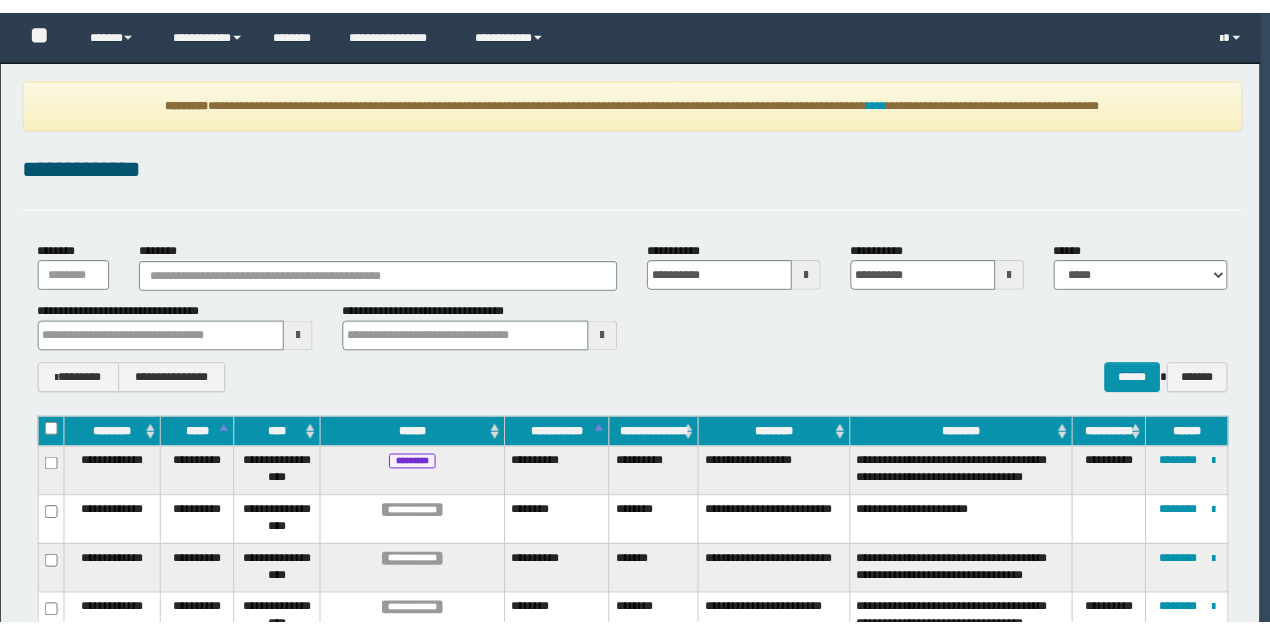 scroll, scrollTop: 0, scrollLeft: 0, axis: both 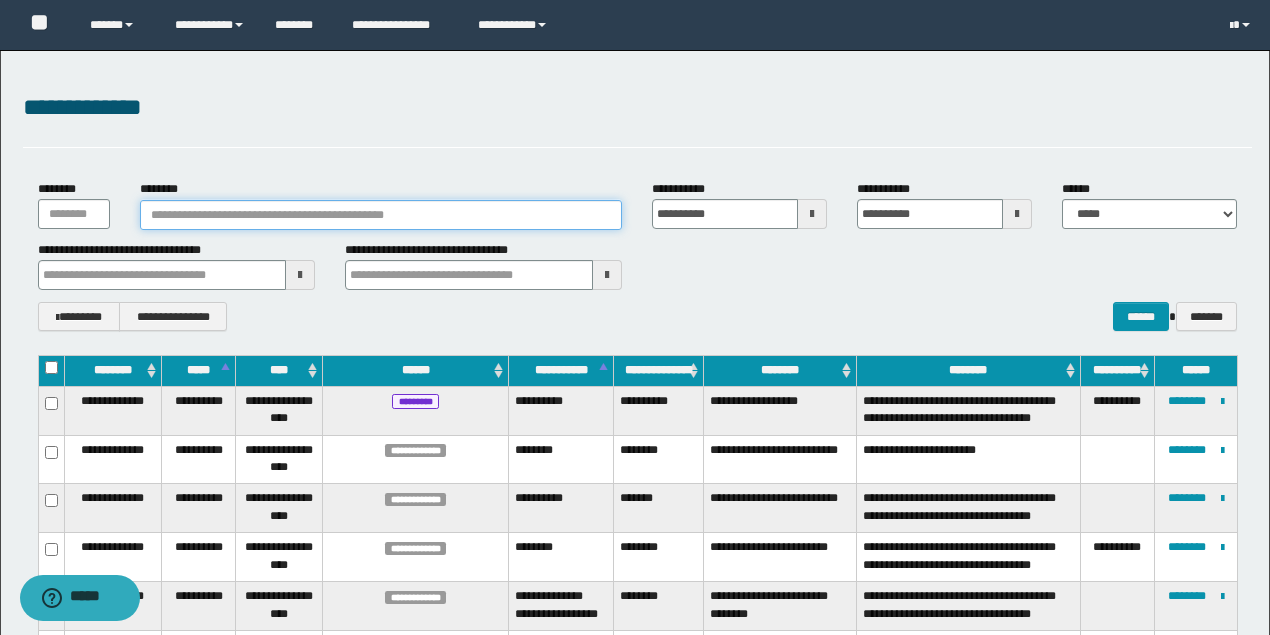click on "********" at bounding box center [381, 215] 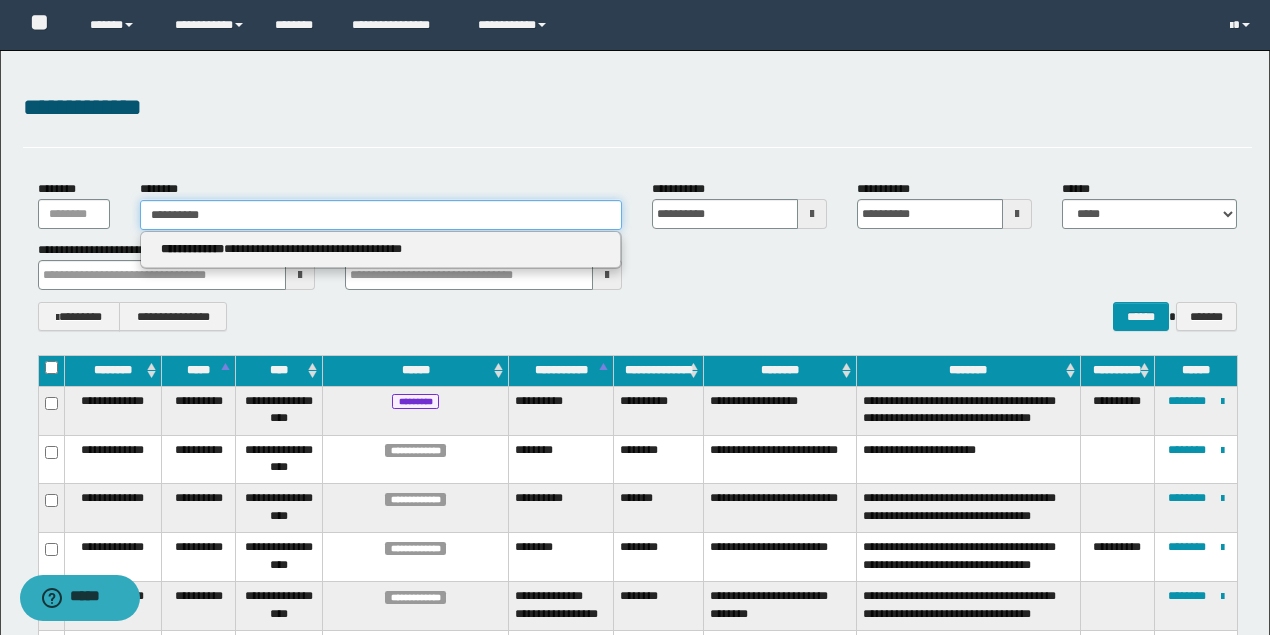 type on "**********" 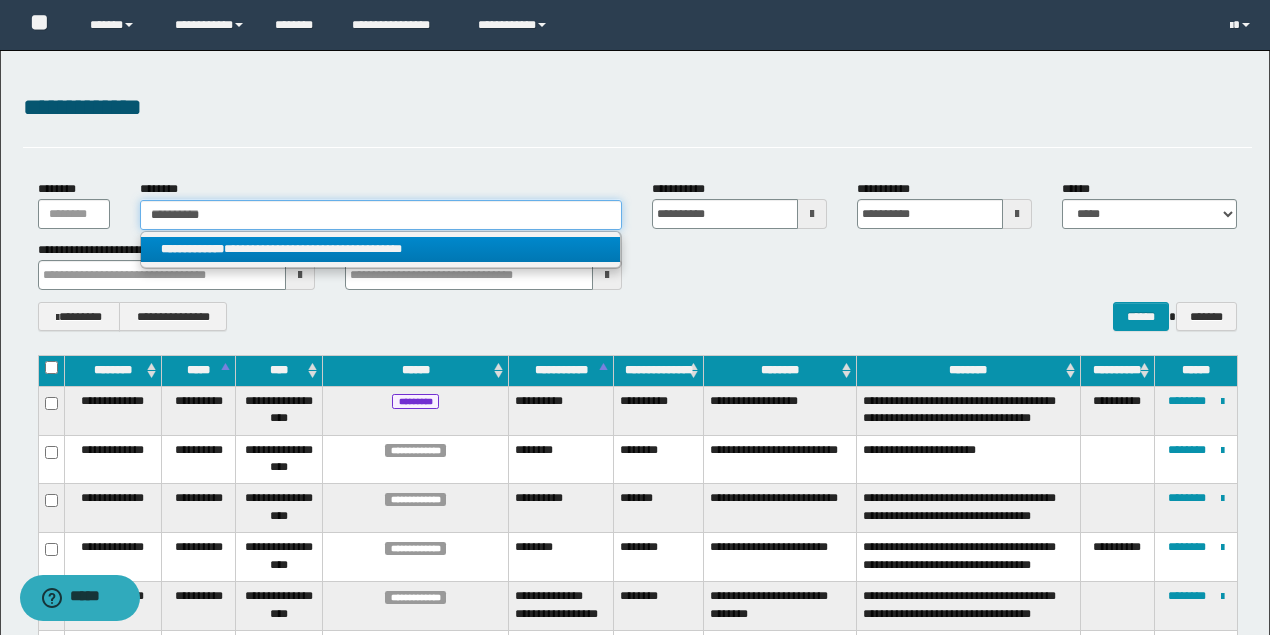 type on "**********" 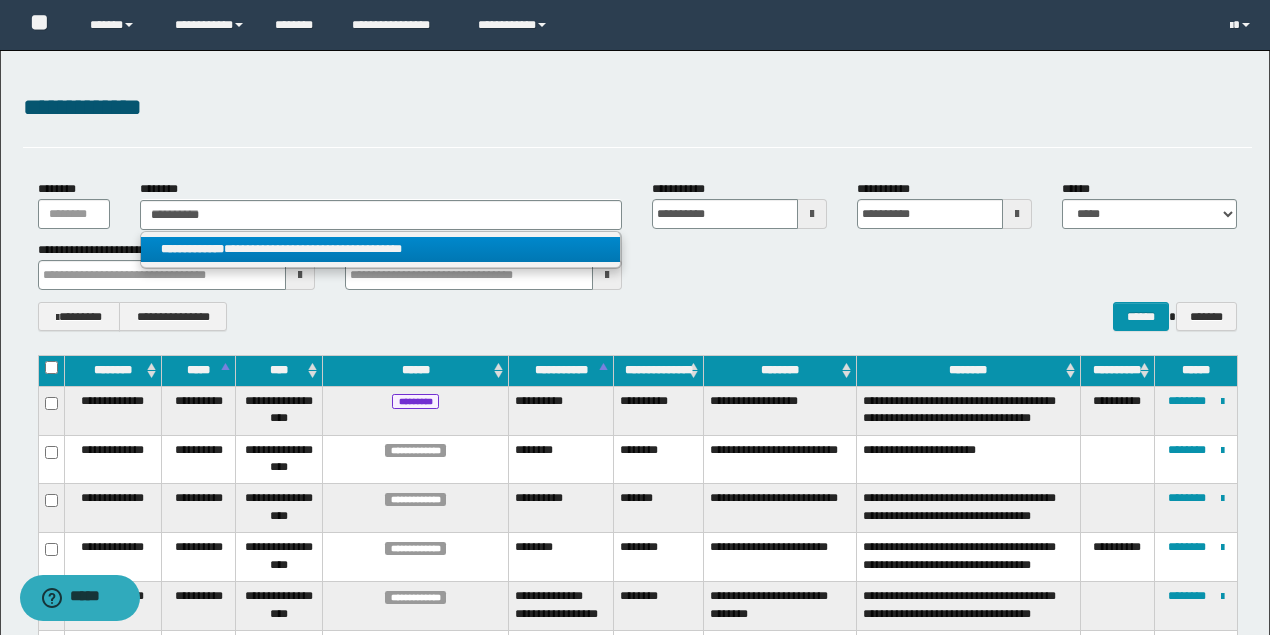 click on "**********" at bounding box center (380, 249) 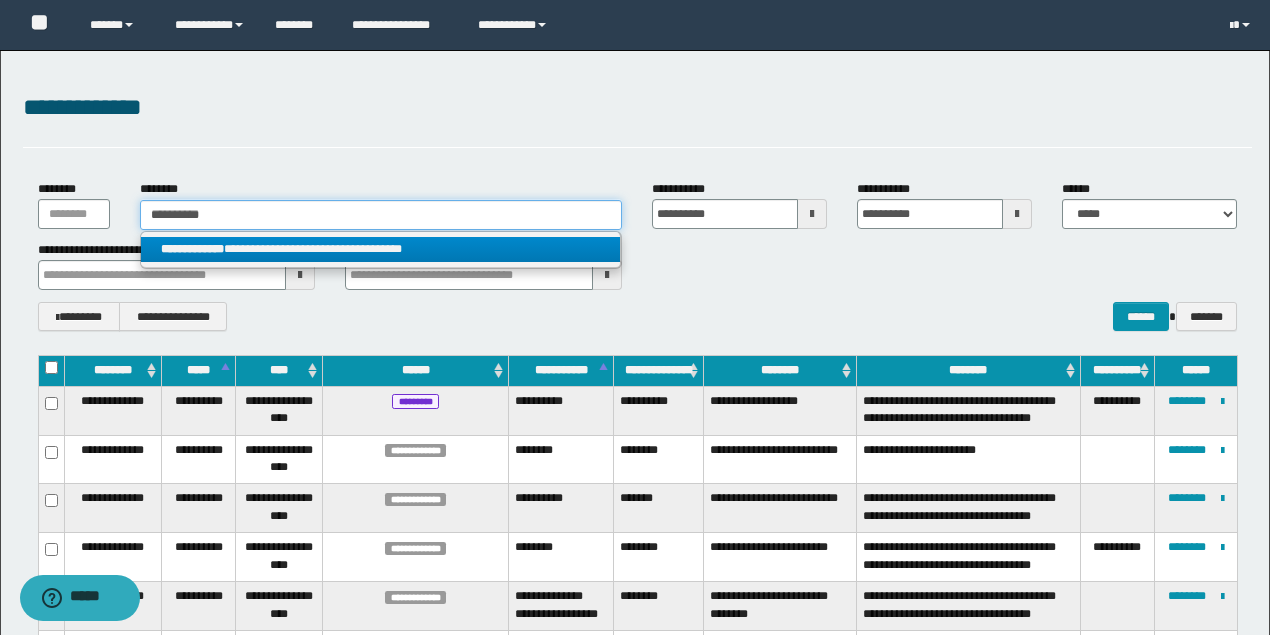 type 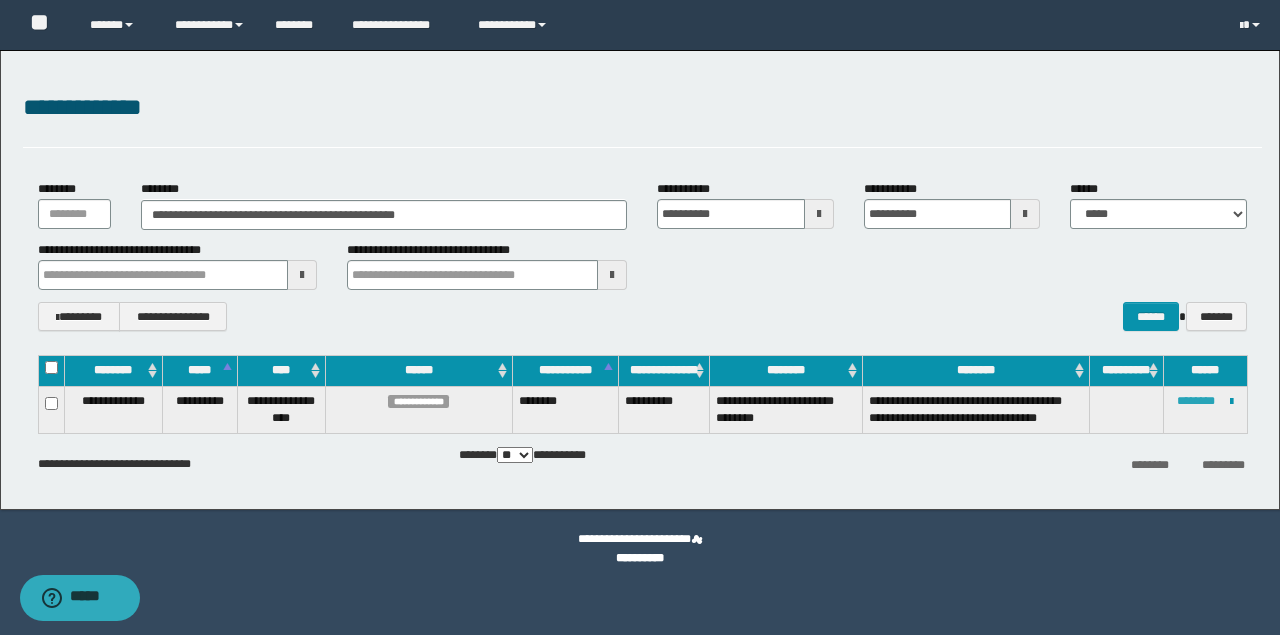click on "********" at bounding box center [1196, 401] 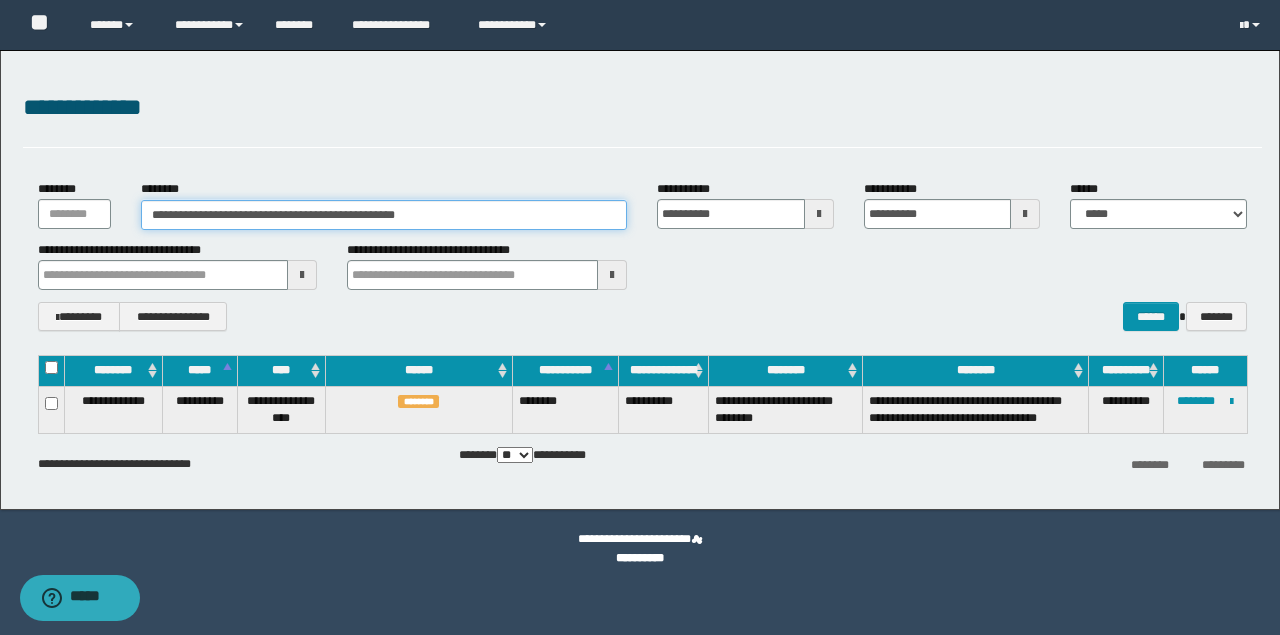 drag, startPoint x: 598, startPoint y: 211, endPoint x: -8, endPoint y: 214, distance: 606.00745 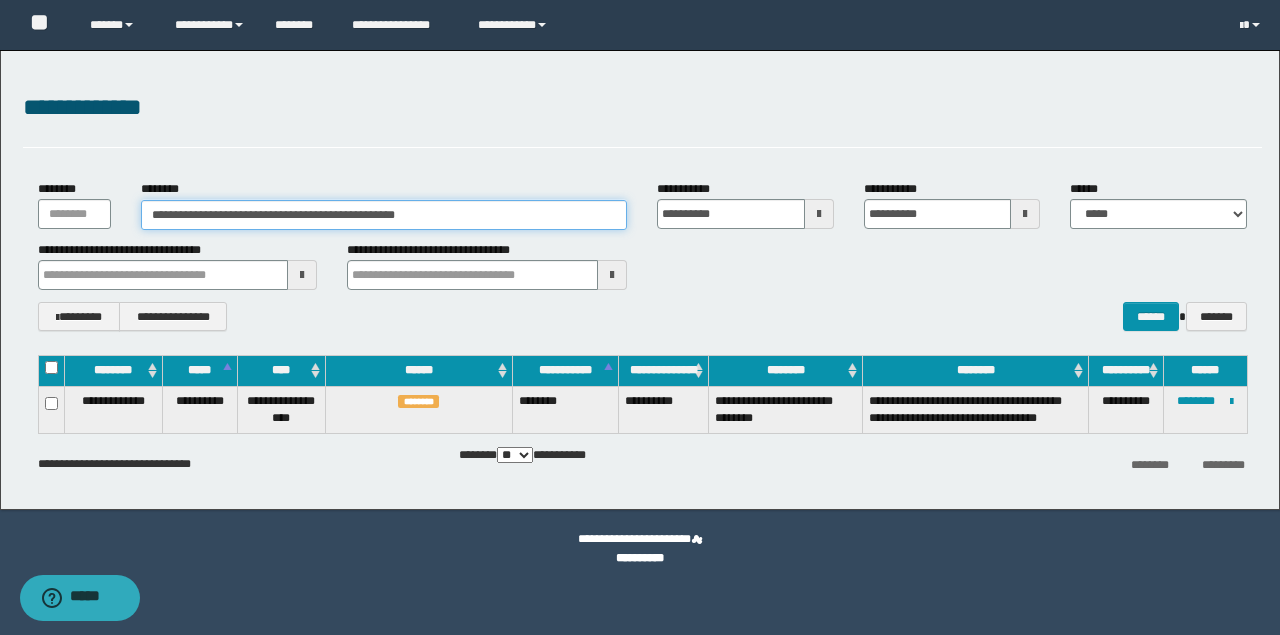 paste 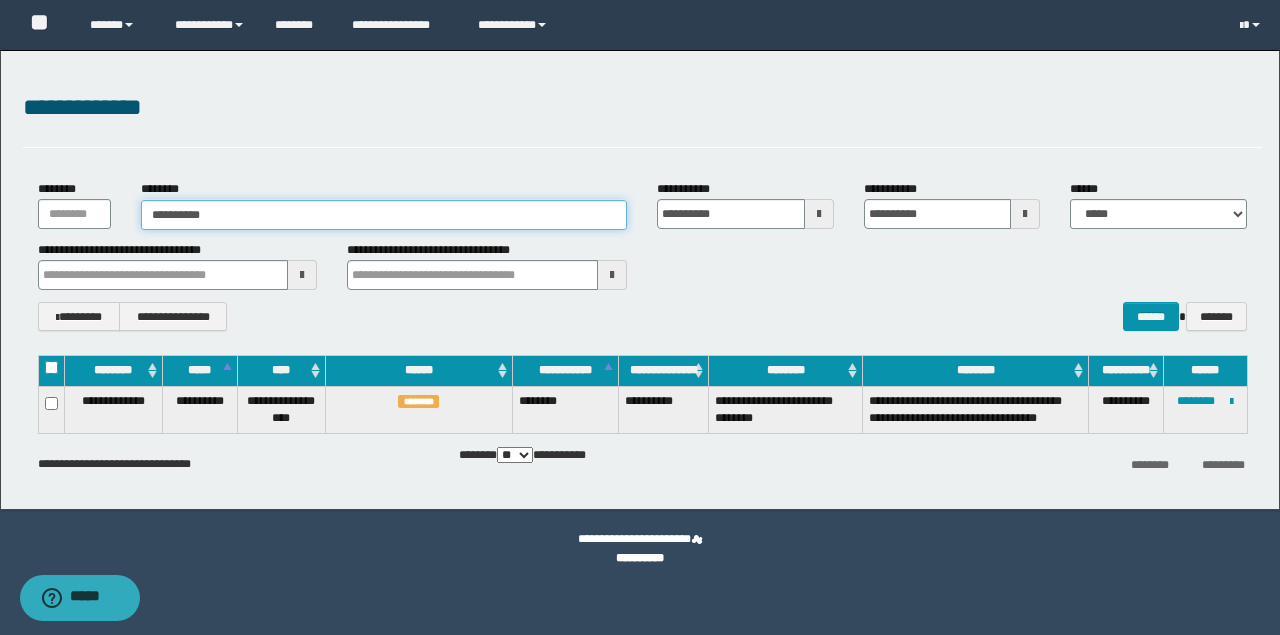 type on "**********" 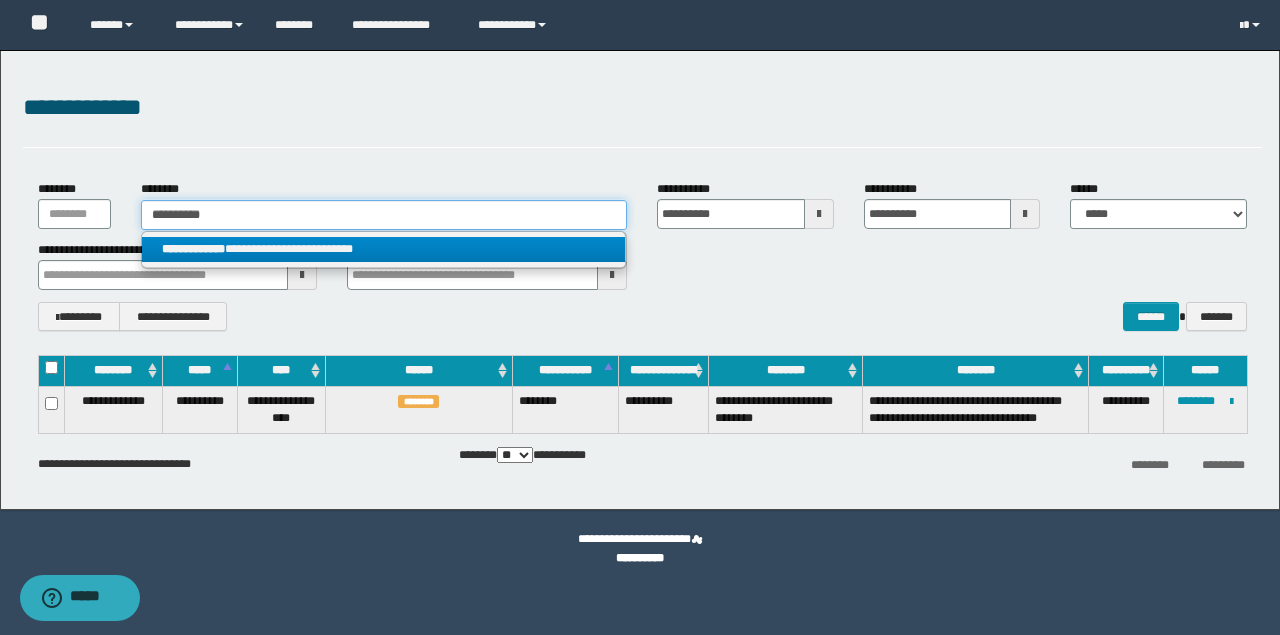 type on "**********" 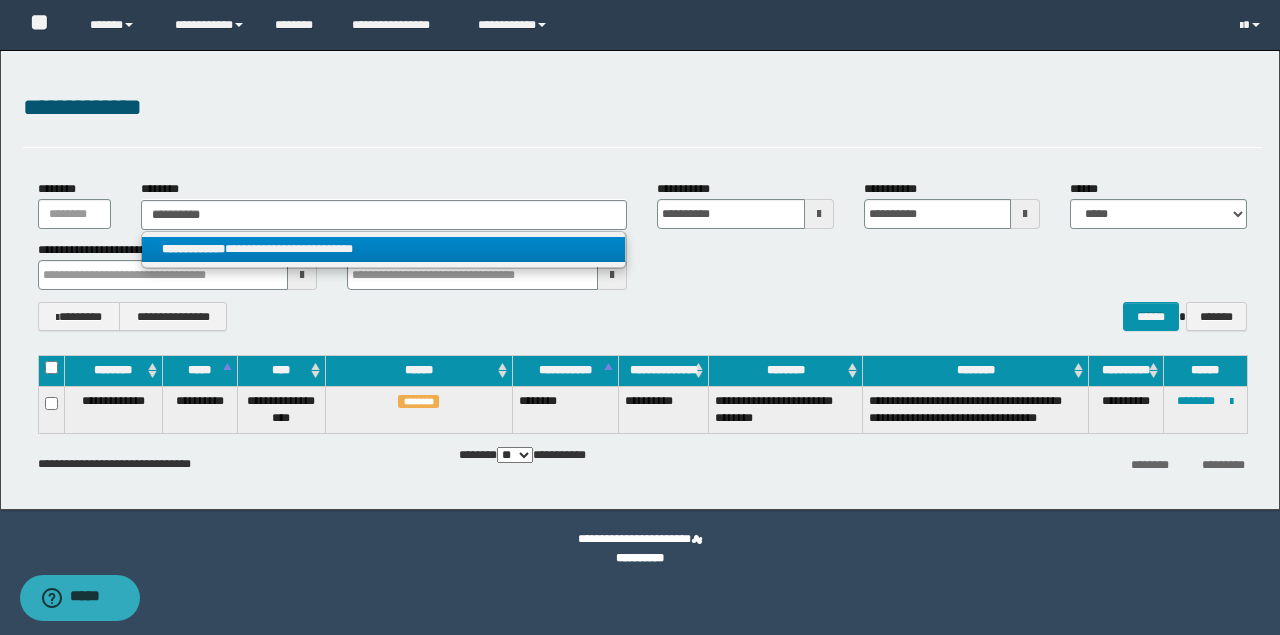 click on "**********" at bounding box center [384, 249] 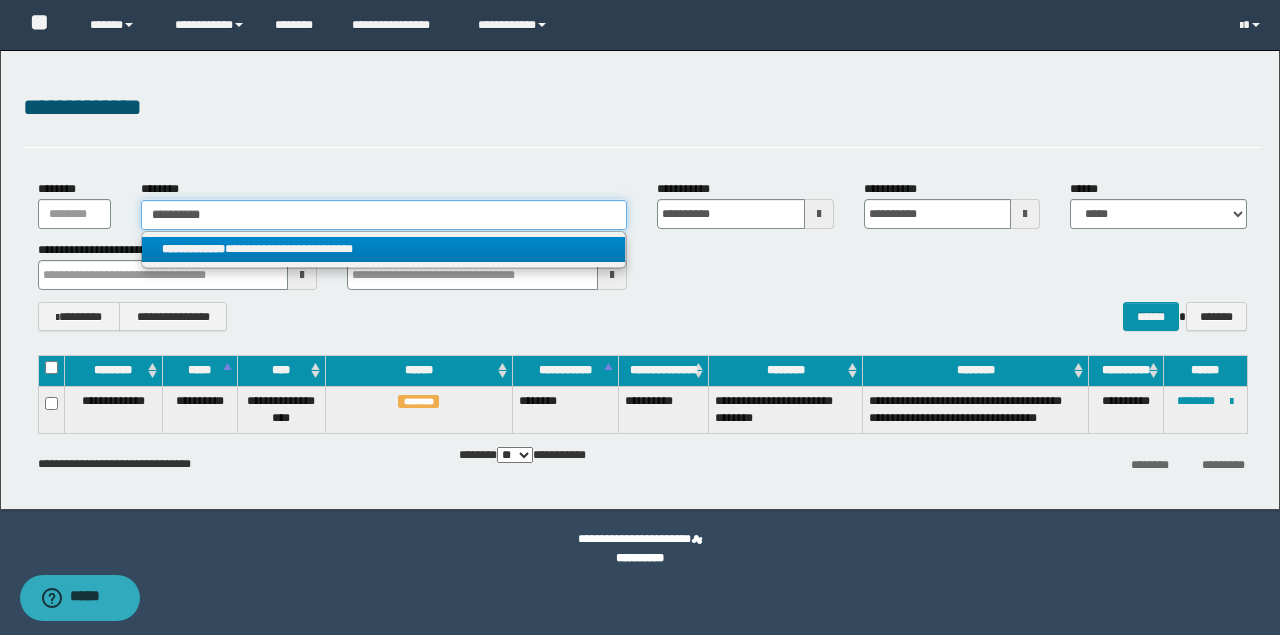 type 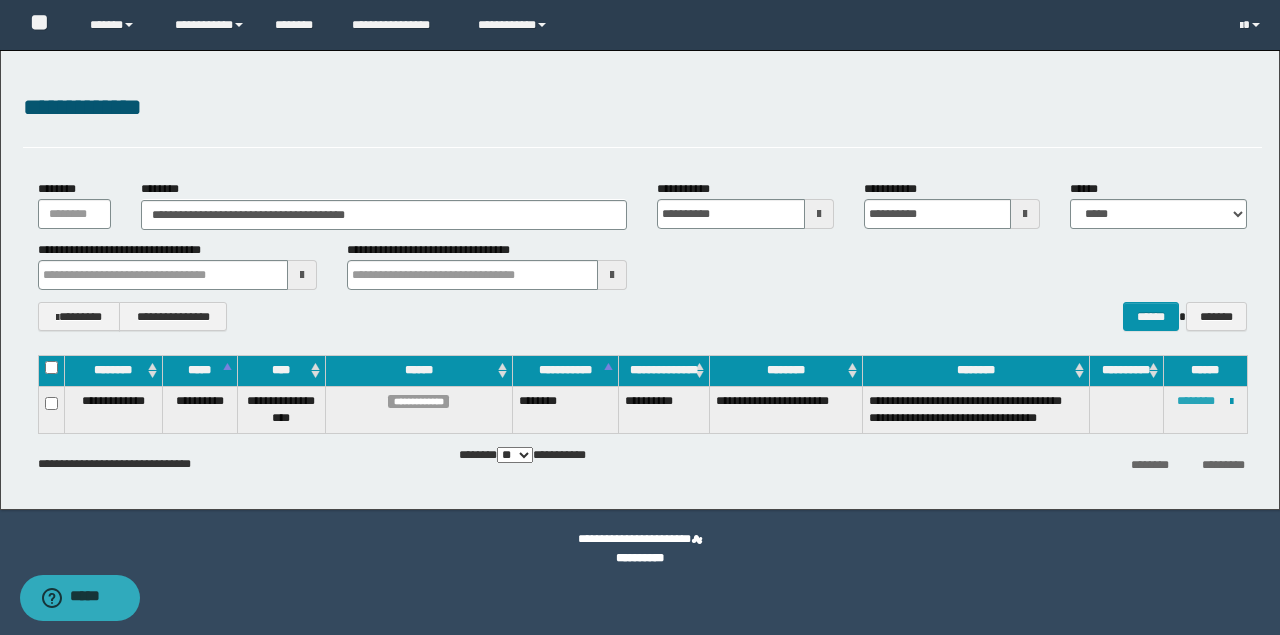 click on "********" at bounding box center [1196, 401] 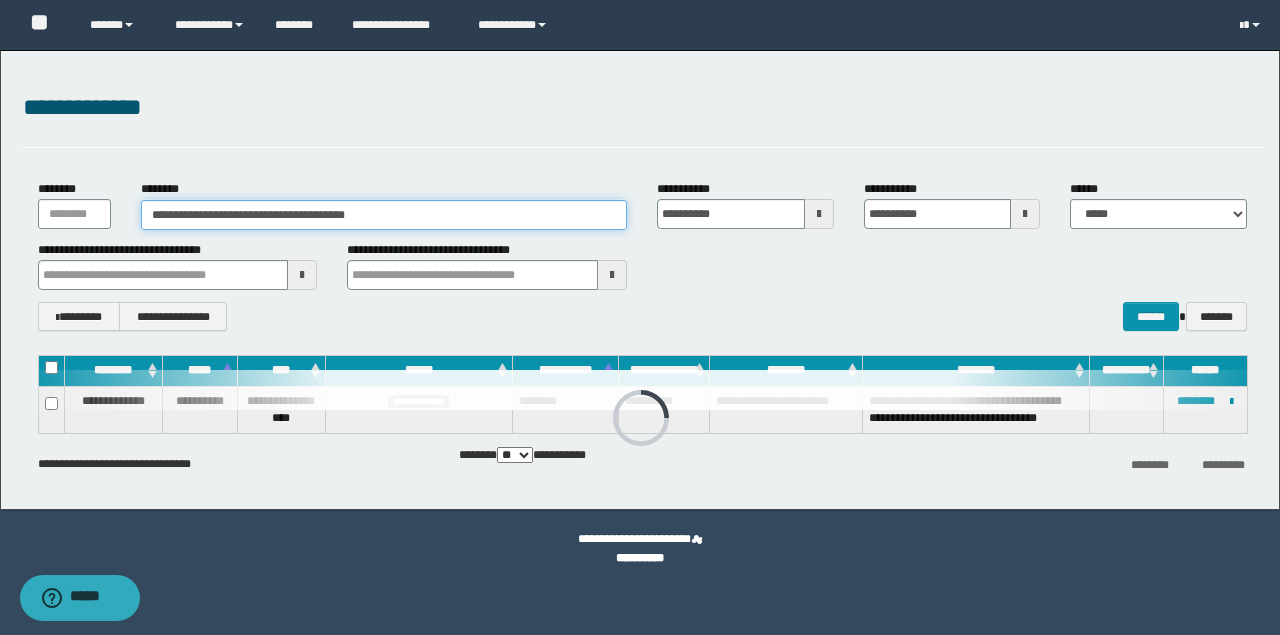 click on "**********" at bounding box center (384, 215) 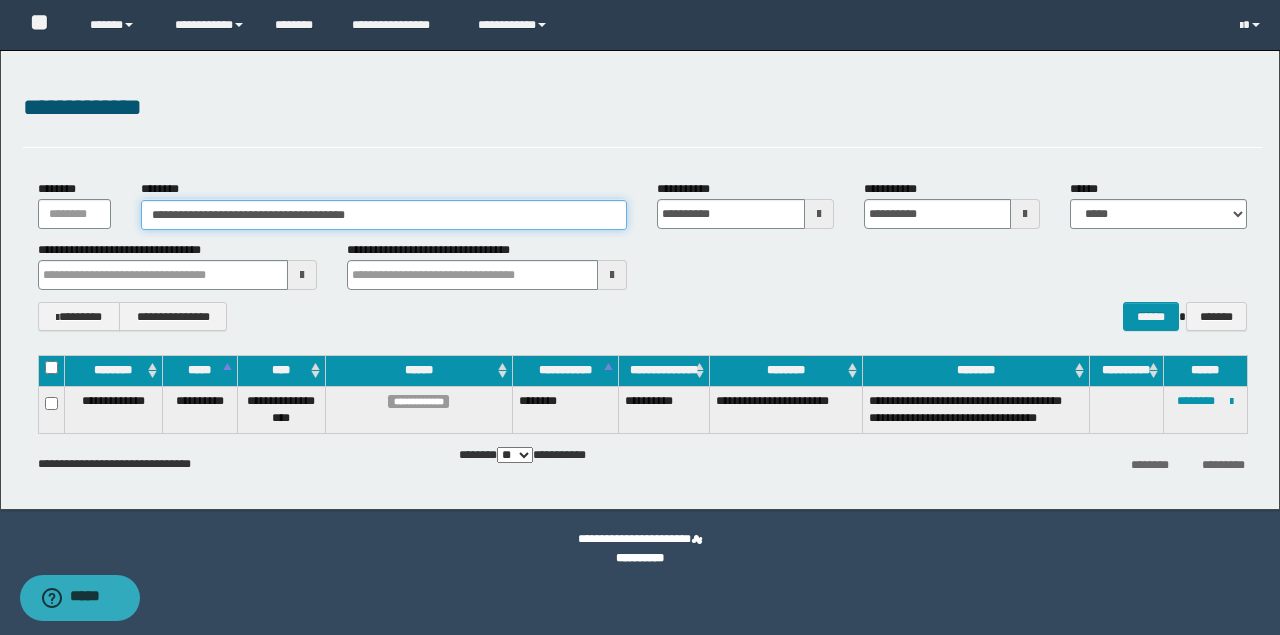 click on "**********" at bounding box center (384, 215) 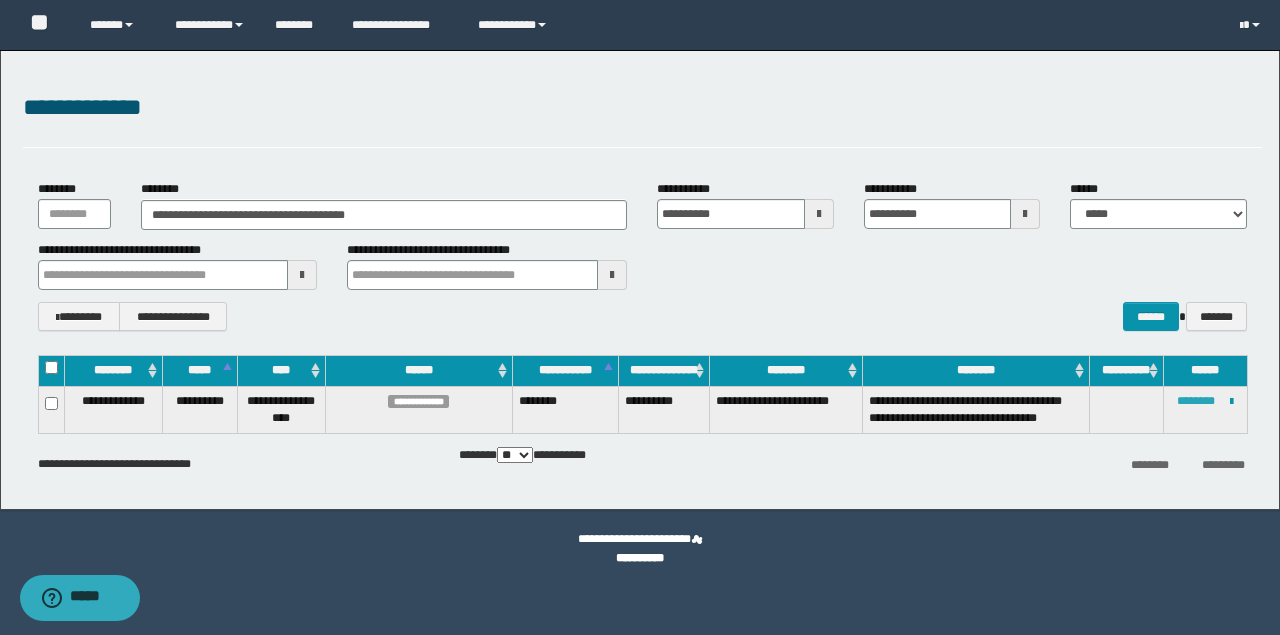click on "********" at bounding box center (1196, 401) 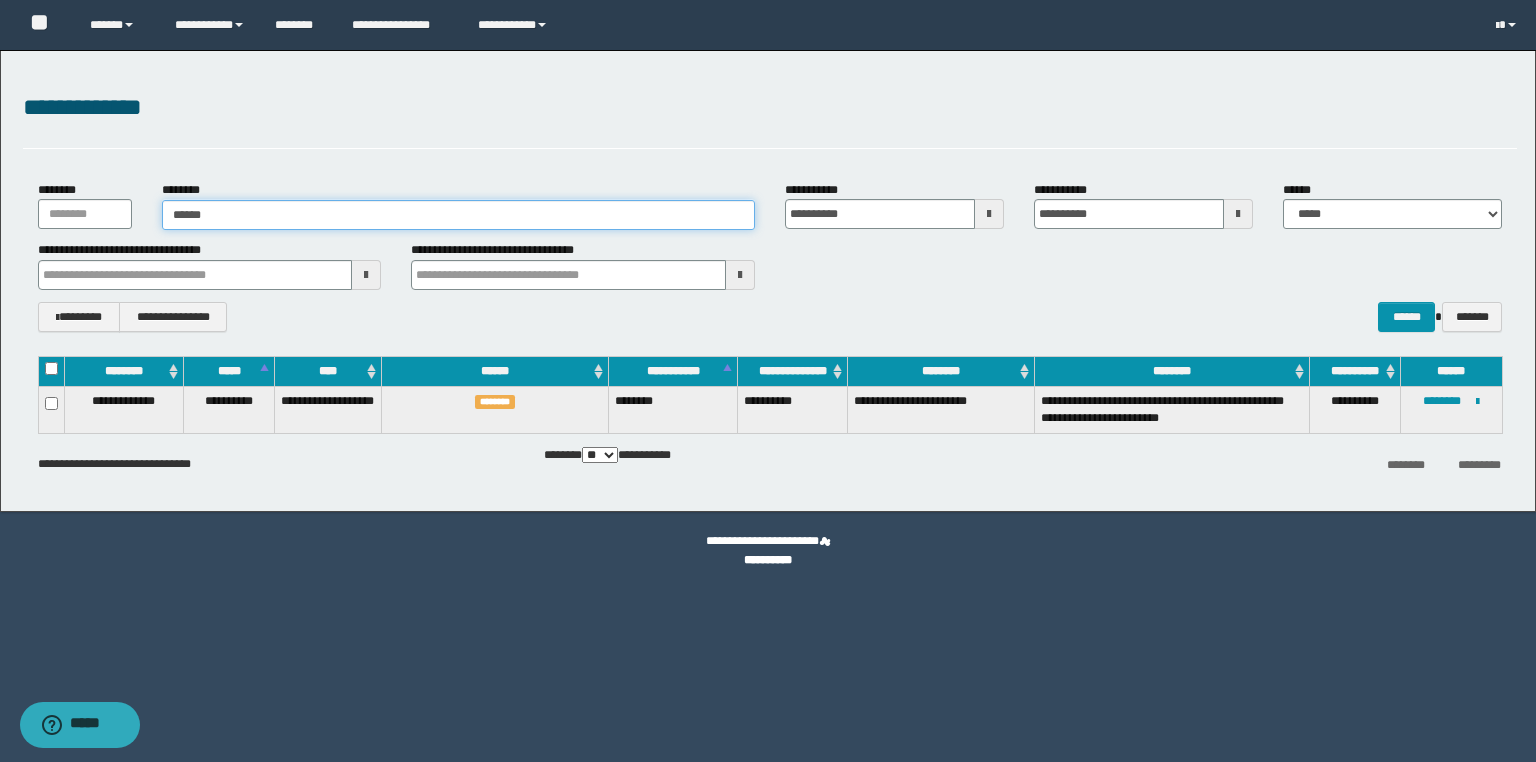 type on "*******" 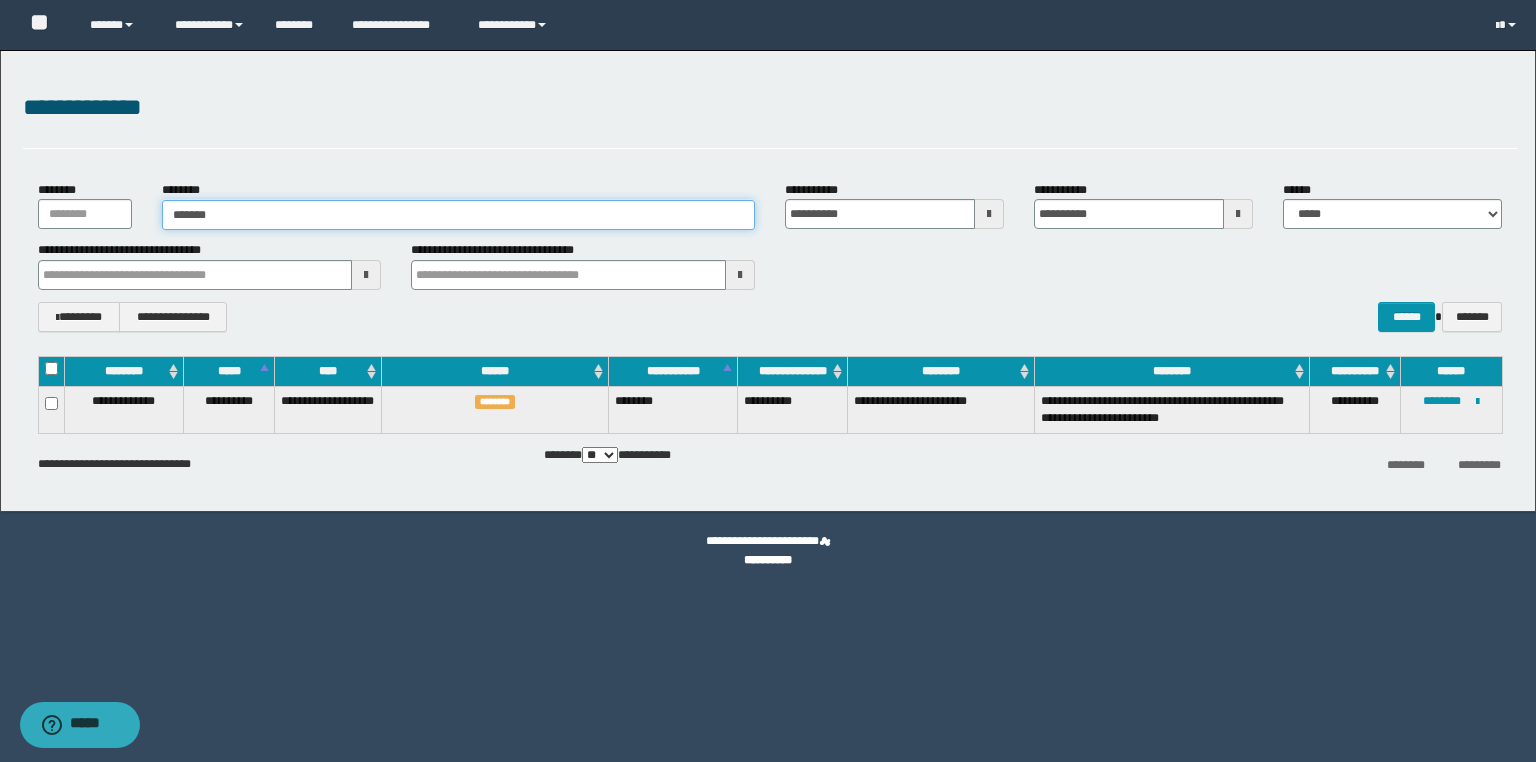 type on "*******" 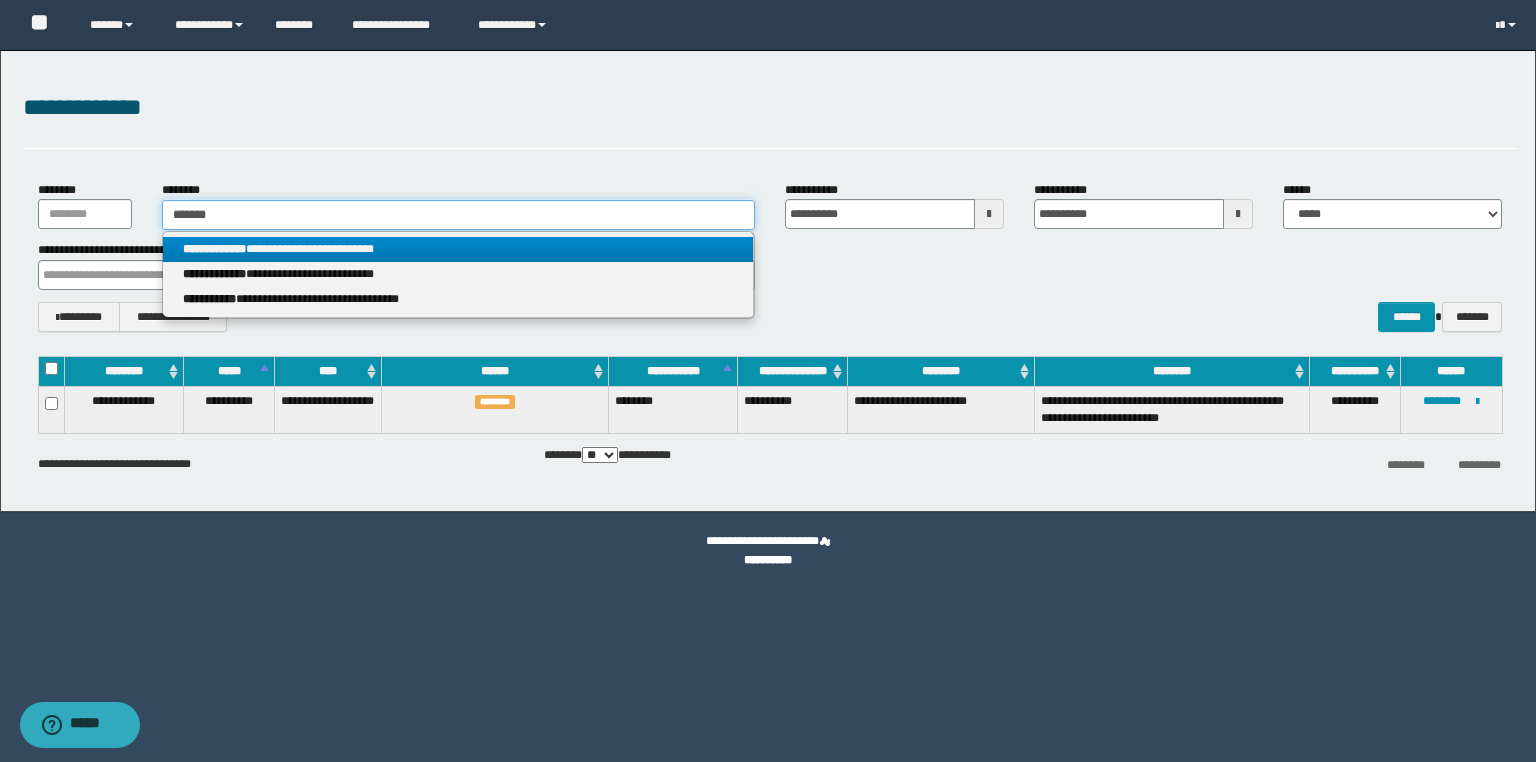 type on "*******" 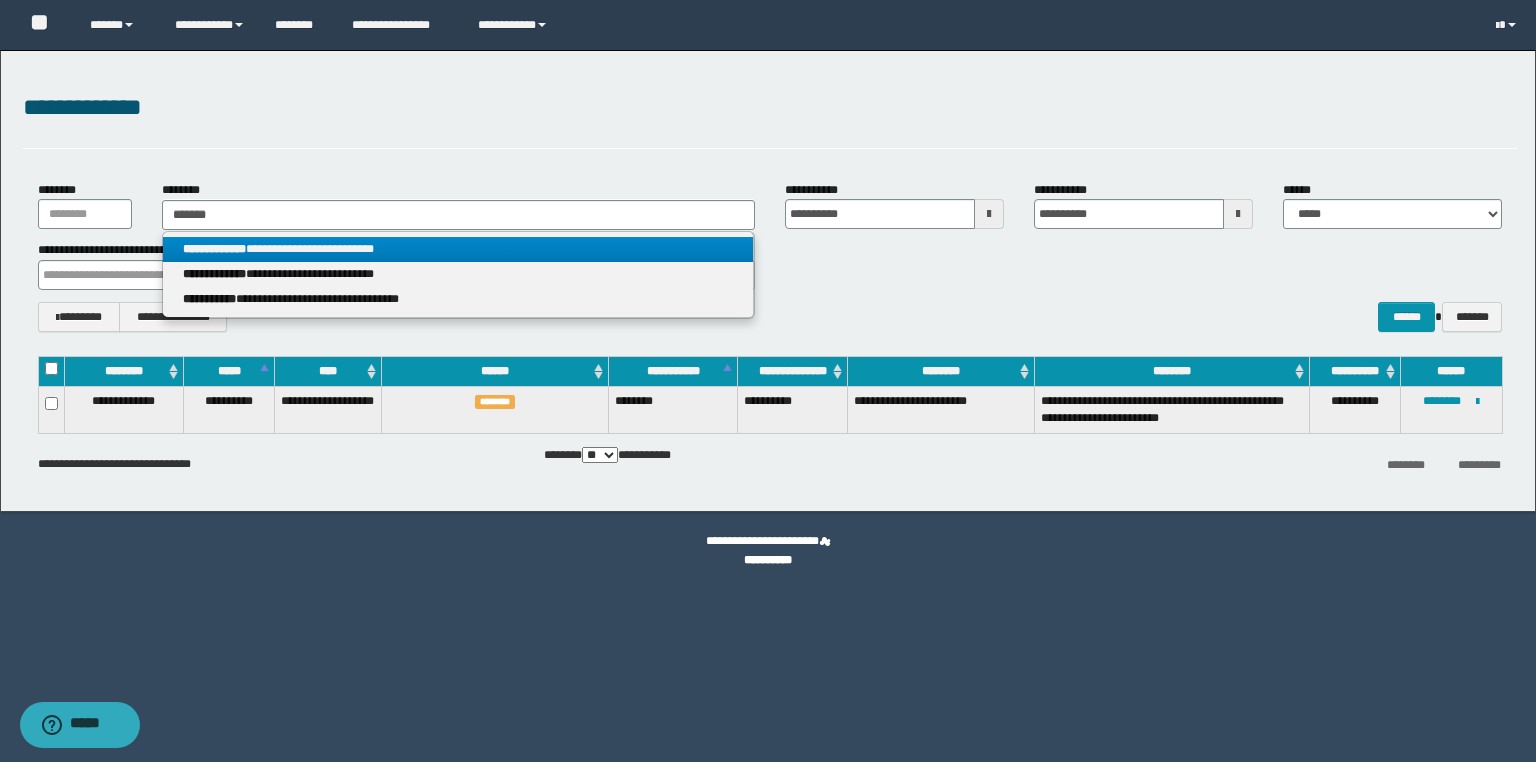 click on "**********" at bounding box center [458, 249] 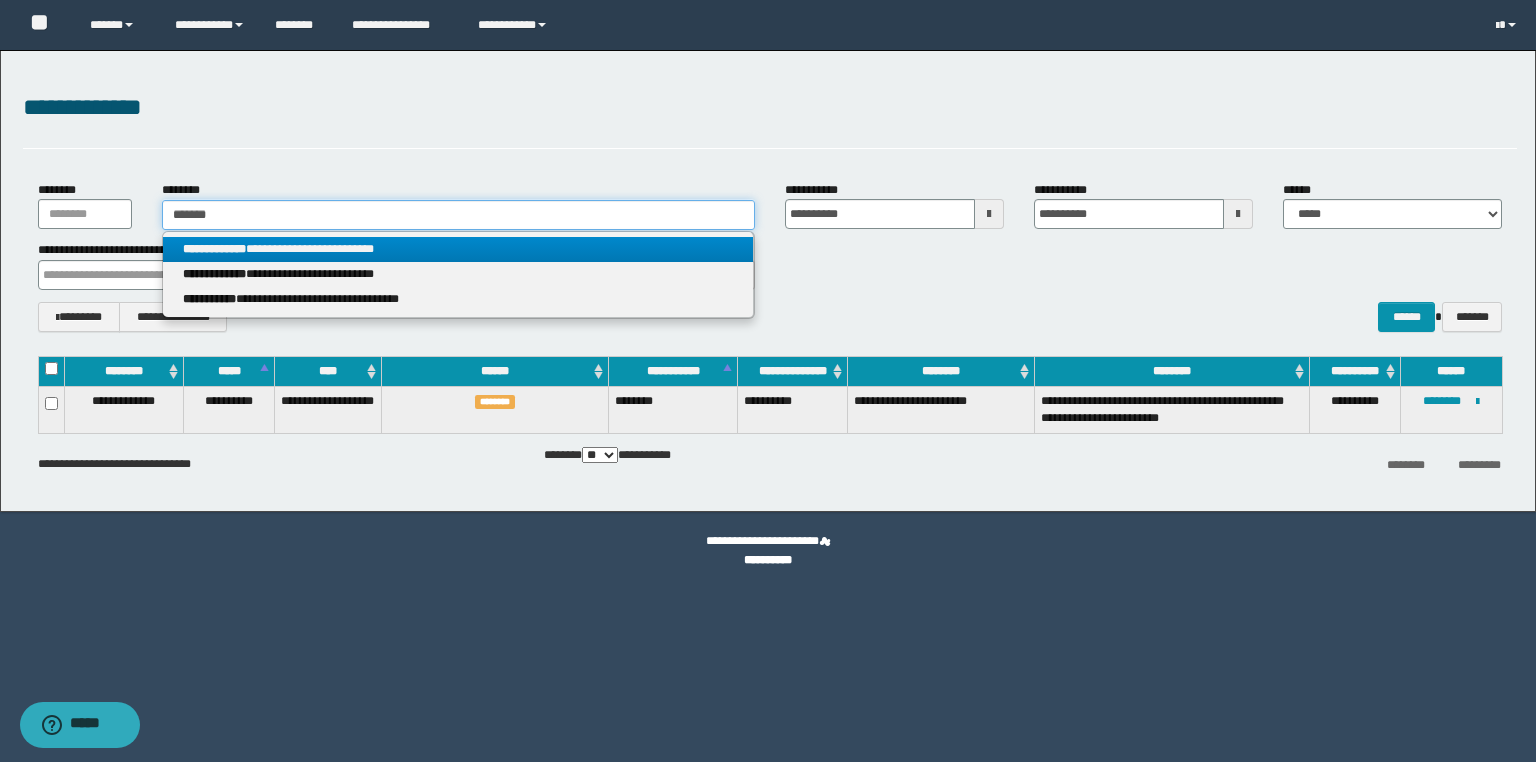 type 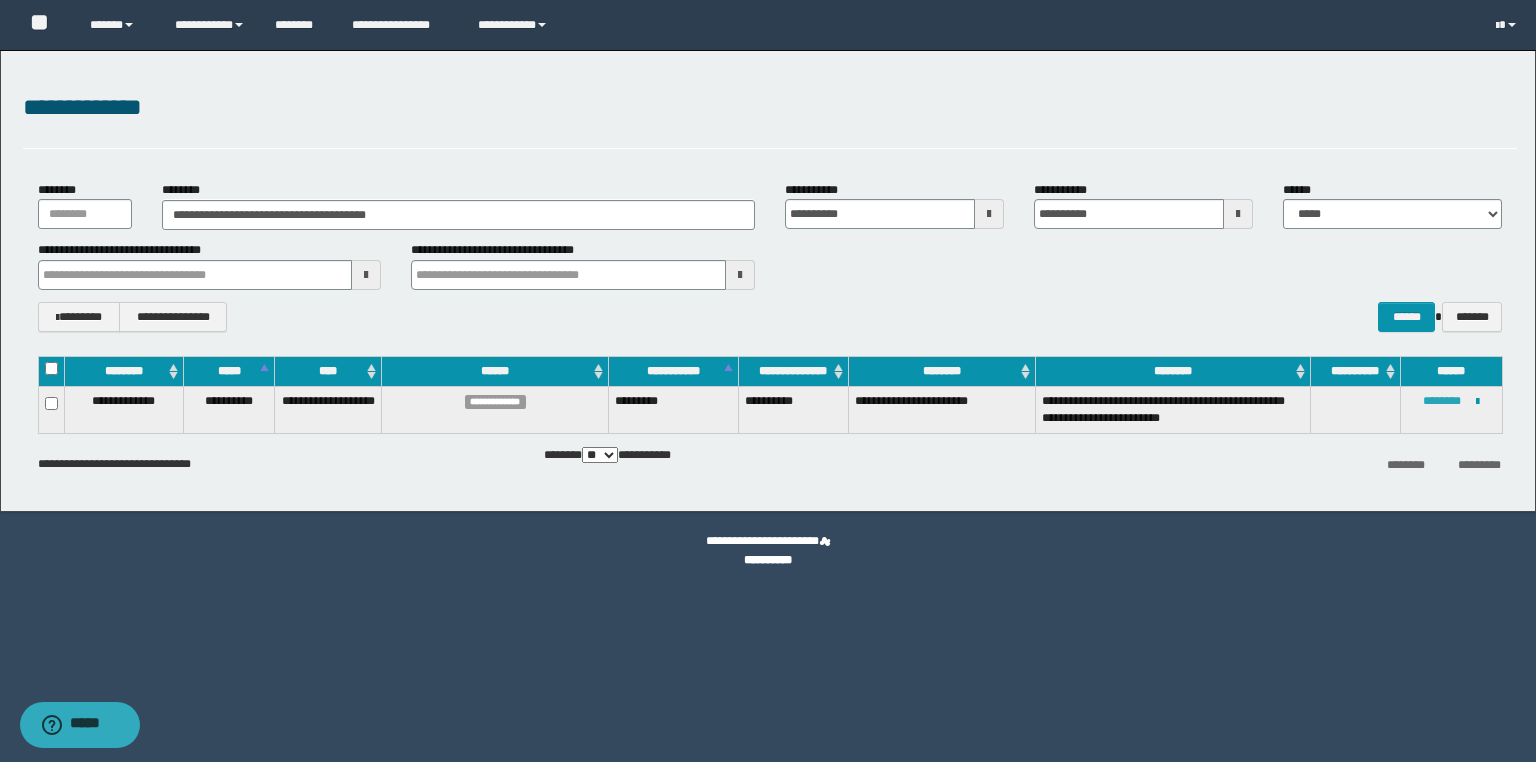 click on "********" at bounding box center (1442, 401) 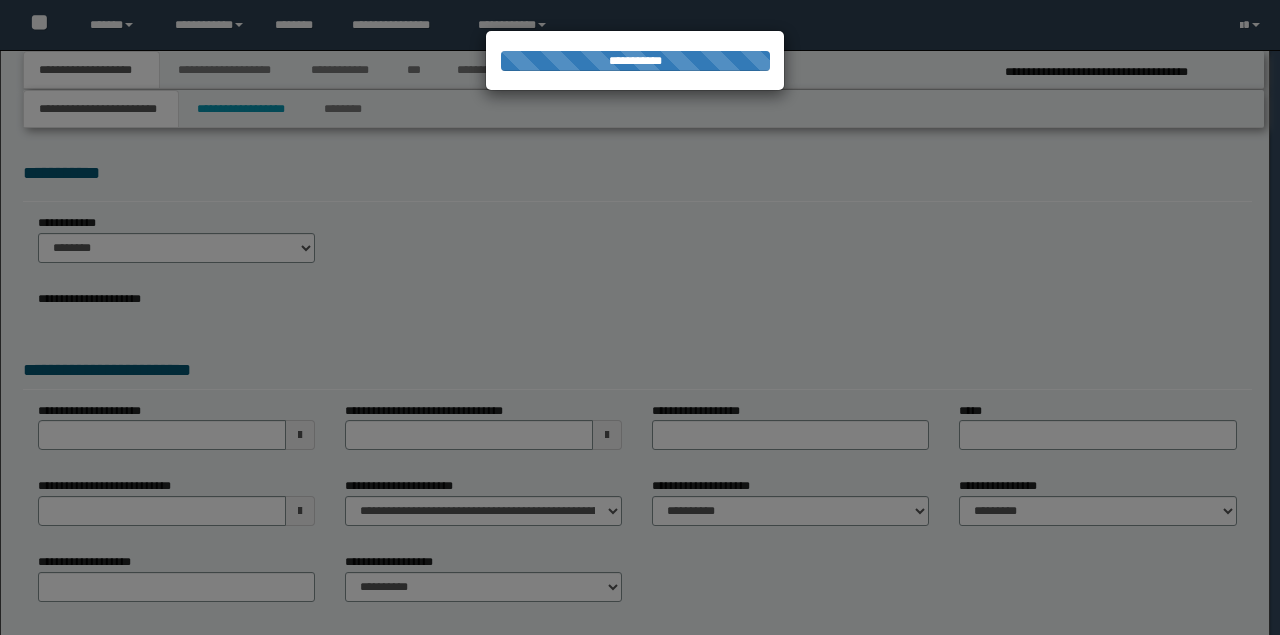 scroll, scrollTop: 0, scrollLeft: 0, axis: both 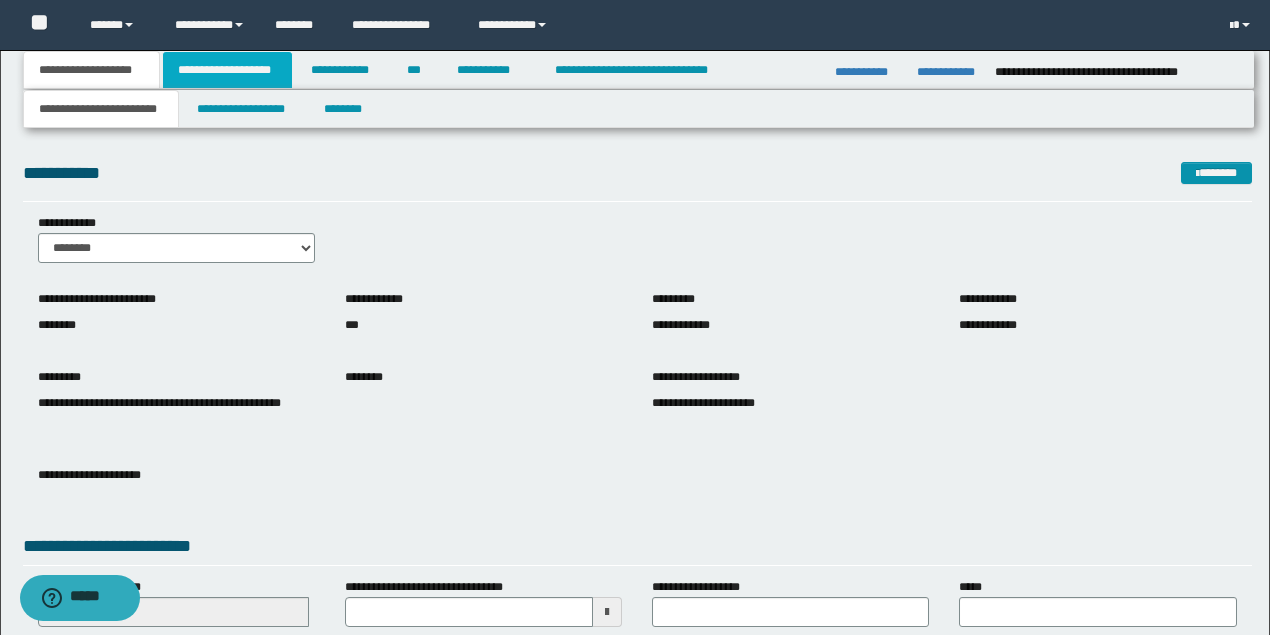 click on "**********" at bounding box center [227, 70] 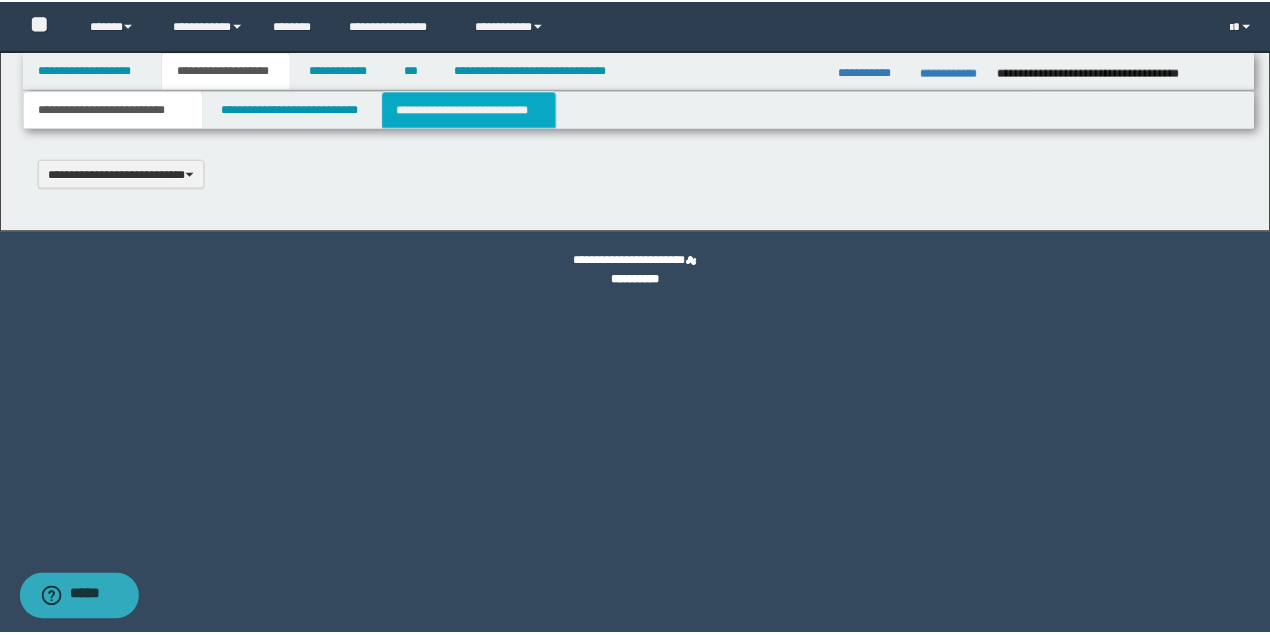 scroll, scrollTop: 0, scrollLeft: 0, axis: both 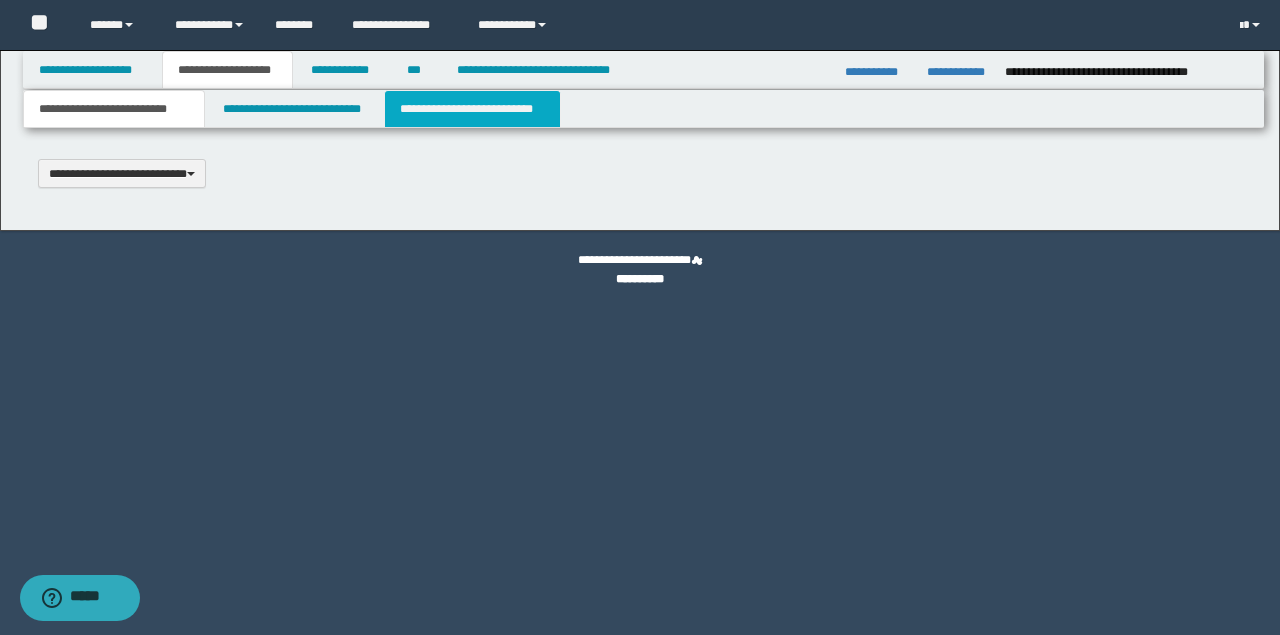 click on "**********" at bounding box center [472, 109] 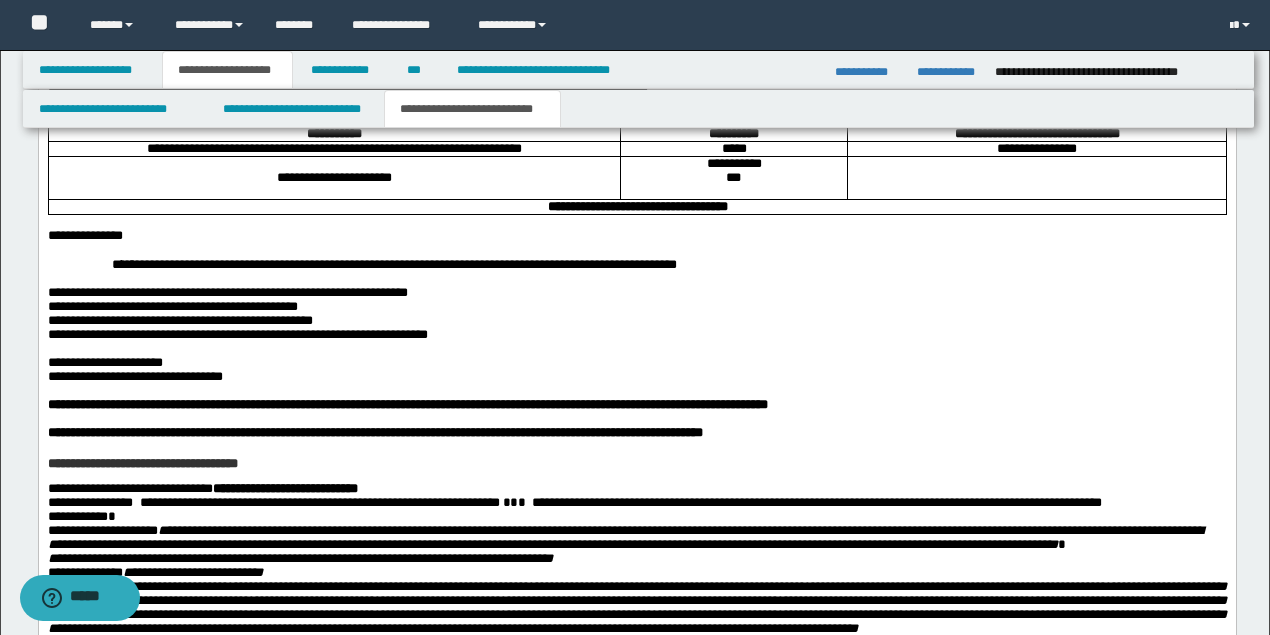 scroll, scrollTop: 2533, scrollLeft: 0, axis: vertical 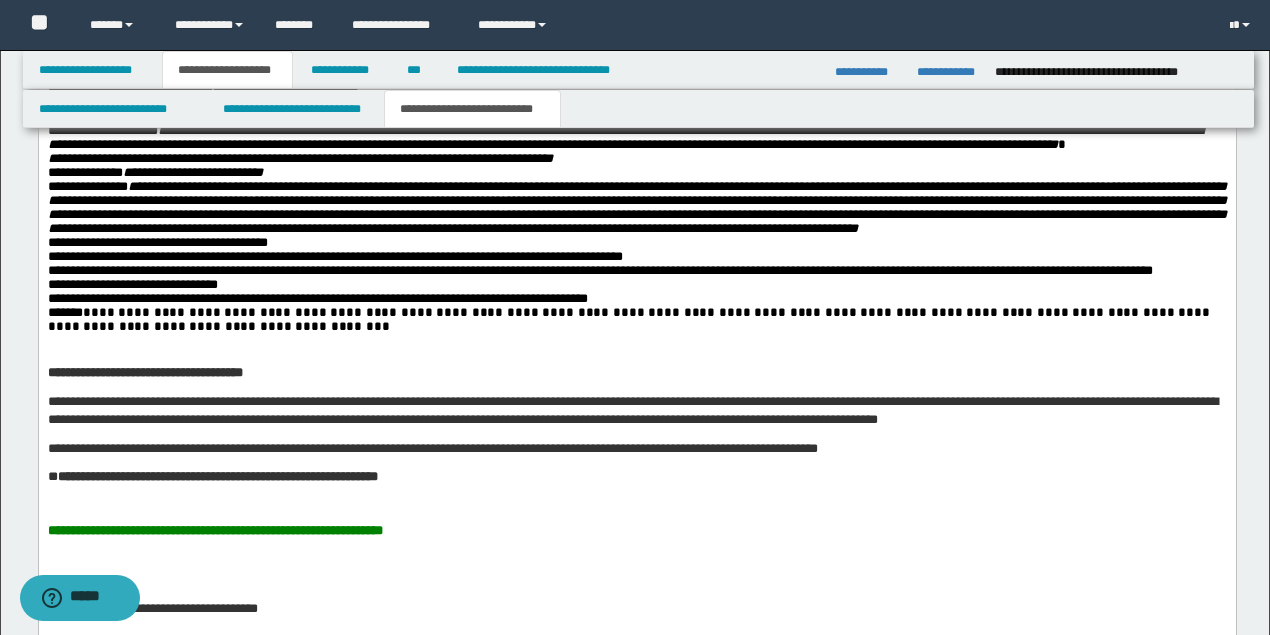 drag, startPoint x: 52, startPoint y: 358, endPoint x: 64, endPoint y: 341, distance: 20.808653 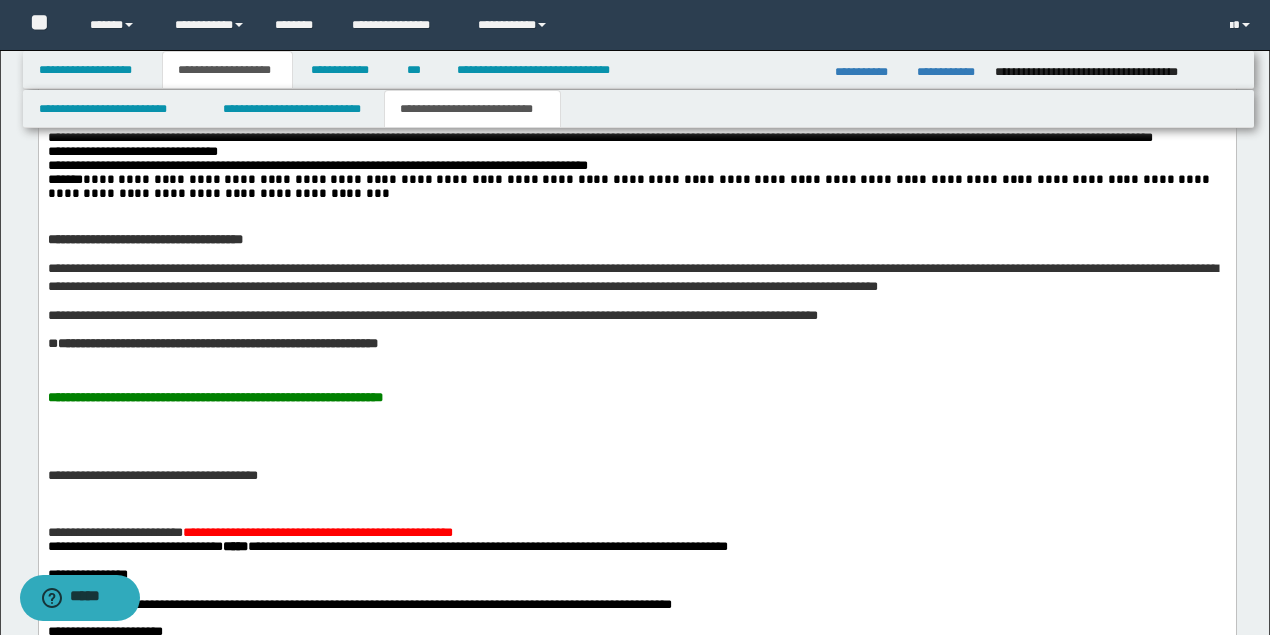 scroll, scrollTop: 2800, scrollLeft: 0, axis: vertical 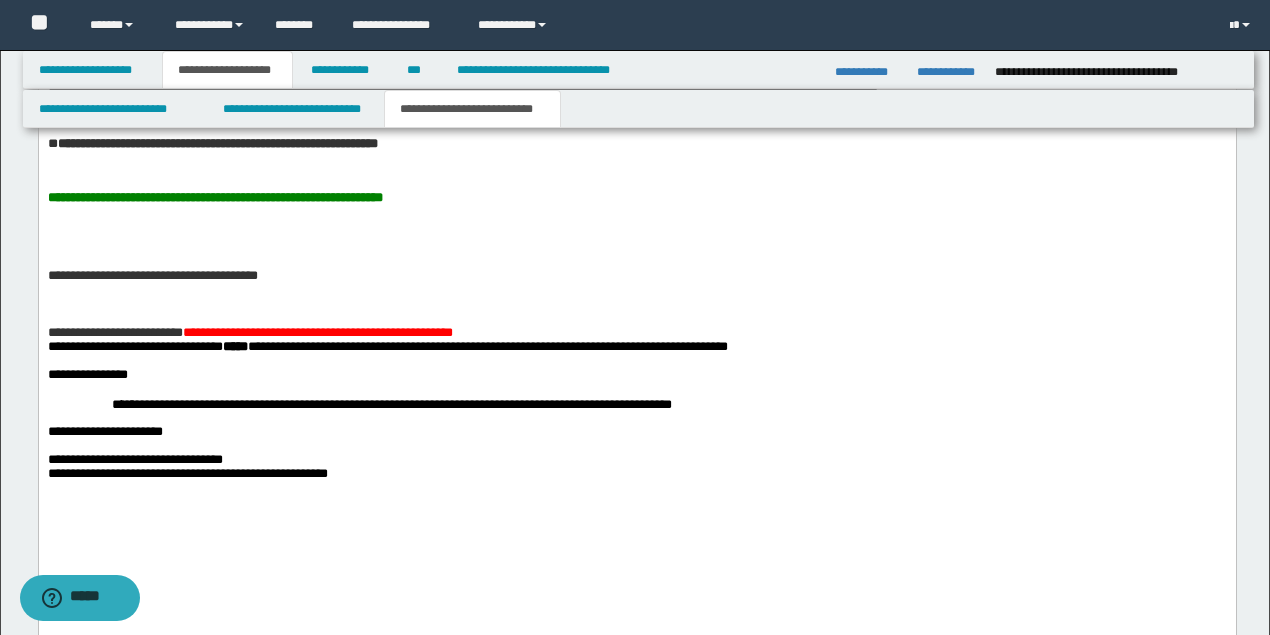 click on "**********" at bounding box center (317, 332) 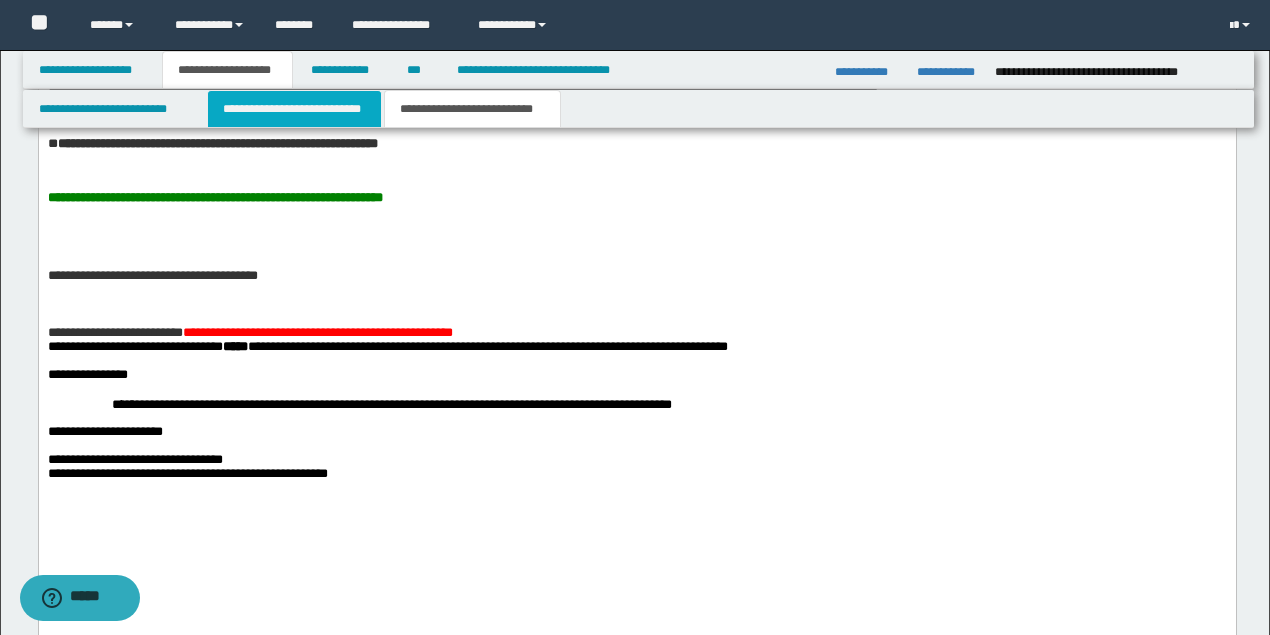 click on "**********" at bounding box center [294, 109] 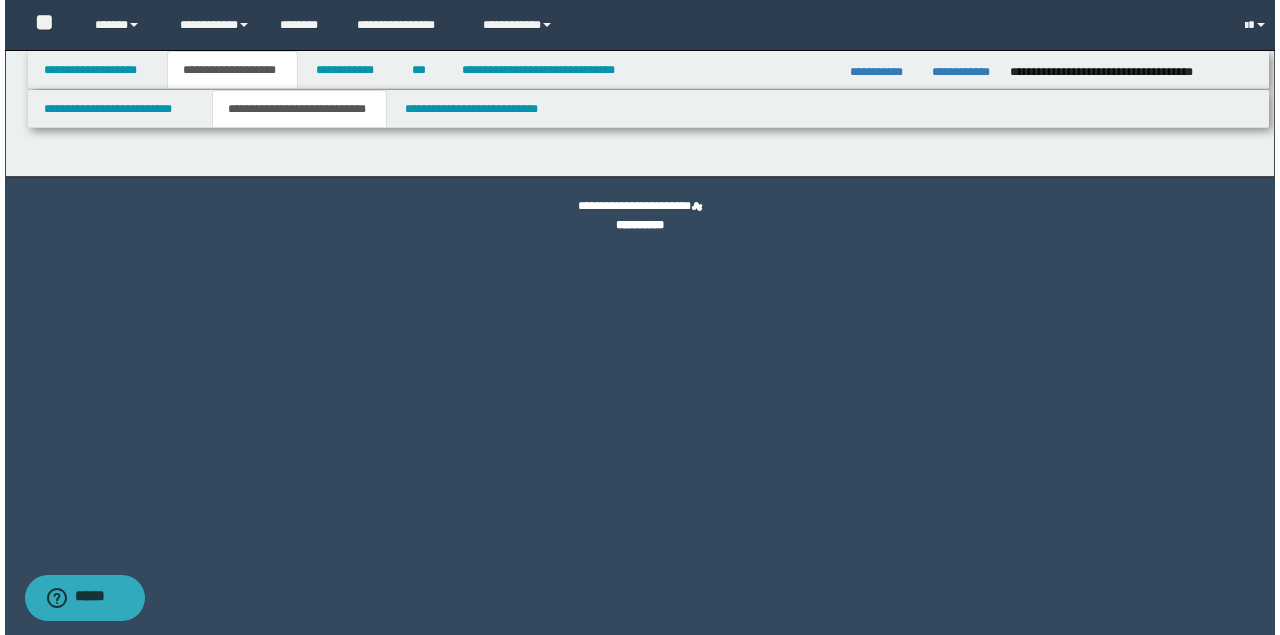 scroll, scrollTop: 0, scrollLeft: 0, axis: both 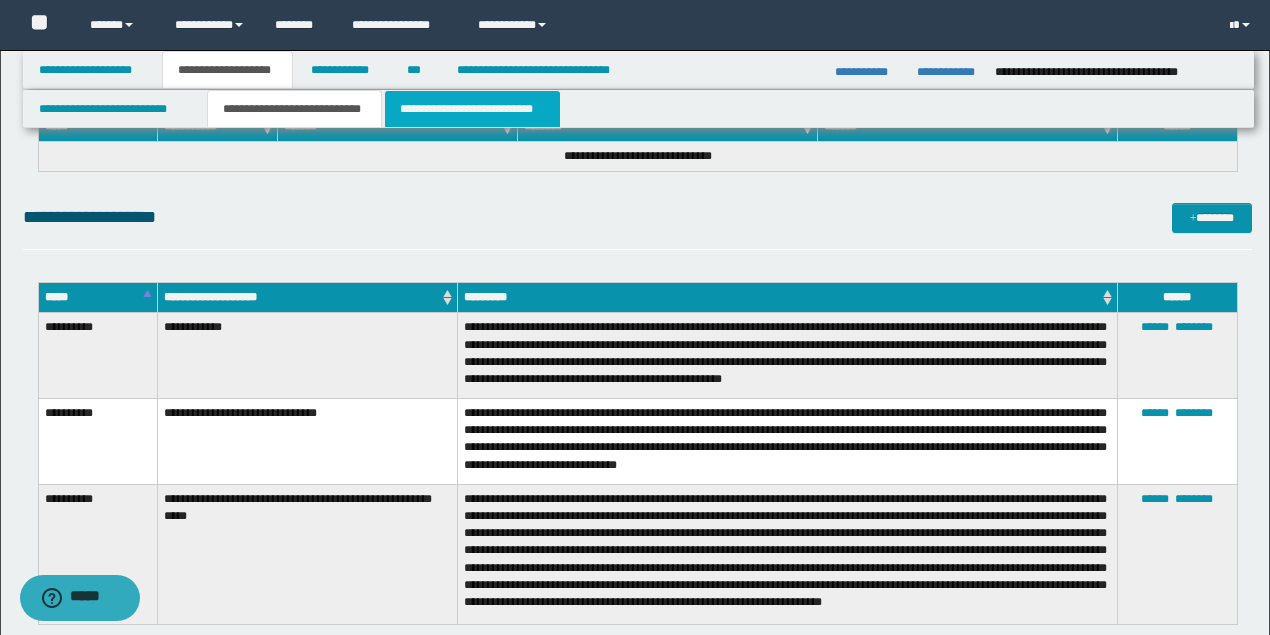 drag, startPoint x: 431, startPoint y: 116, endPoint x: 408, endPoint y: 205, distance: 91.92388 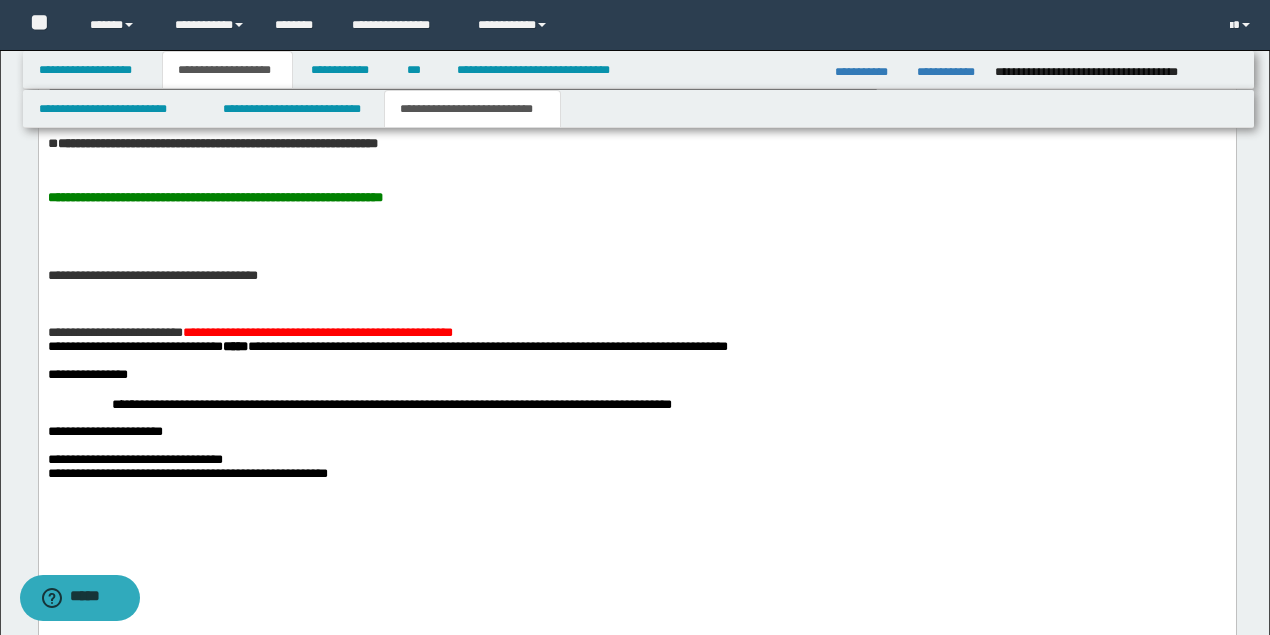 scroll, scrollTop: 2800, scrollLeft: 0, axis: vertical 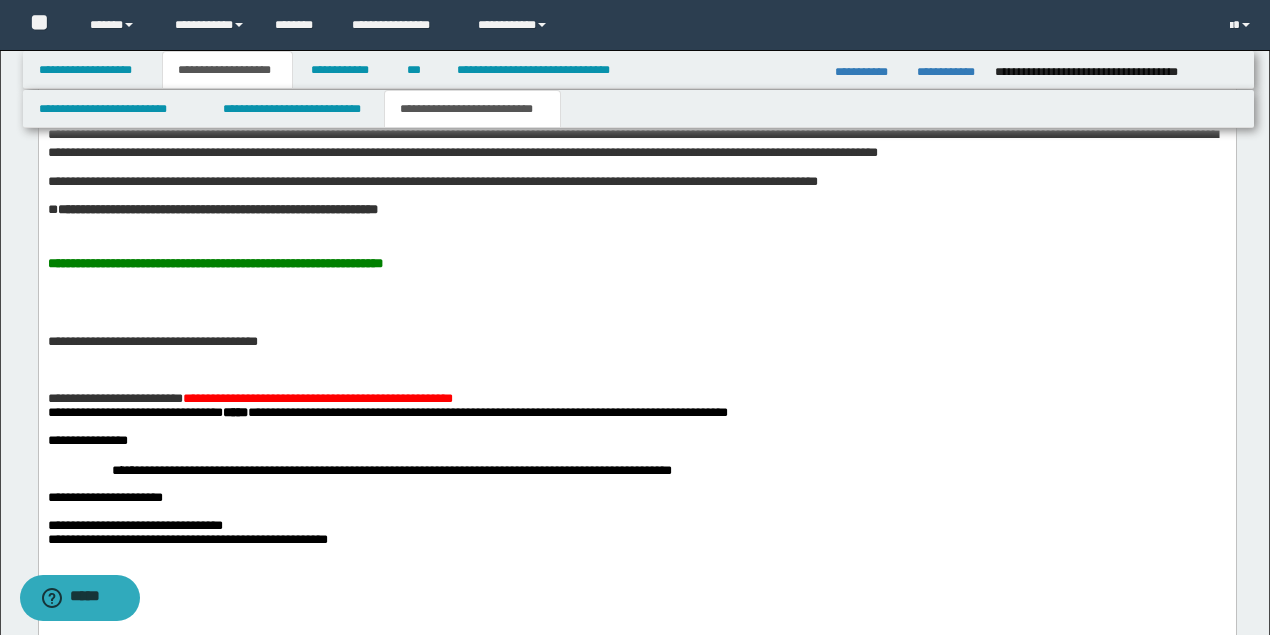 click on "**********" at bounding box center [636, -98] 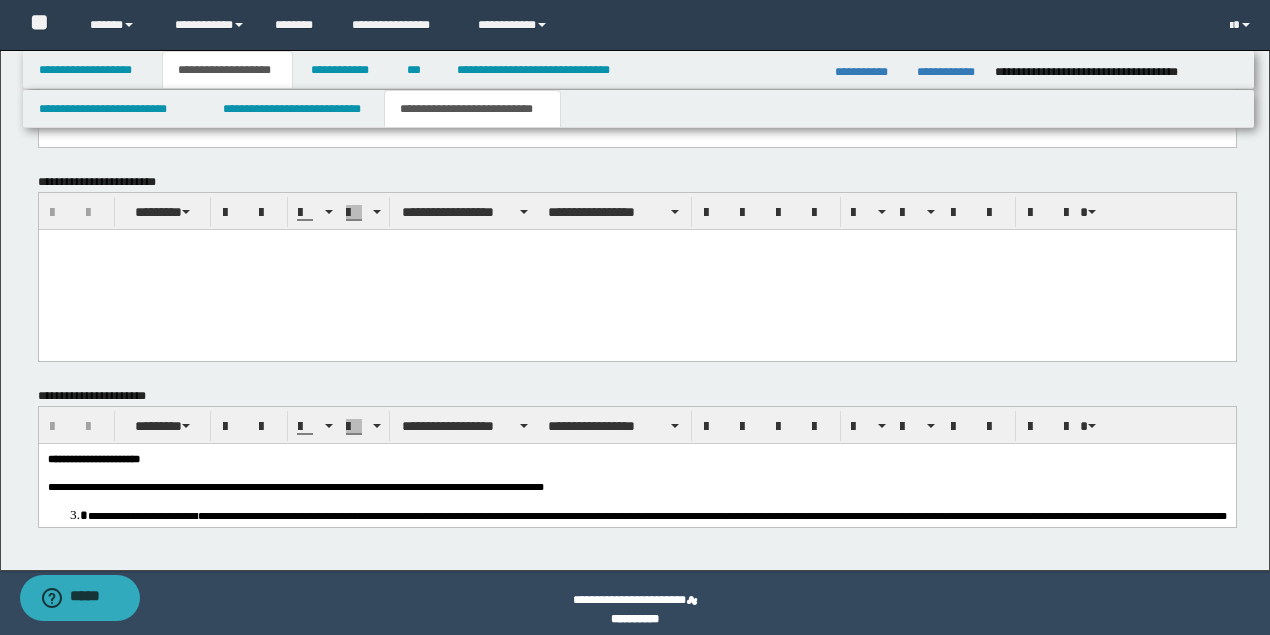 scroll, scrollTop: 3414, scrollLeft: 0, axis: vertical 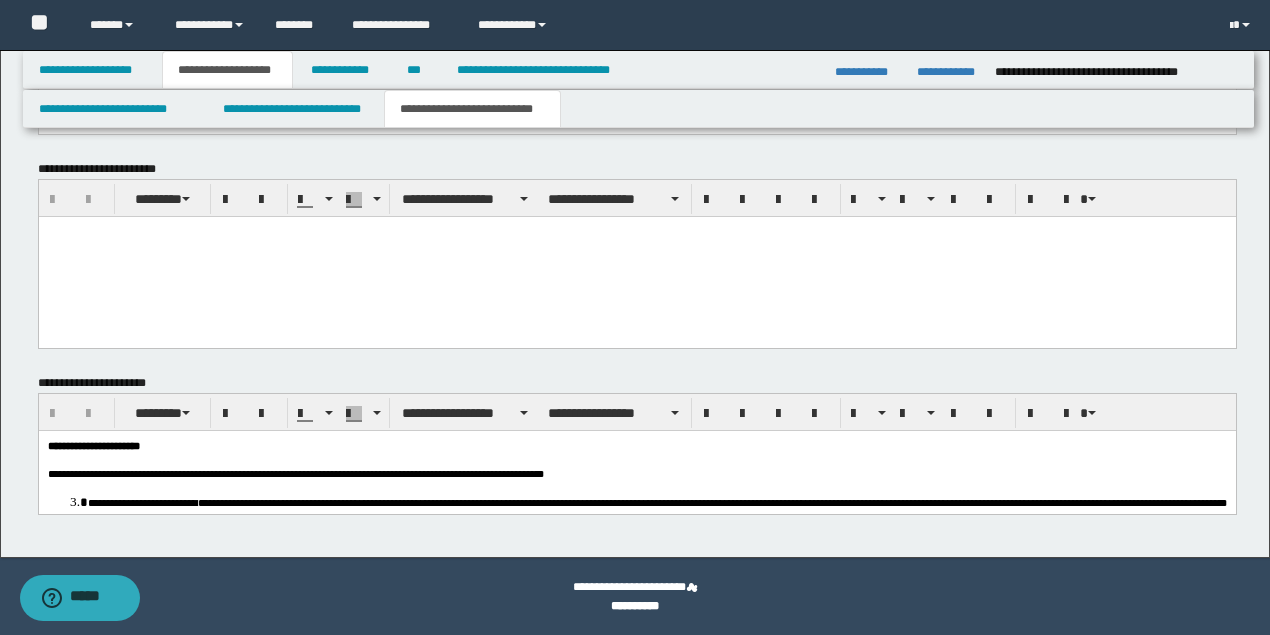 drag, startPoint x: 47, startPoint y: -404, endPoint x: 408, endPoint y: -1211, distance: 884.06445 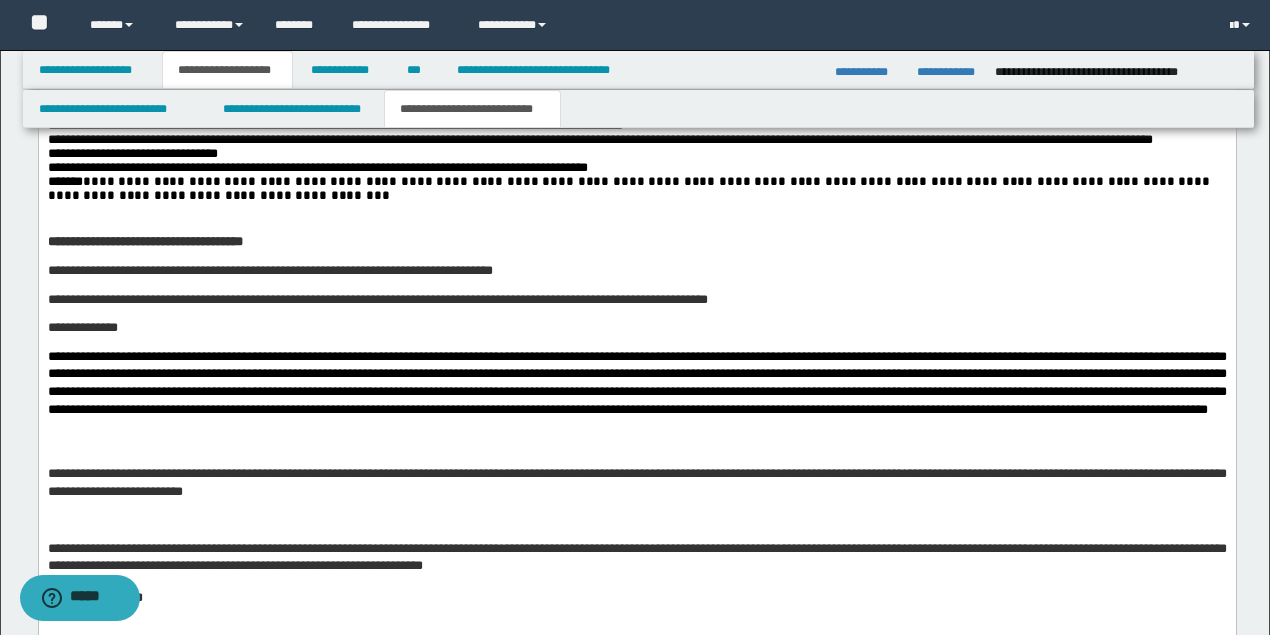 scroll, scrollTop: 2730, scrollLeft: 0, axis: vertical 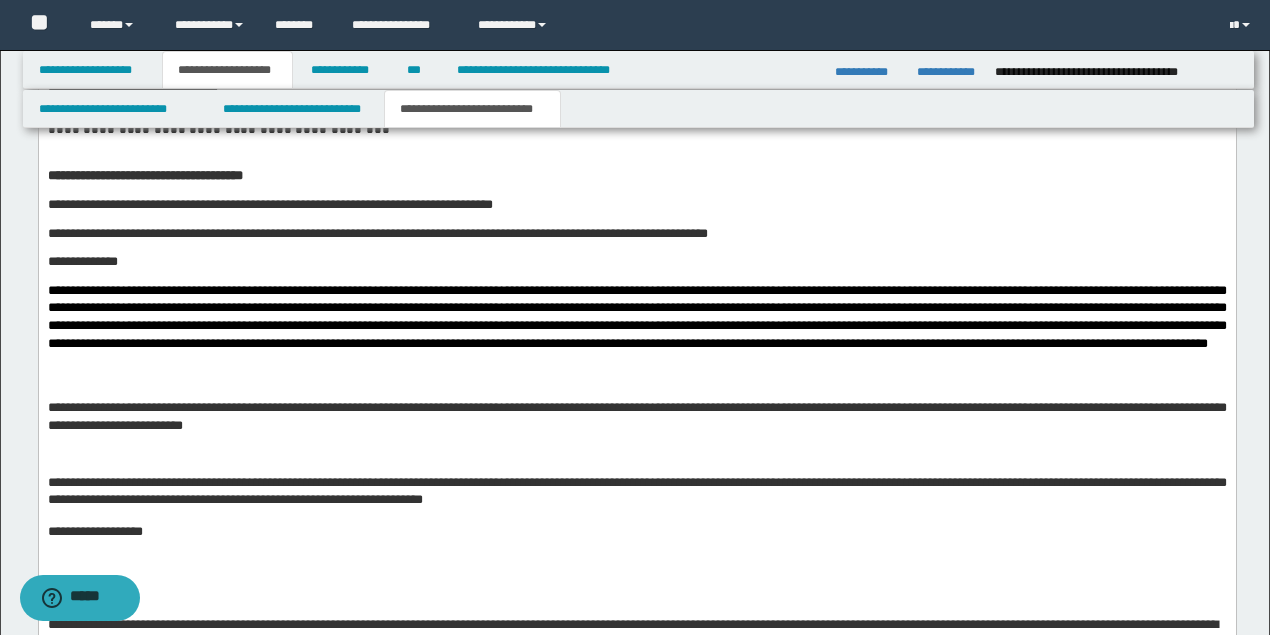 click on "**********" at bounding box center (636, 142) 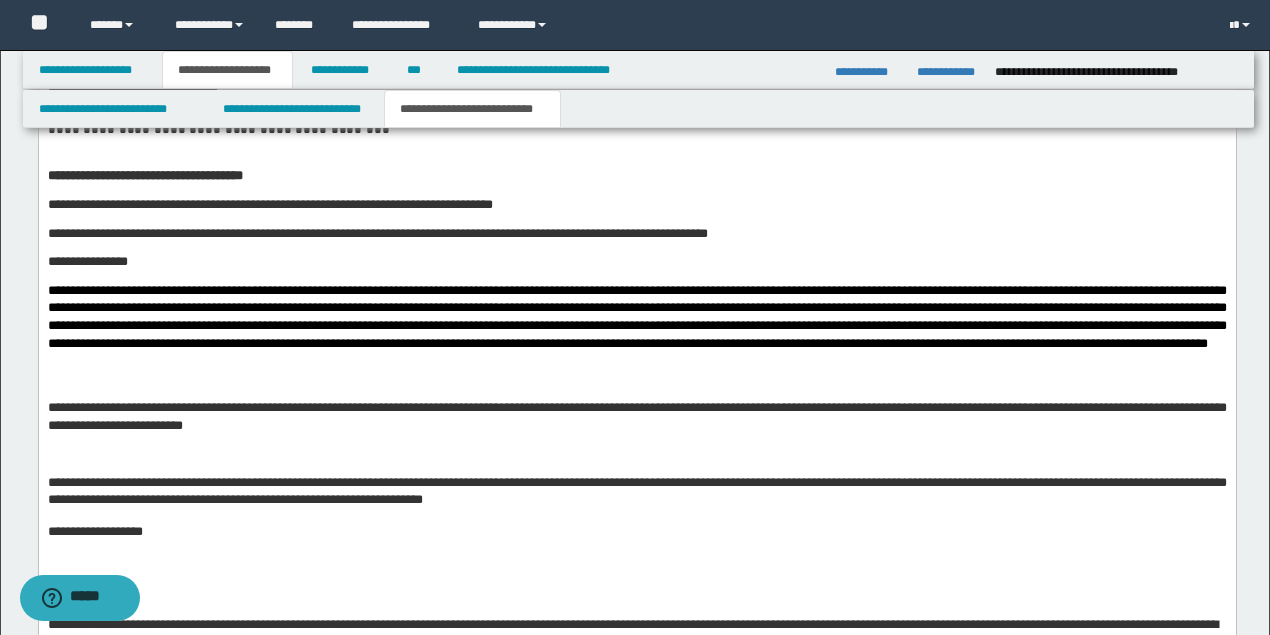 click on "**********" at bounding box center (707, 232) 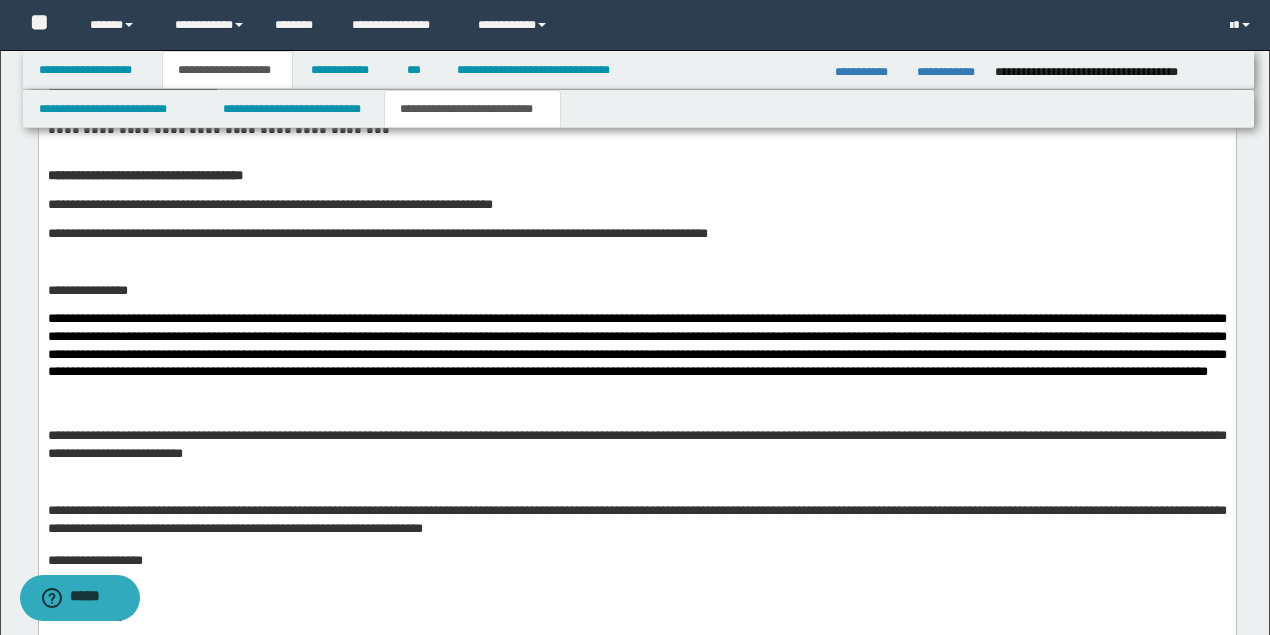 click on "**********" at bounding box center [707, 289] 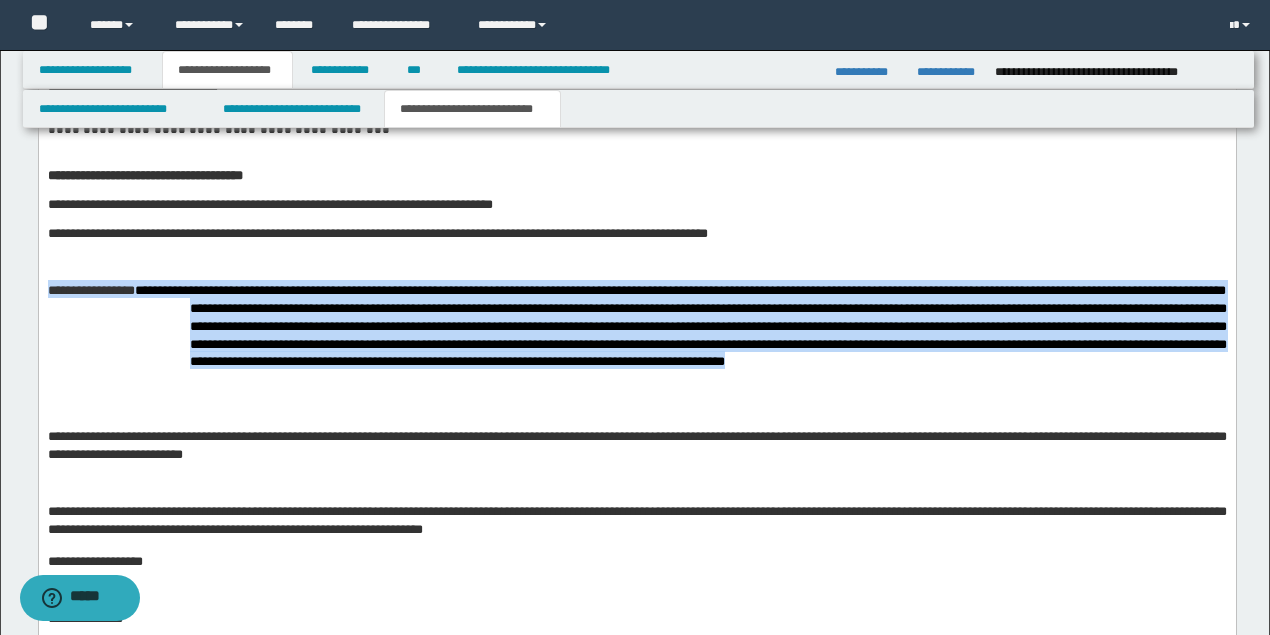 drag, startPoint x: 1090, startPoint y: 448, endPoint x: 66, endPoint y: -452, distance: 1363.296 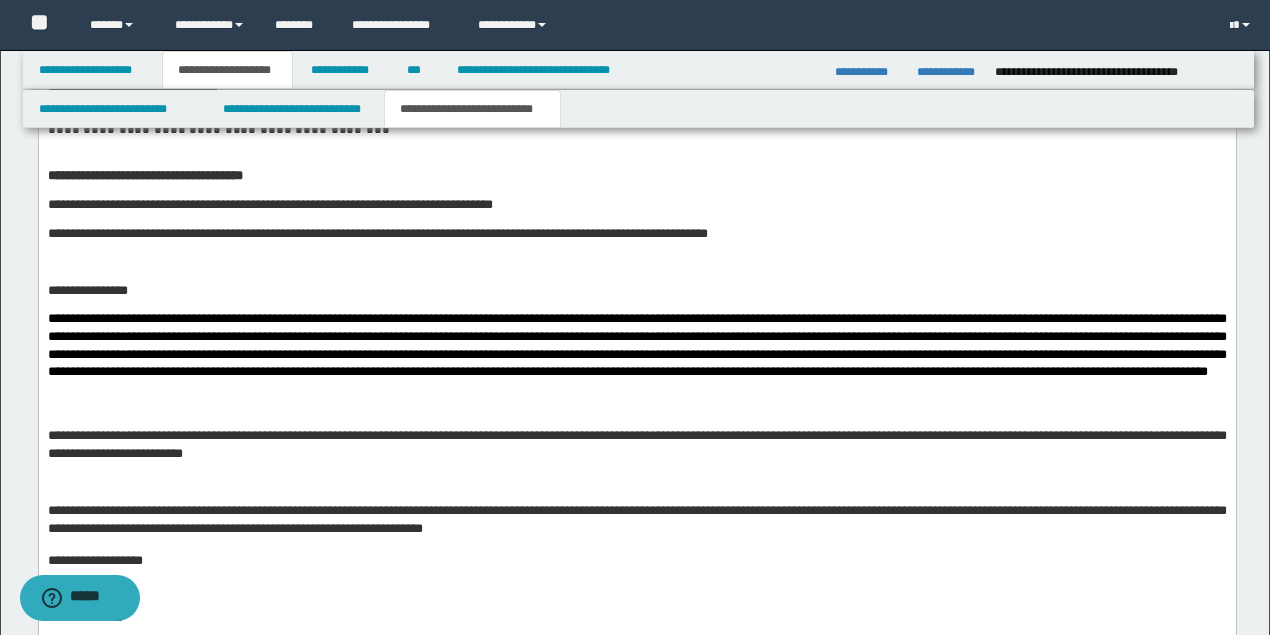 click on "**********" at bounding box center (636, 156) 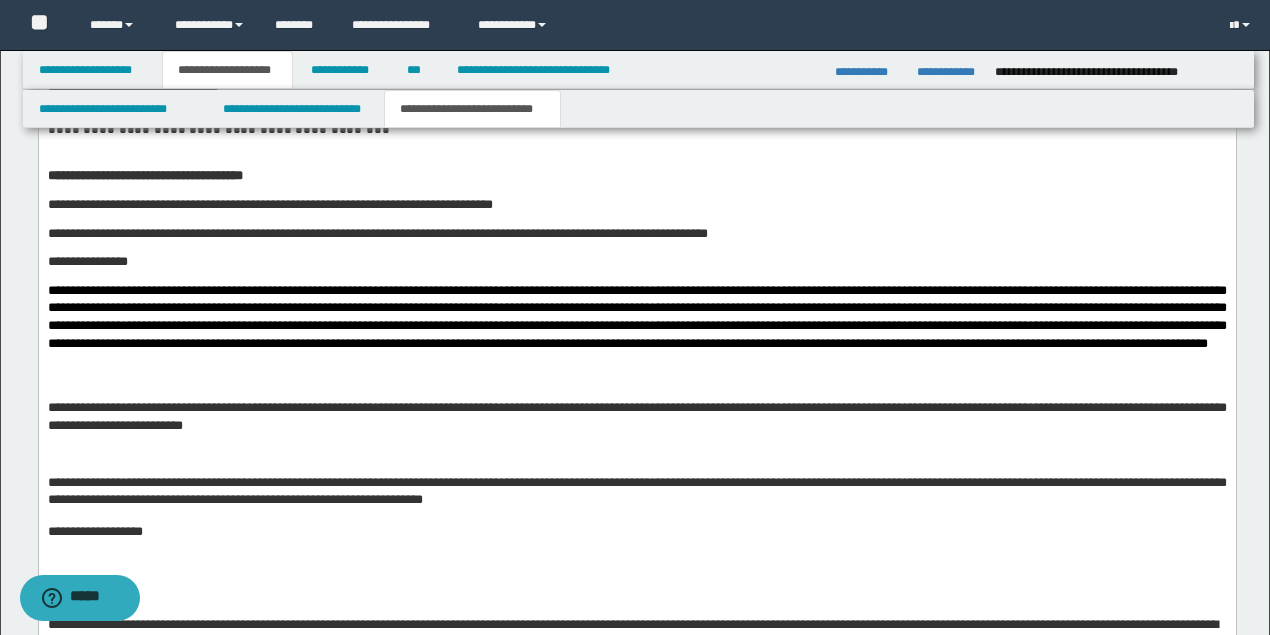 scroll, scrollTop: 2930, scrollLeft: 0, axis: vertical 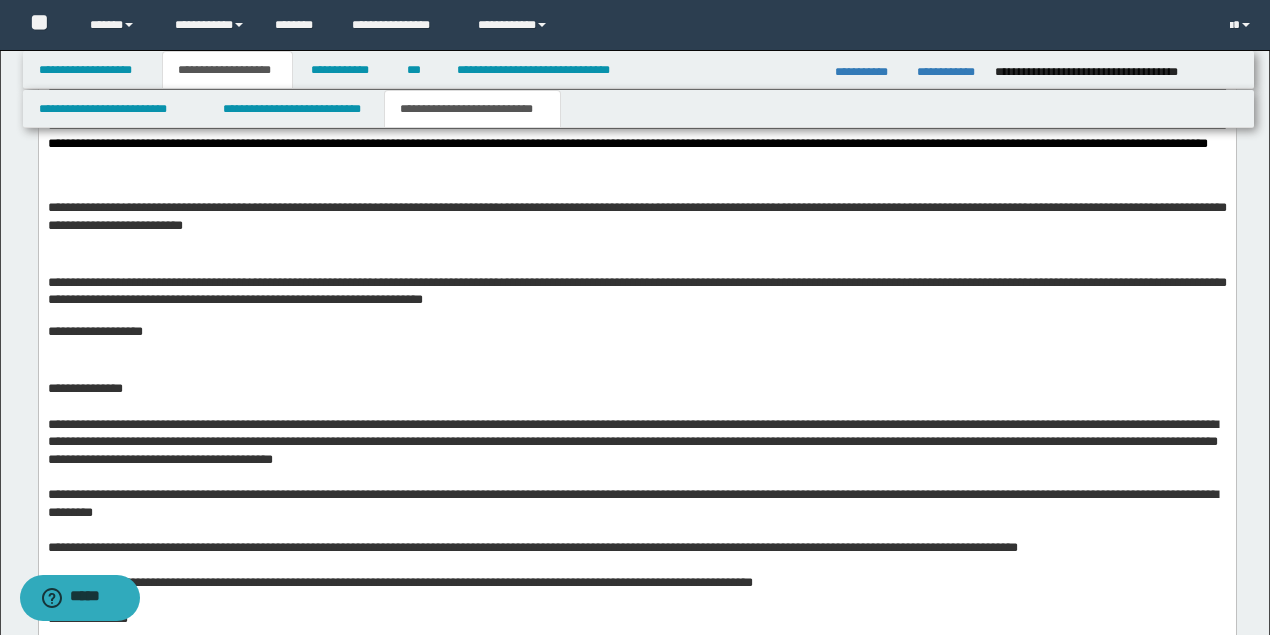 click at bounding box center [636, 177] 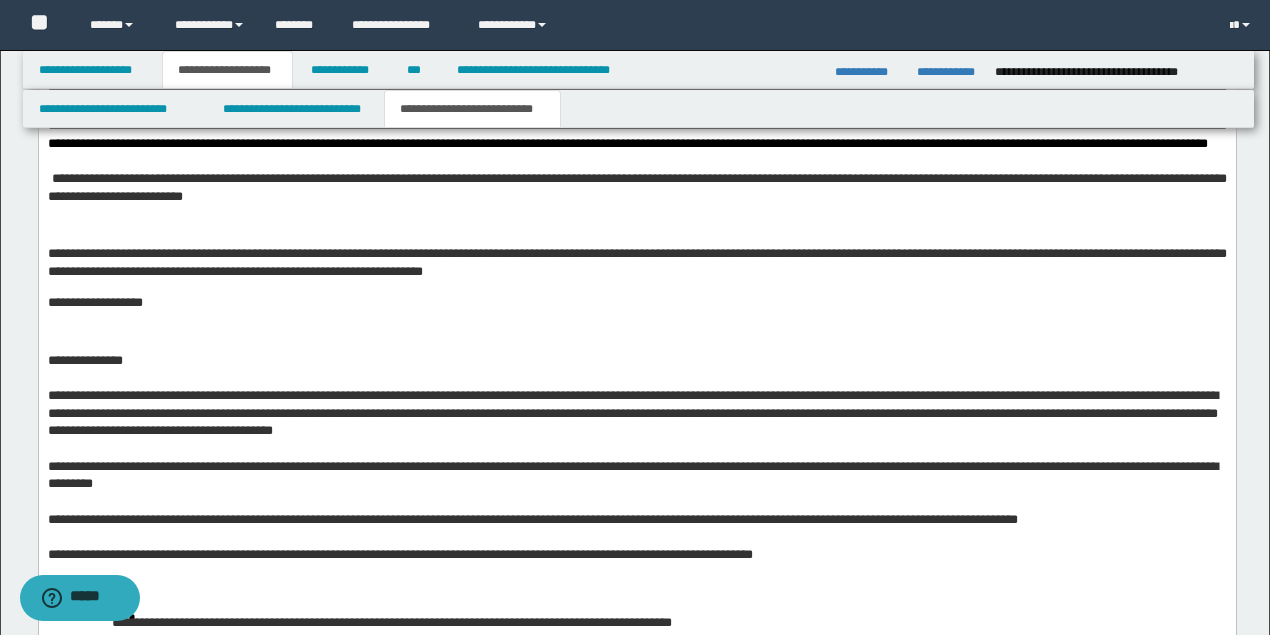 click at bounding box center (636, 224) 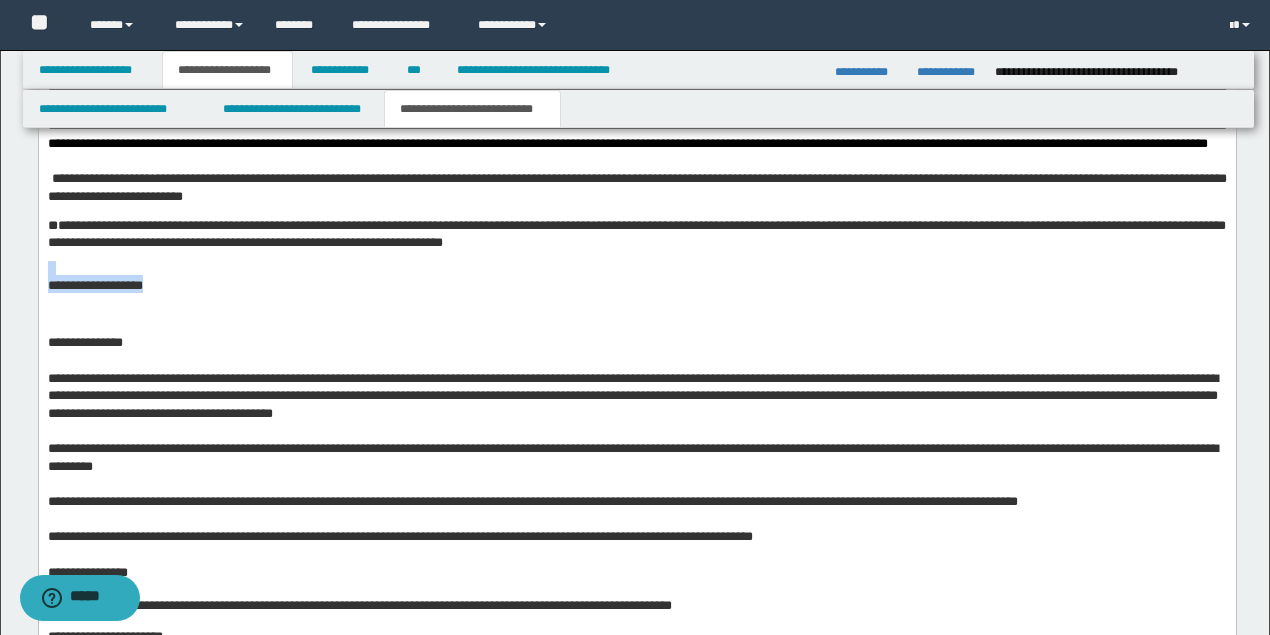 drag, startPoint x: 234, startPoint y: 393, endPoint x: -114, endPoint y: 382, distance: 348.1738 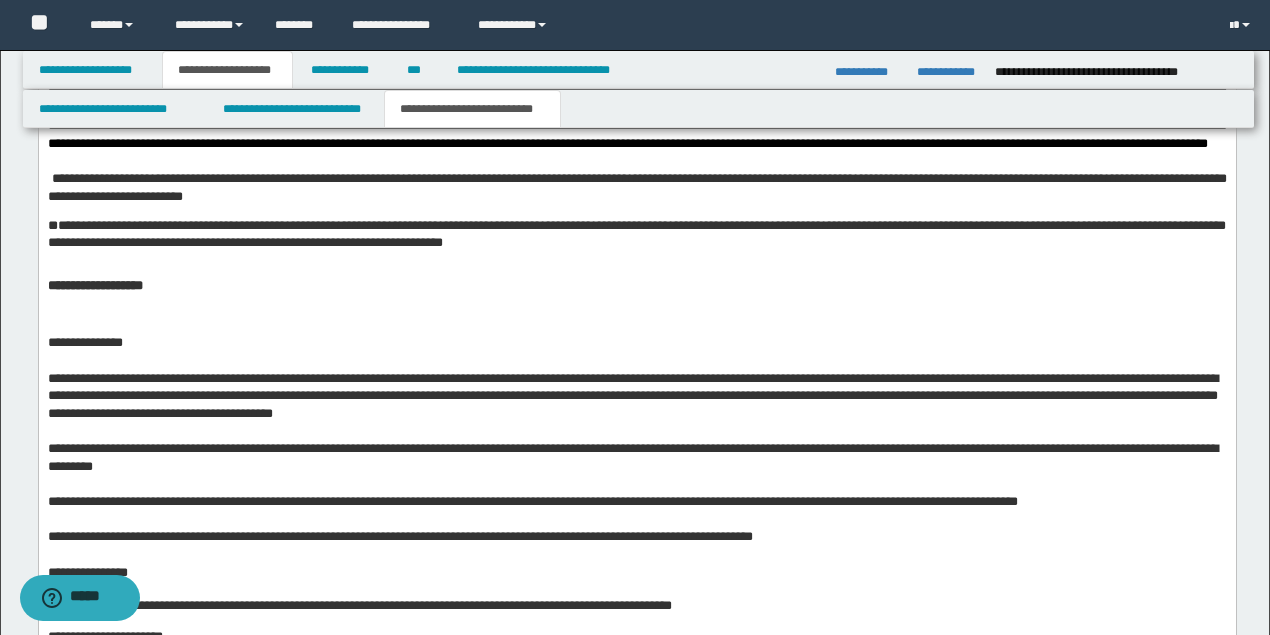 click on "**********" at bounding box center [636, -81] 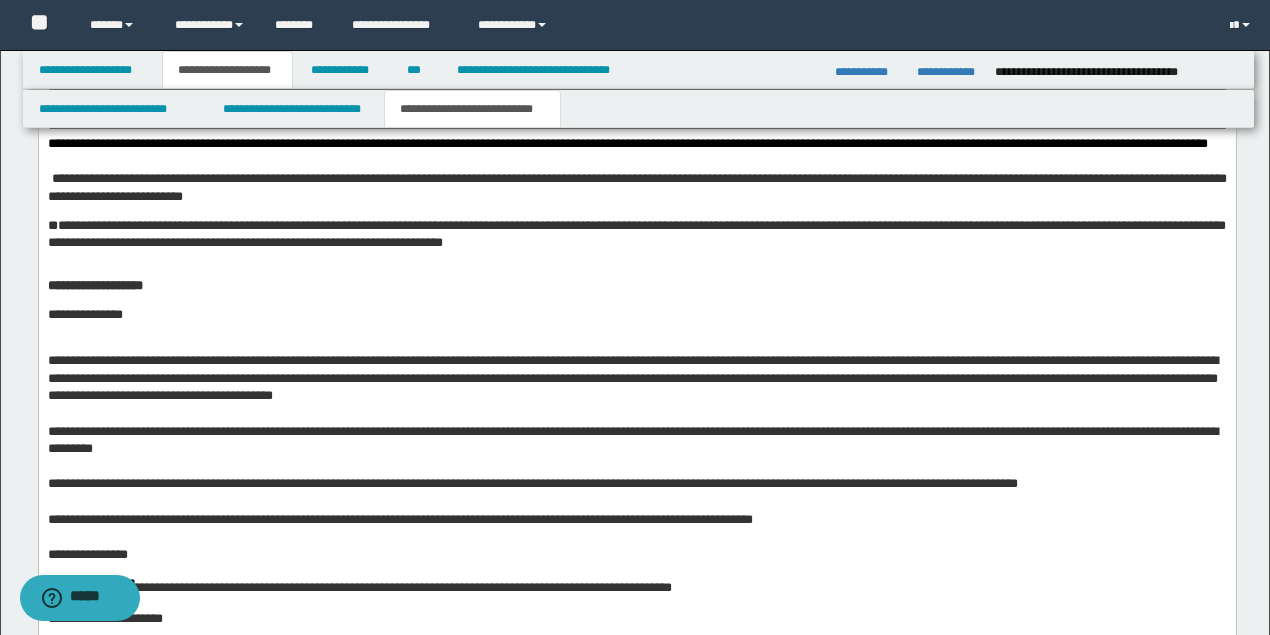 click on "**********" at bounding box center [636, 284] 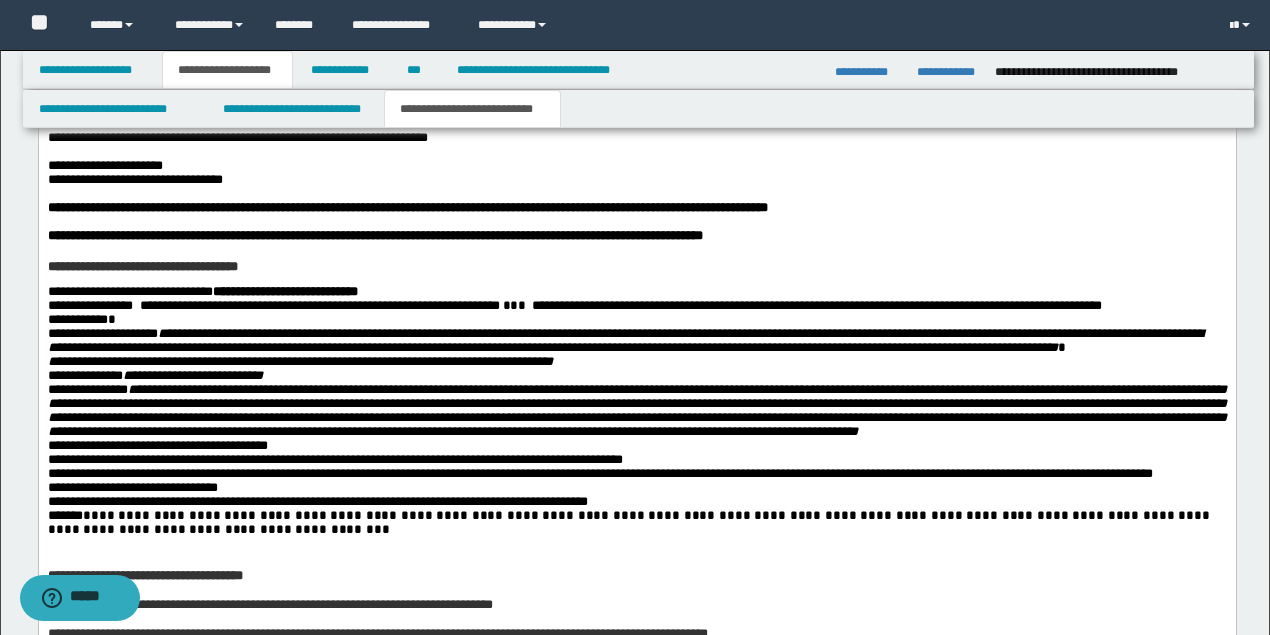 scroll, scrollTop: 2597, scrollLeft: 0, axis: vertical 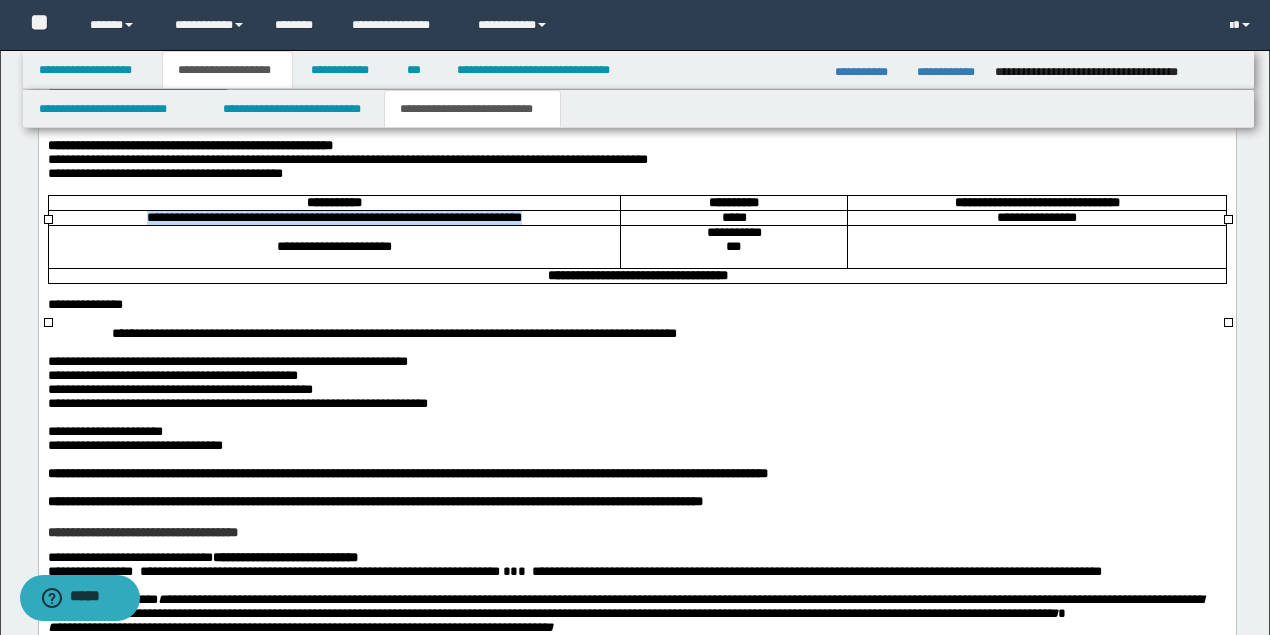 drag, startPoint x: 77, startPoint y: 248, endPoint x: 597, endPoint y: 244, distance: 520.0154 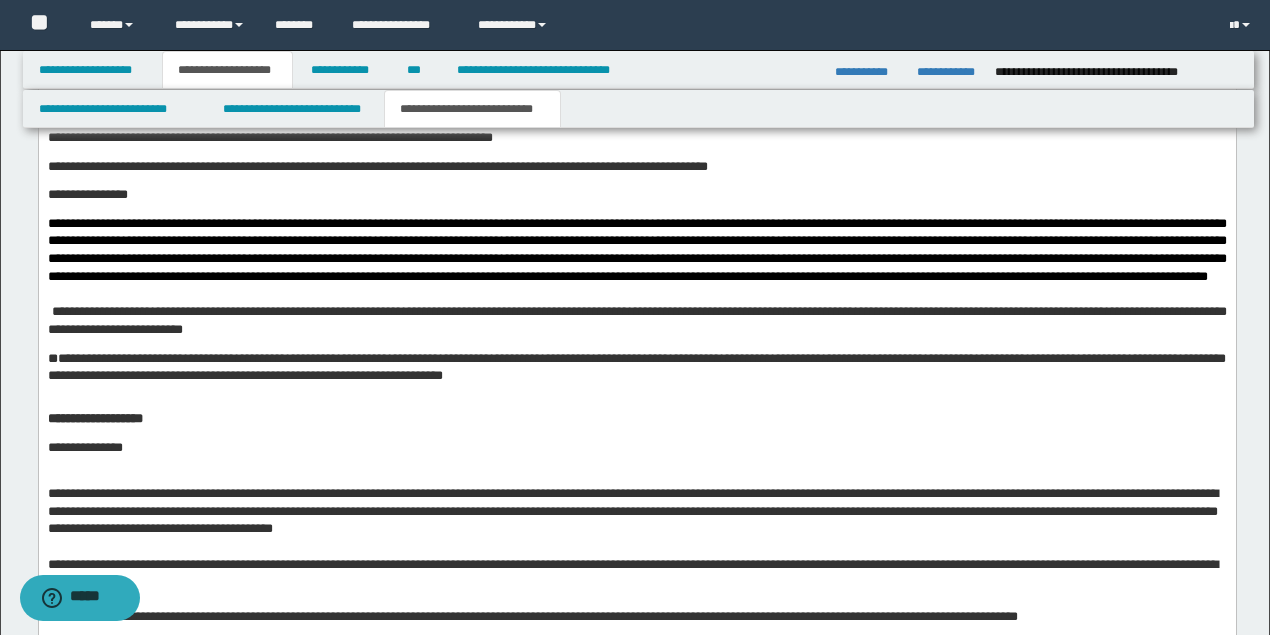 scroll, scrollTop: 2997, scrollLeft: 0, axis: vertical 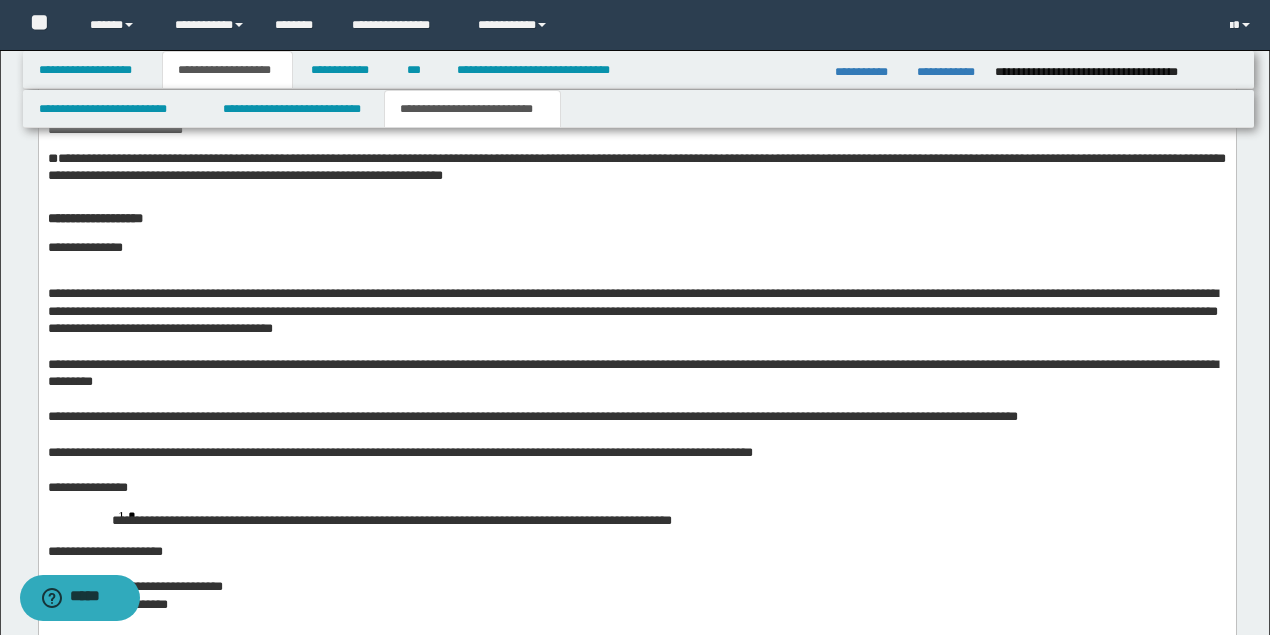 click on "**********" at bounding box center (636, 246) 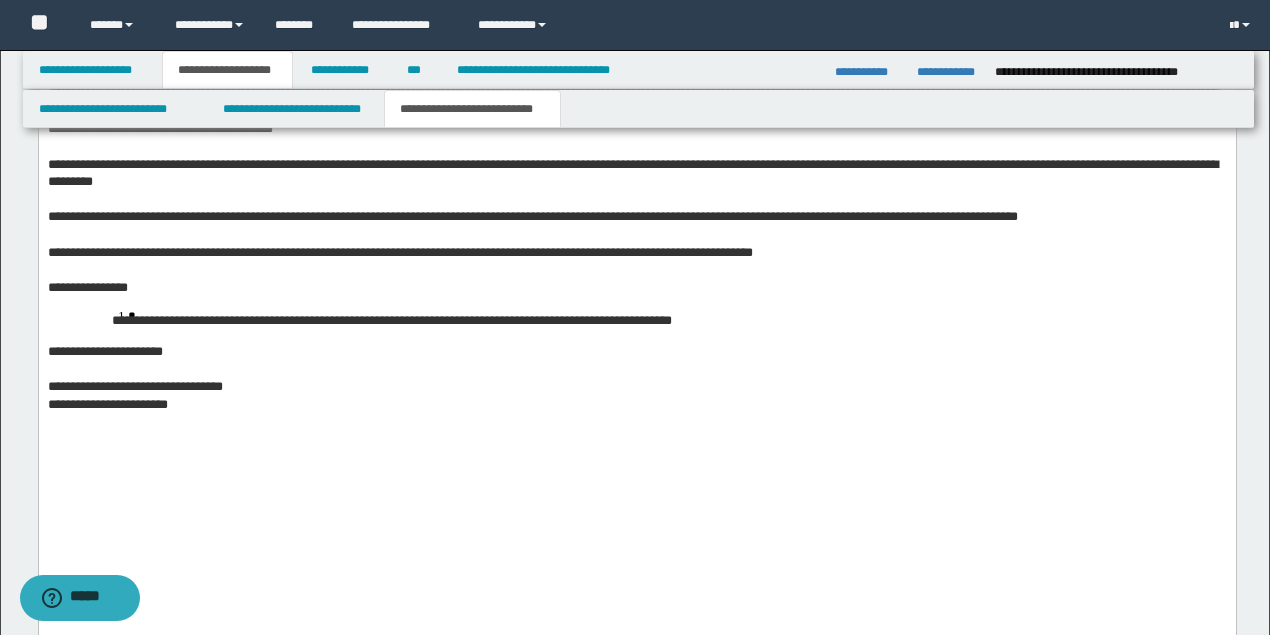 scroll, scrollTop: 2997, scrollLeft: 0, axis: vertical 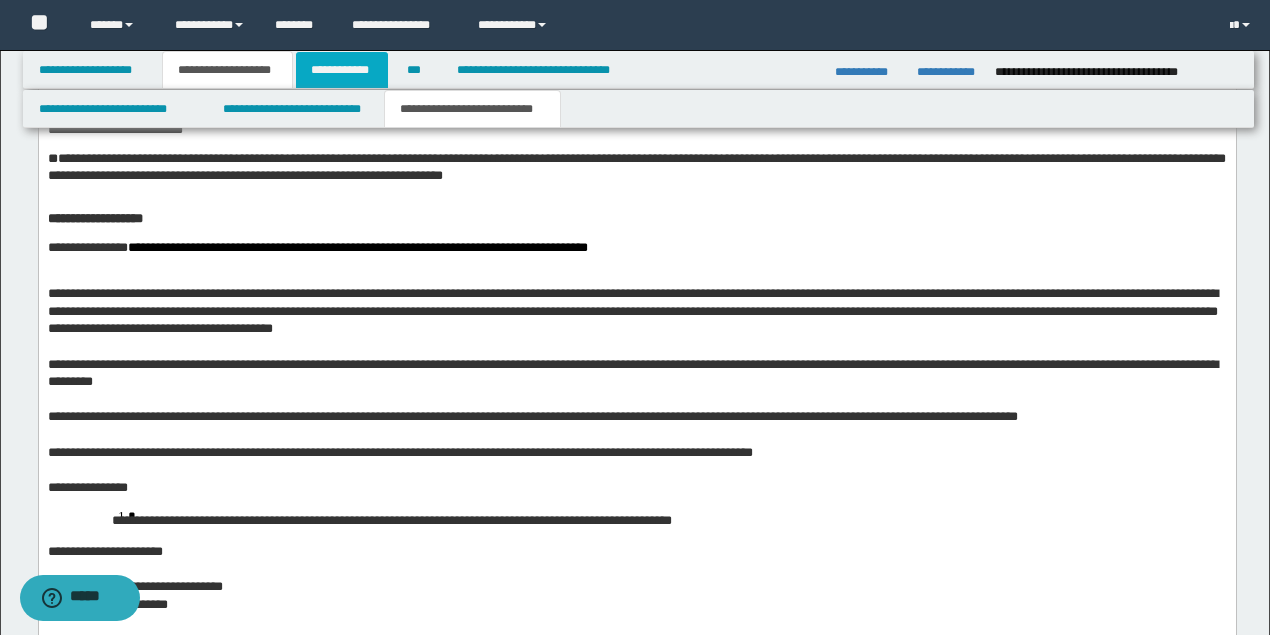click on "**********" at bounding box center [342, 70] 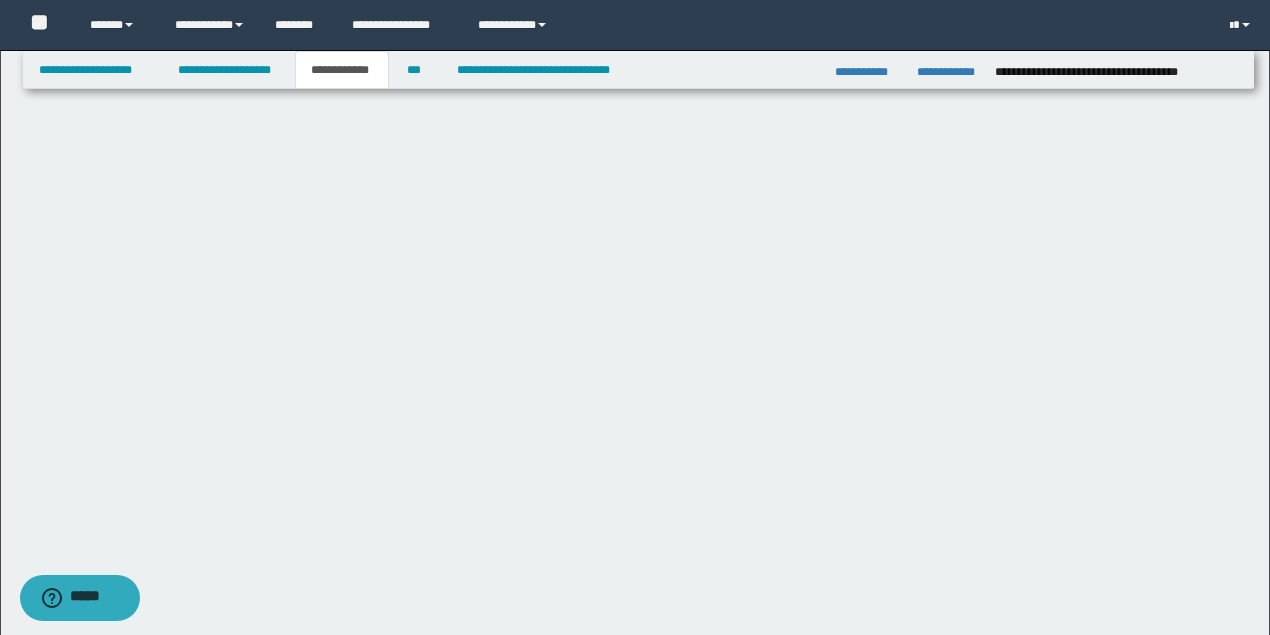 scroll, scrollTop: 513, scrollLeft: 0, axis: vertical 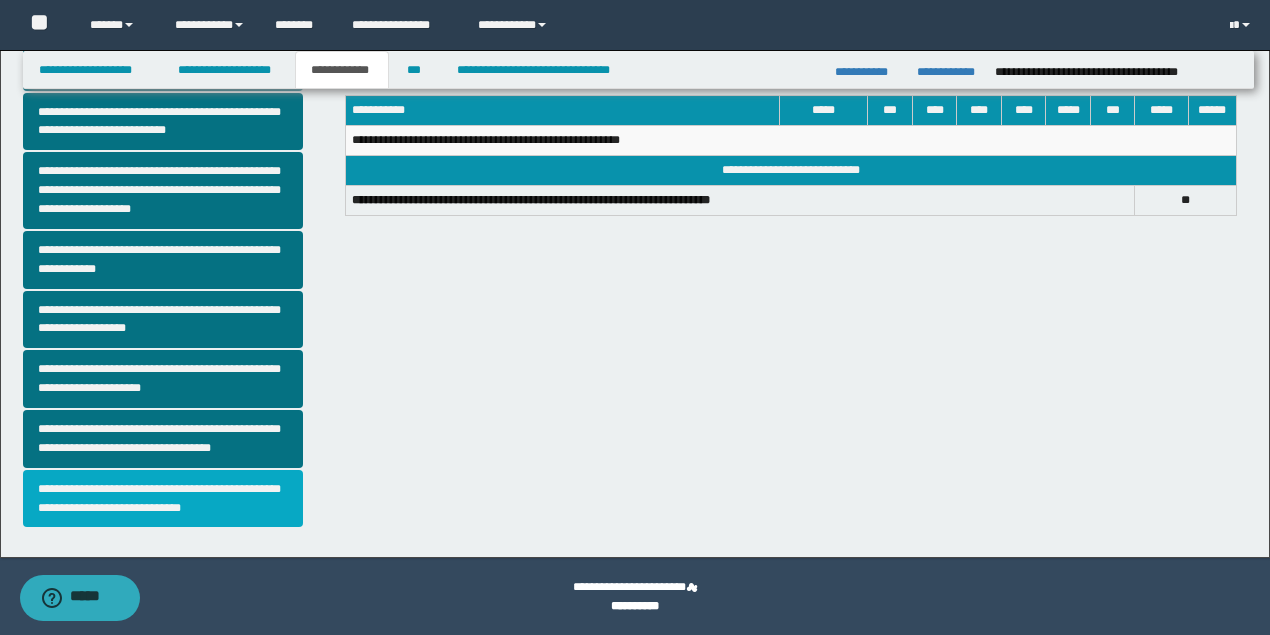 drag, startPoint x: 169, startPoint y: 503, endPoint x: 288, endPoint y: 484, distance: 120.50726 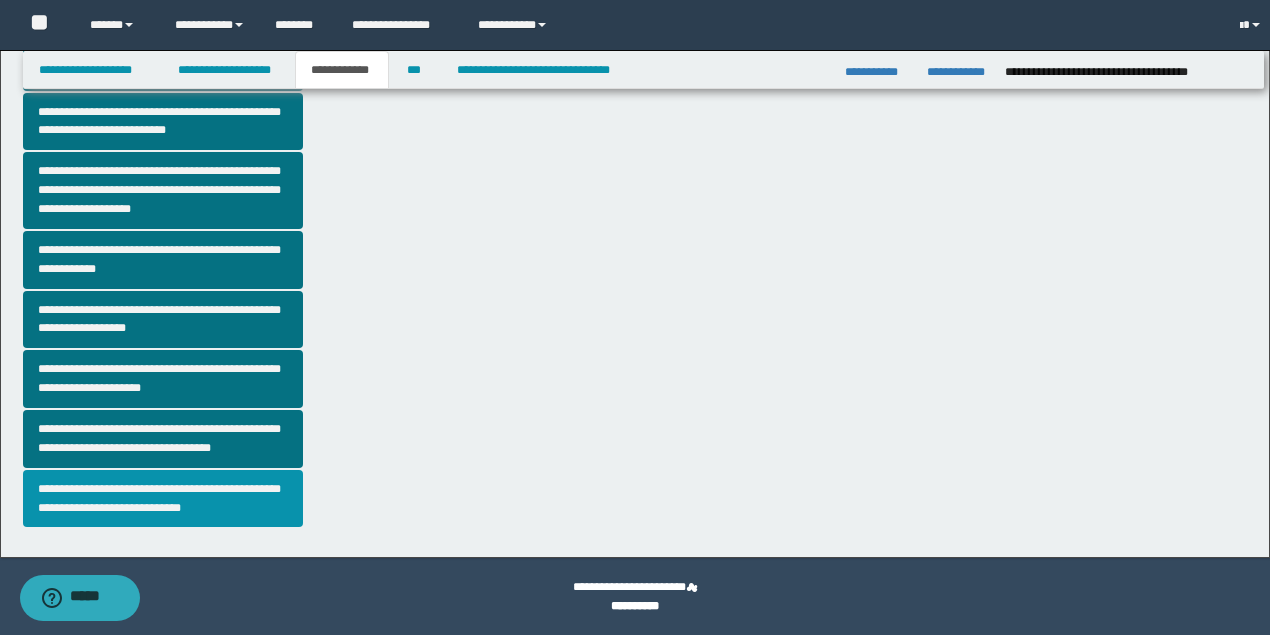 scroll, scrollTop: 0, scrollLeft: 0, axis: both 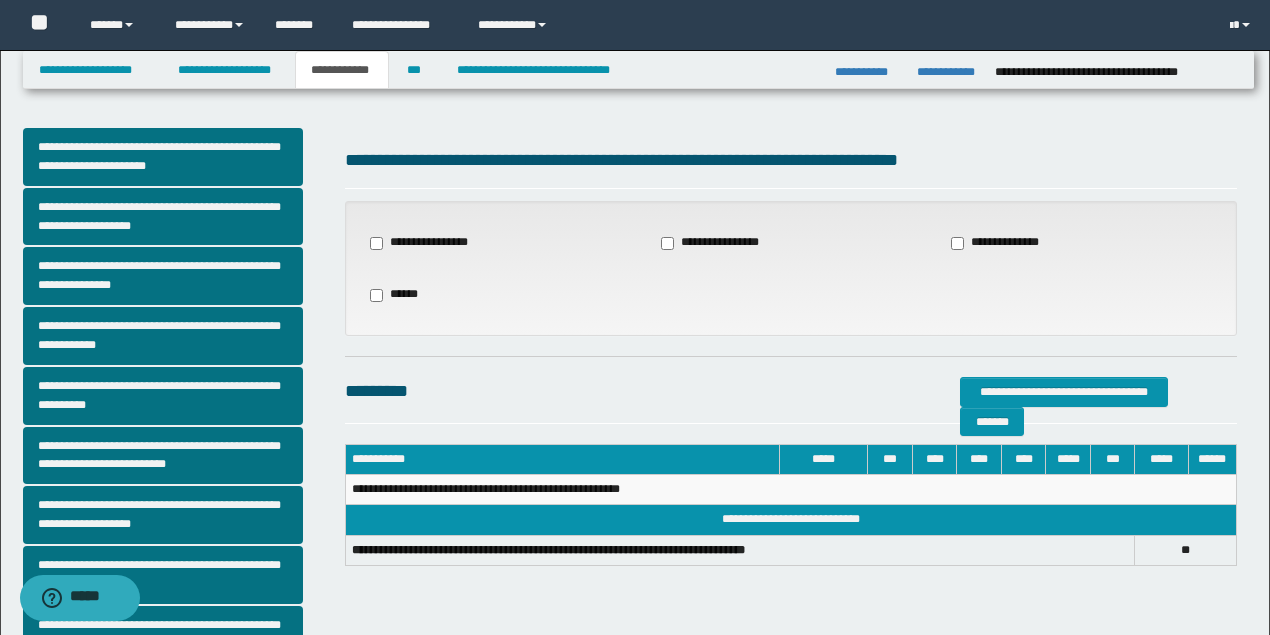 click on "**********" at bounding box center [1005, 243] 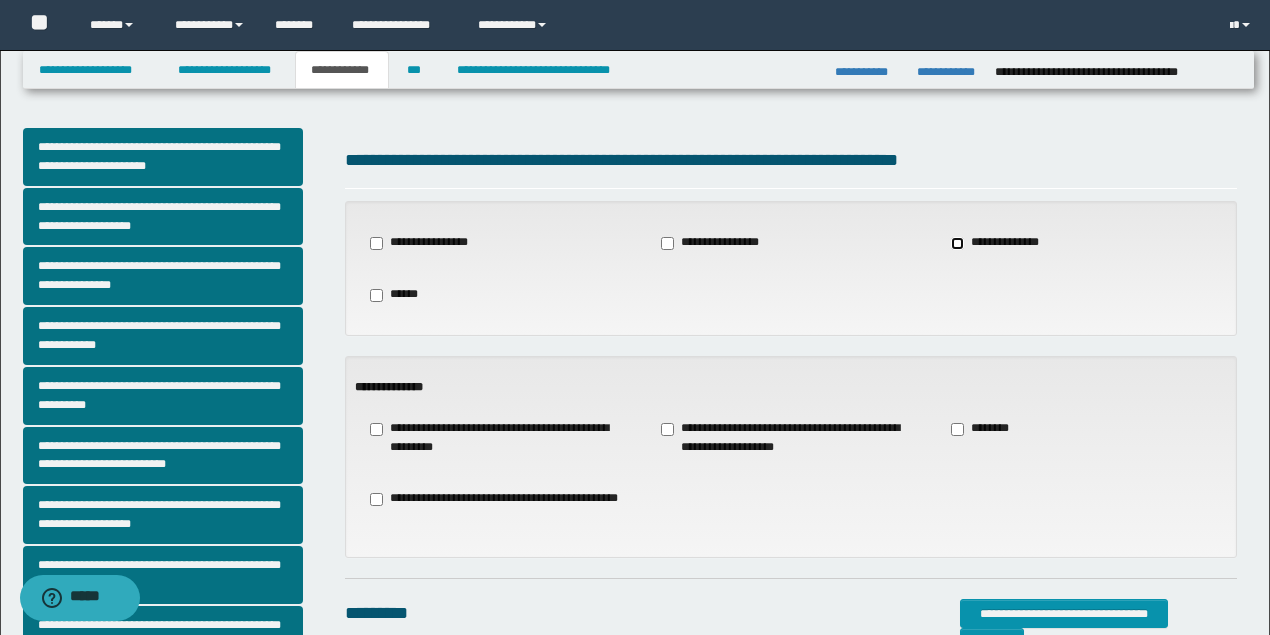 scroll, scrollTop: 200, scrollLeft: 0, axis: vertical 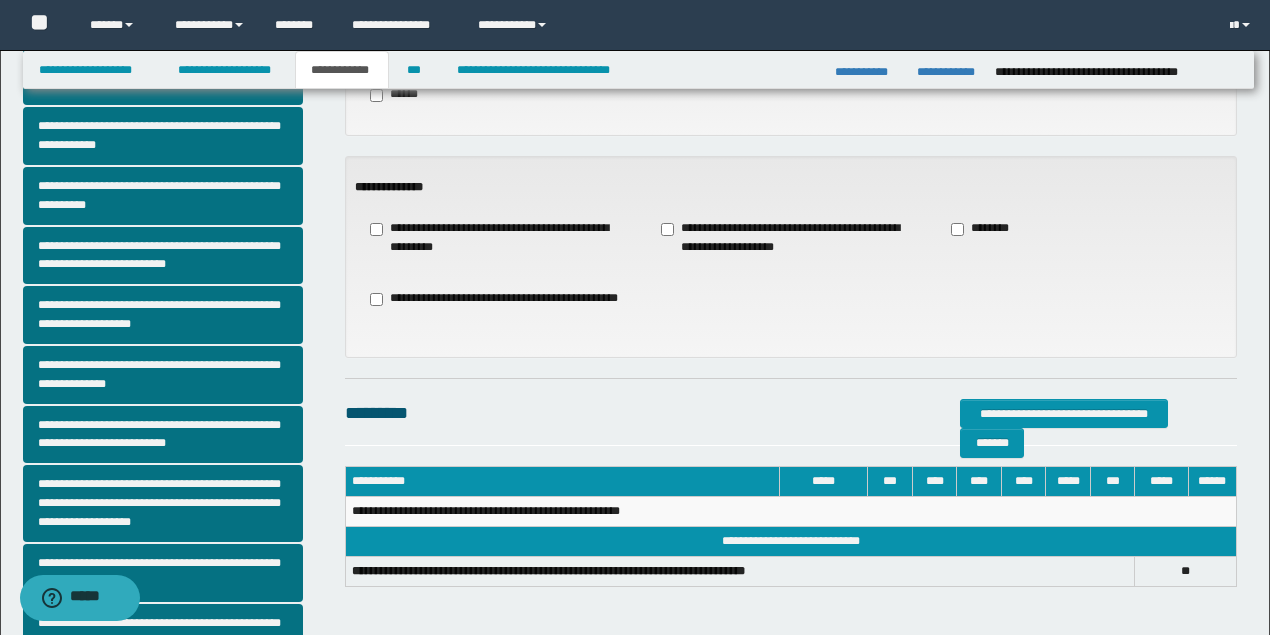 click on "**********" at bounding box center [500, 238] 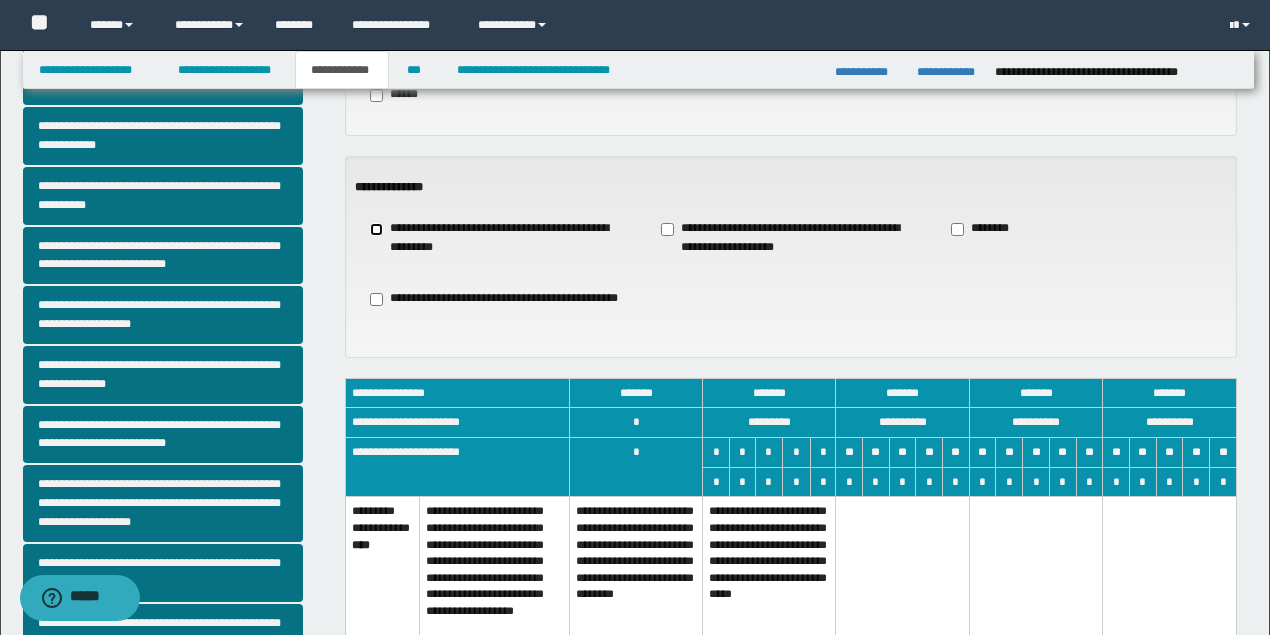 scroll, scrollTop: 400, scrollLeft: 0, axis: vertical 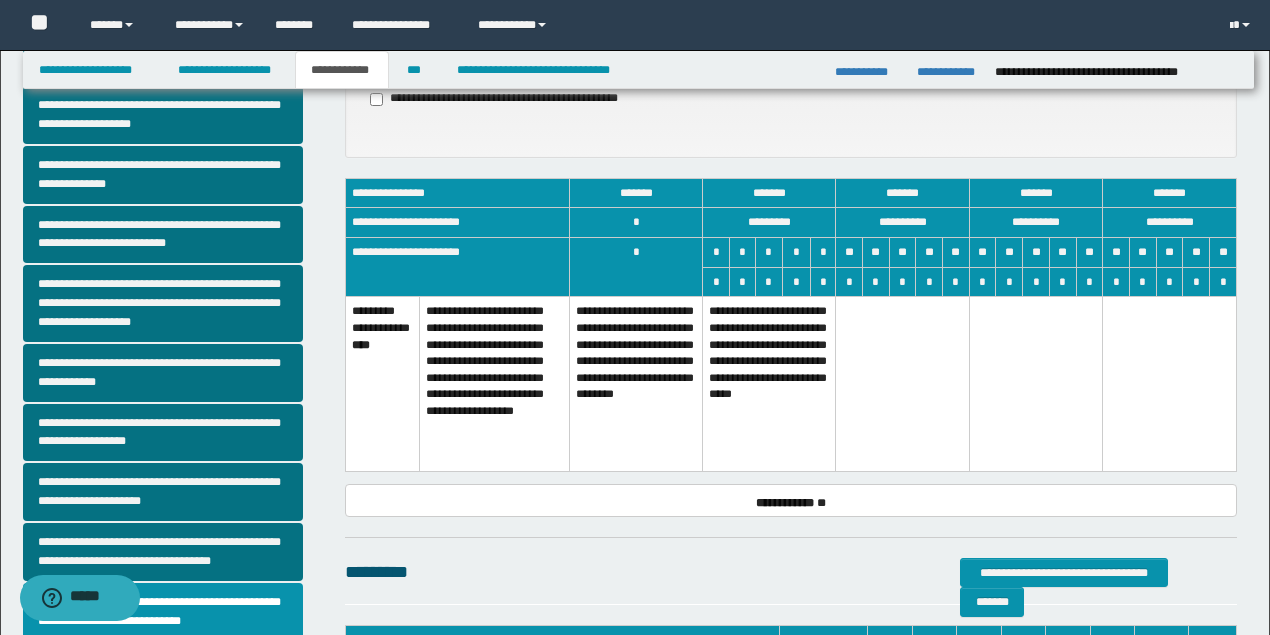 click on "**********" at bounding box center [636, 384] 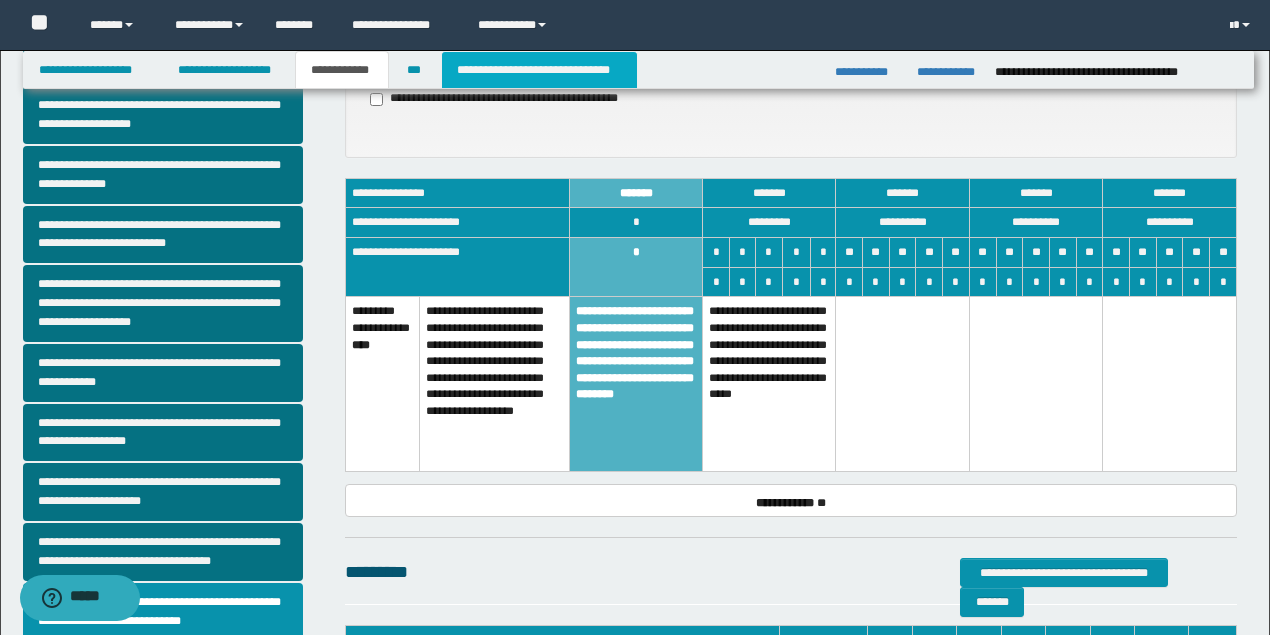 click on "**********" at bounding box center (539, 70) 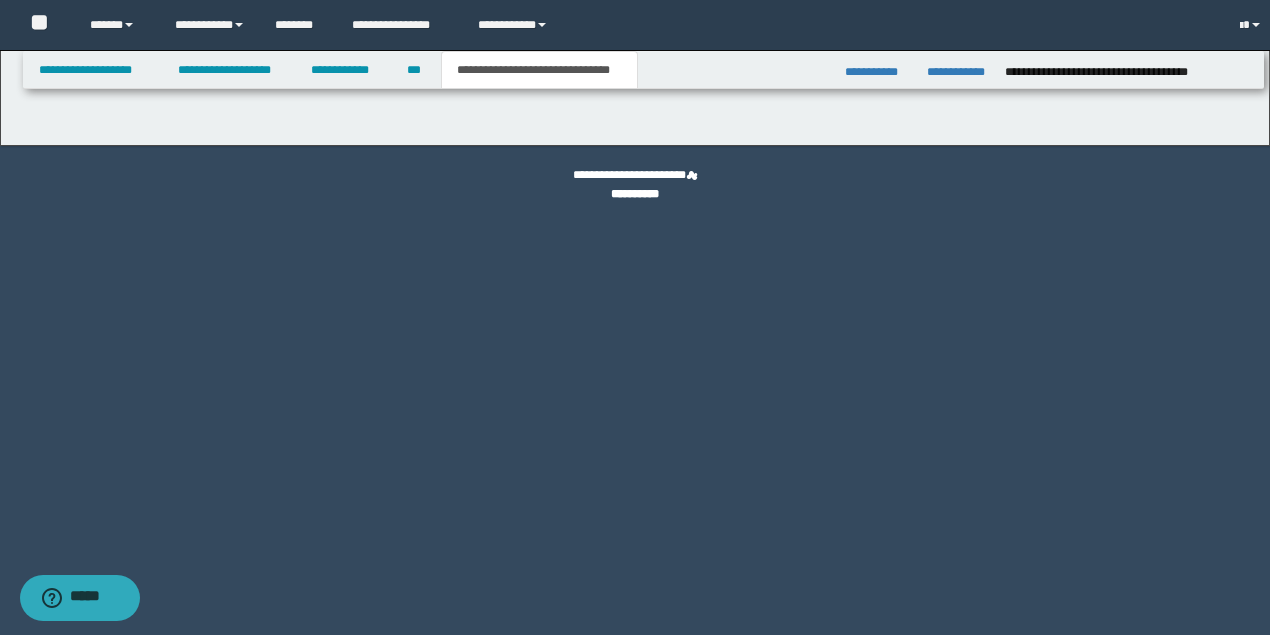 scroll, scrollTop: 0, scrollLeft: 0, axis: both 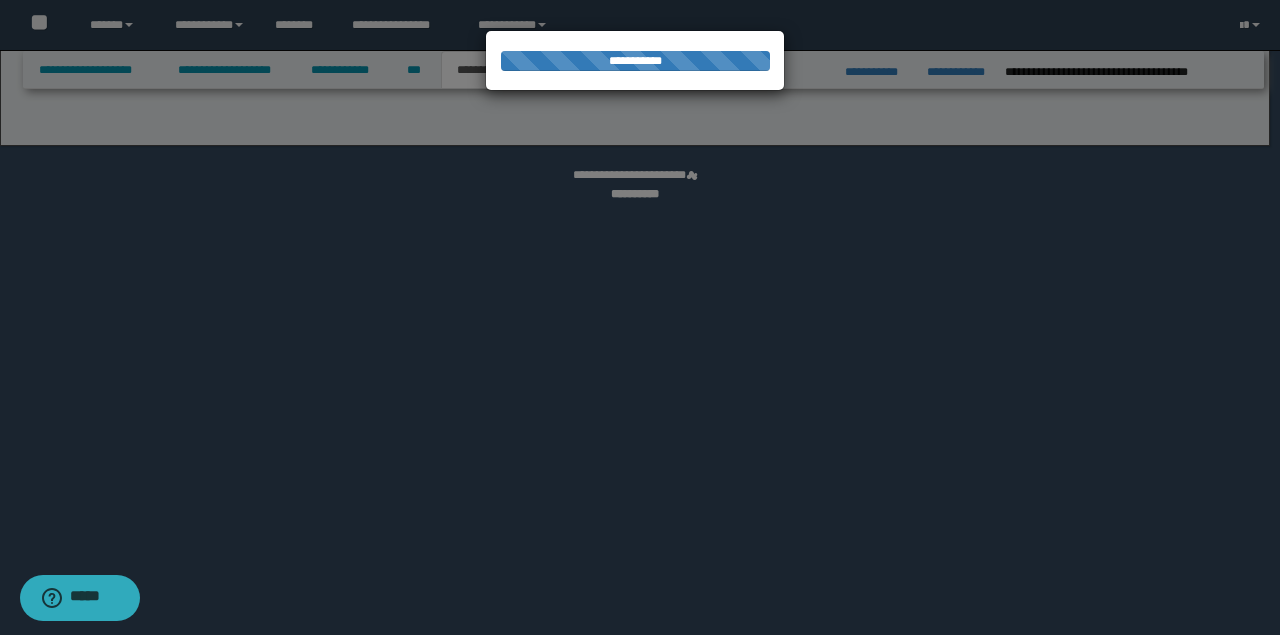 select on "*" 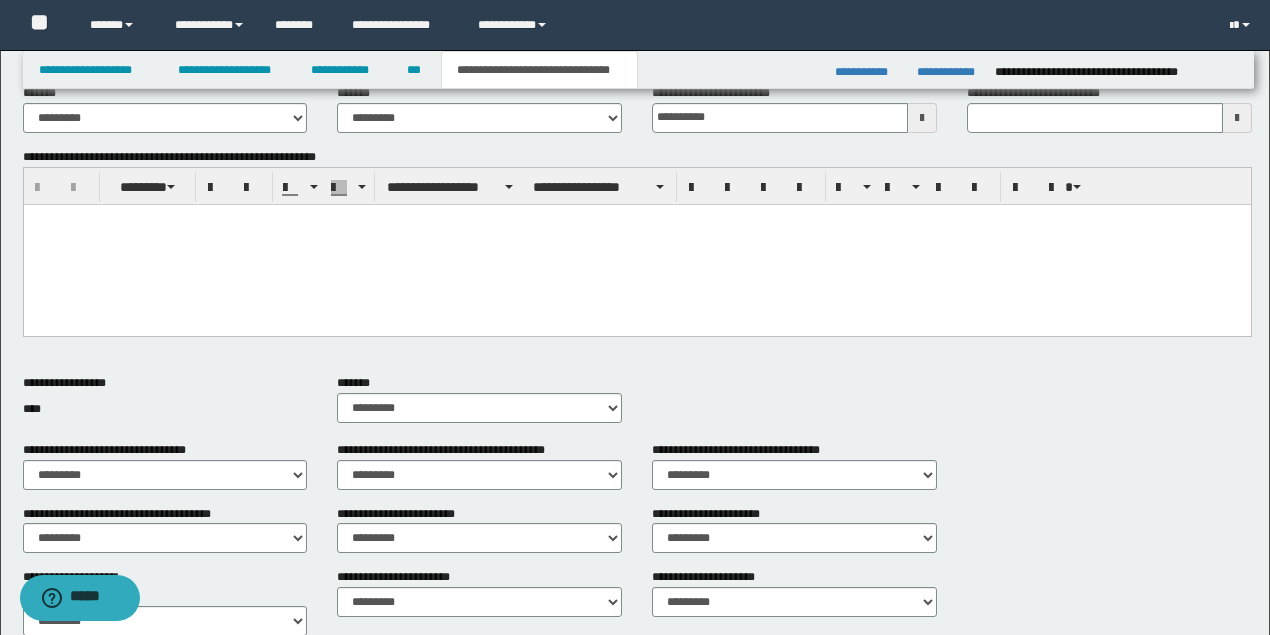 scroll, scrollTop: 533, scrollLeft: 0, axis: vertical 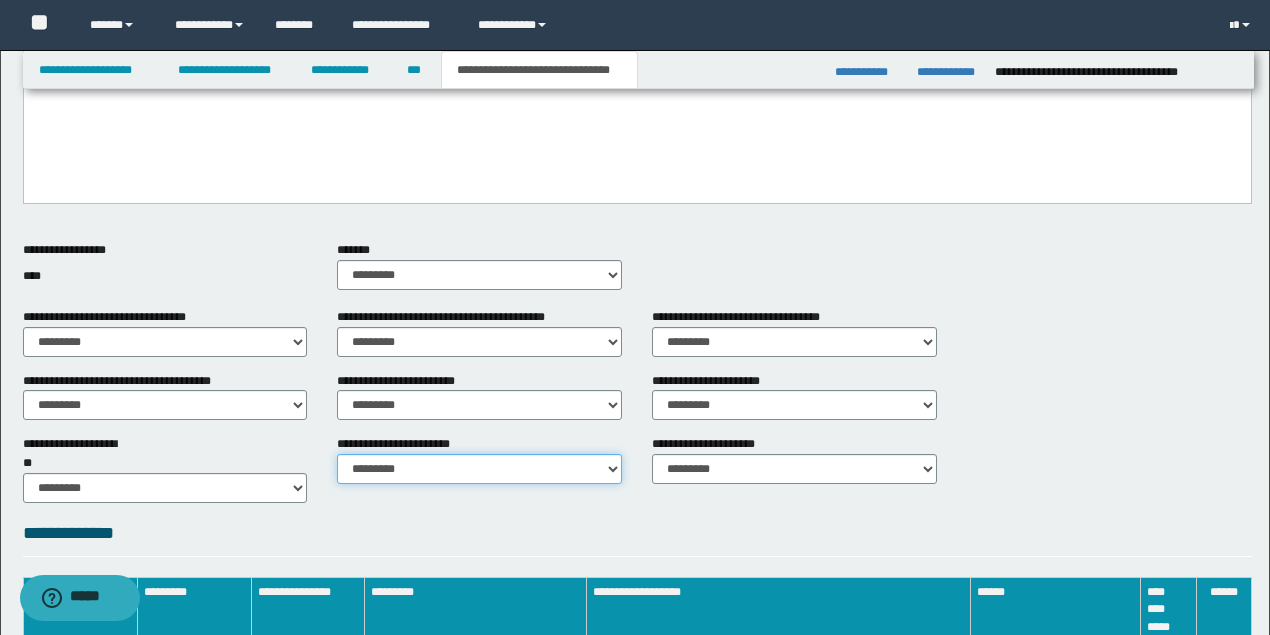 click on "*********
*********
*********" at bounding box center (479, 469) 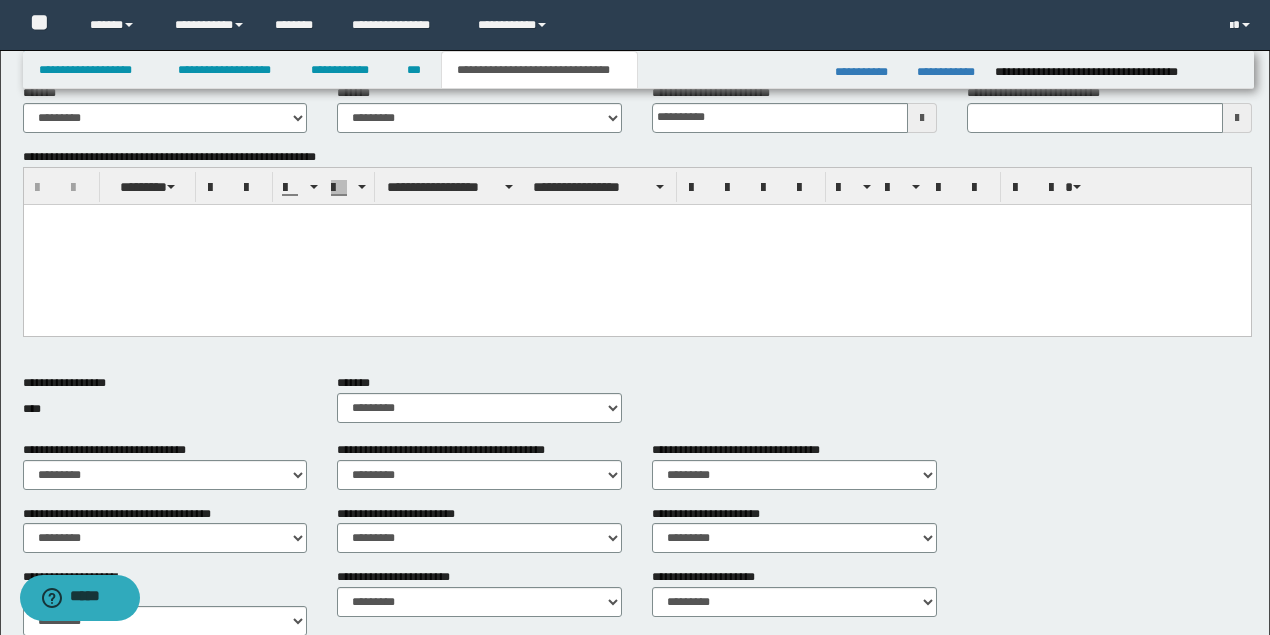 click at bounding box center [636, 244] 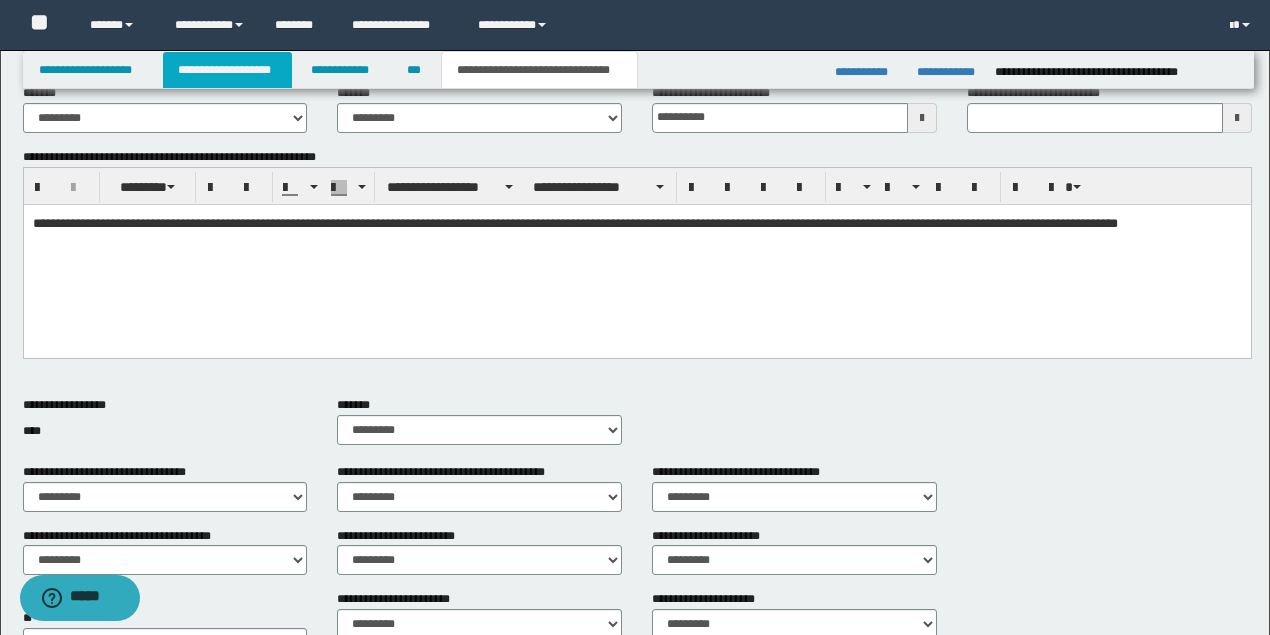 click on "**********" at bounding box center (227, 70) 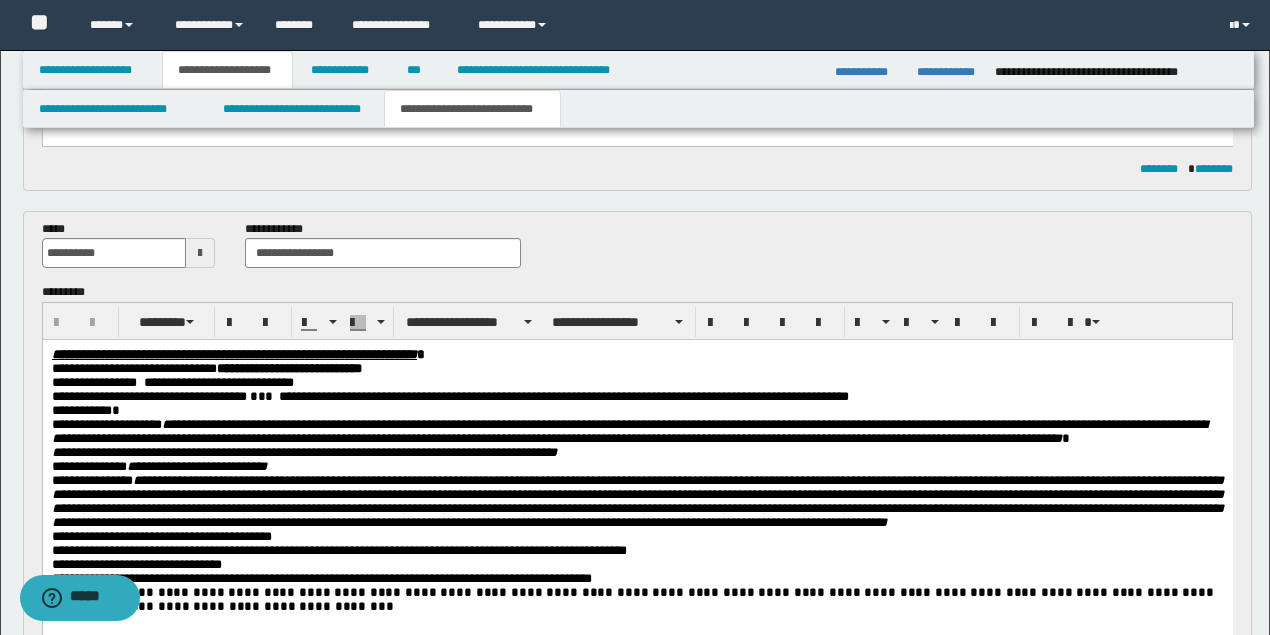 scroll, scrollTop: 1000, scrollLeft: 0, axis: vertical 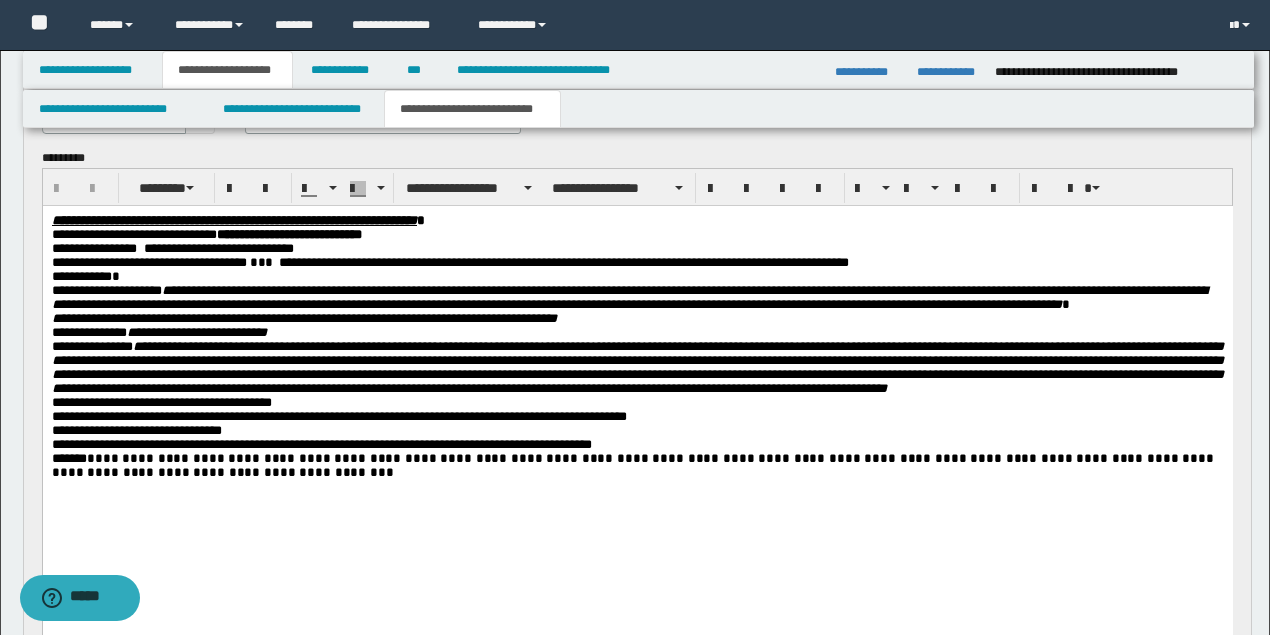 click on "**********" at bounding box center (233, 220) 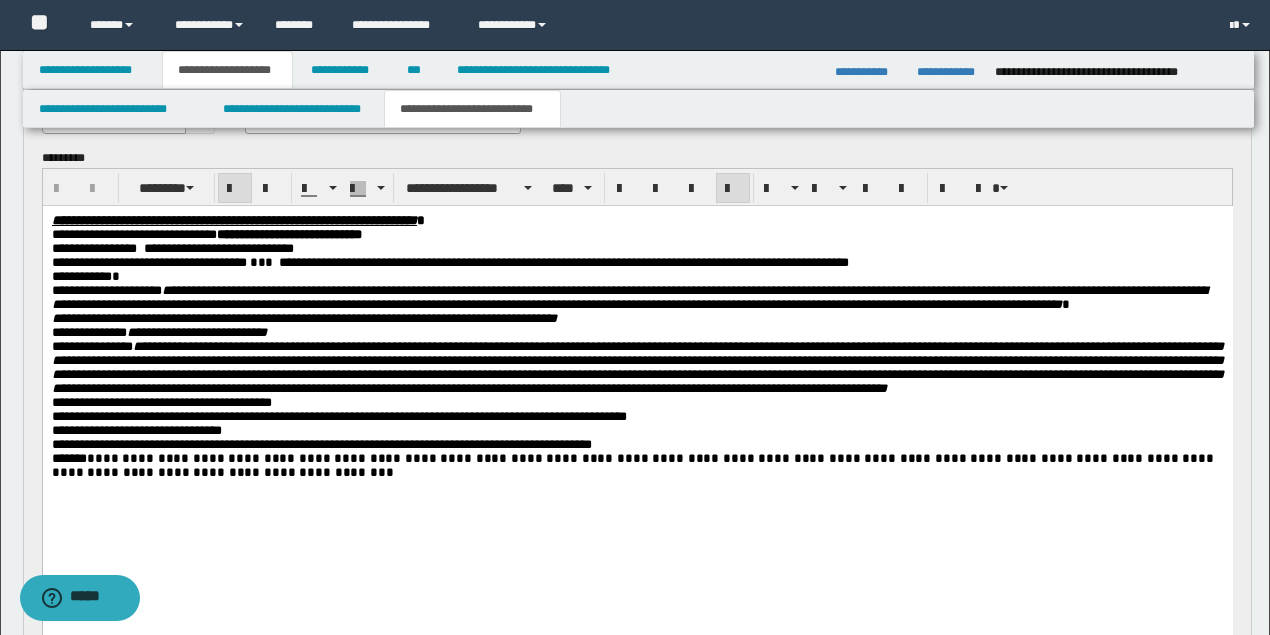 click on "**********" at bounding box center (637, 221) 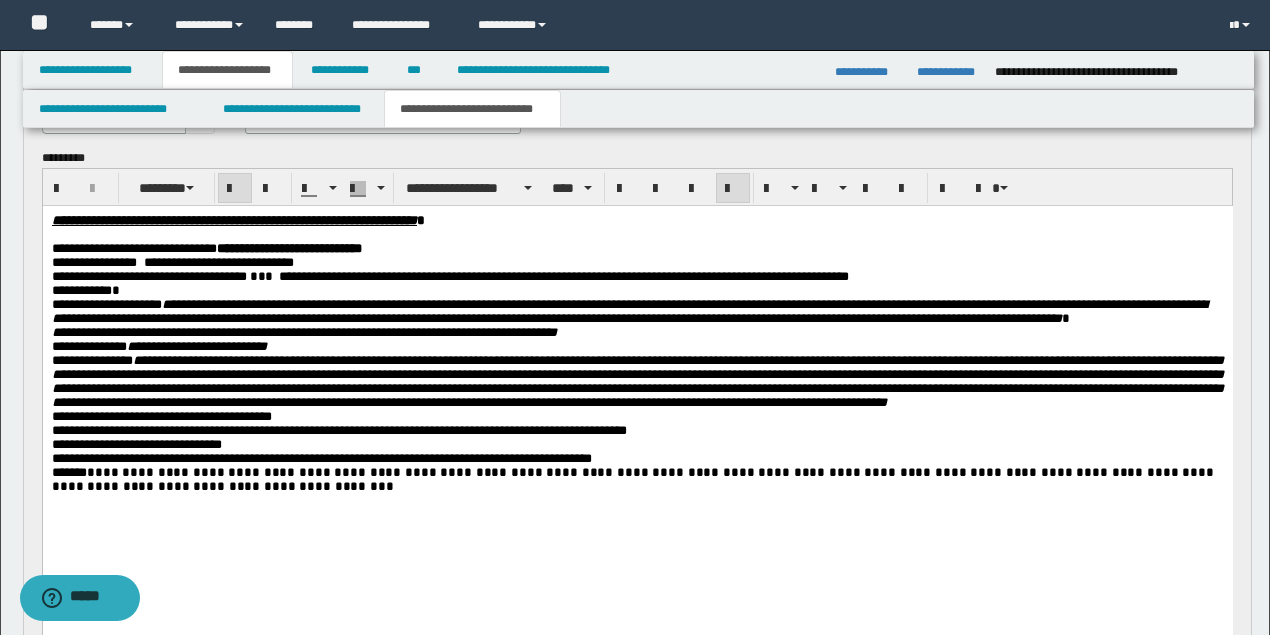 click on "**********" at bounding box center [637, 221] 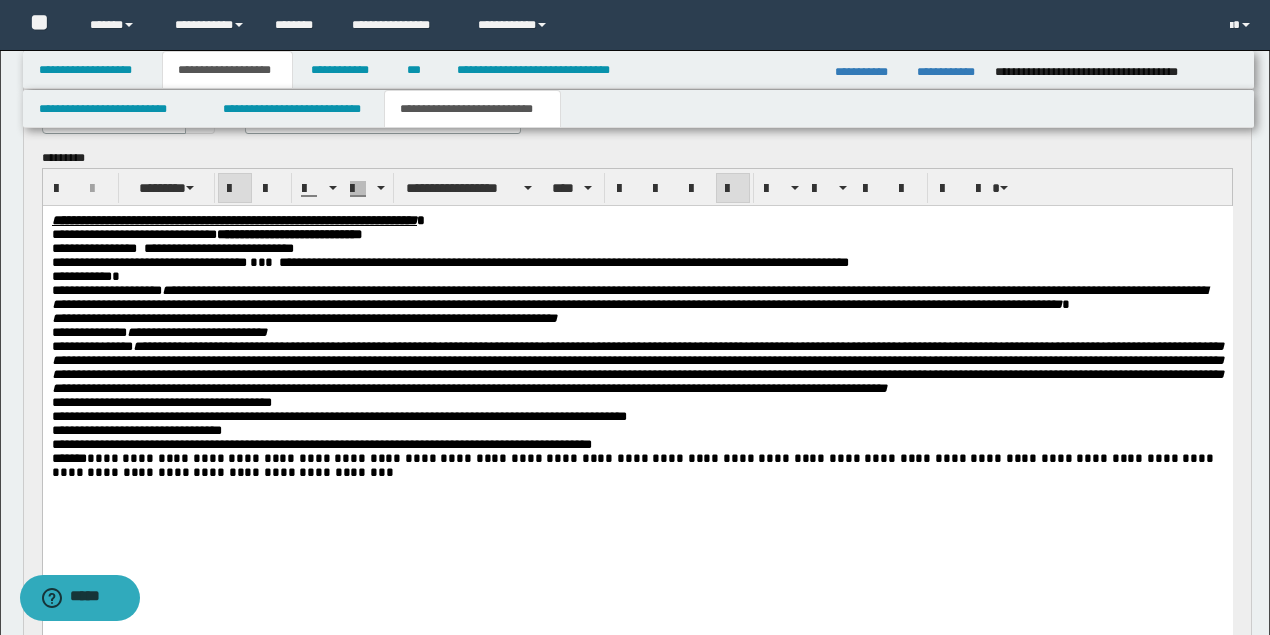 scroll, scrollTop: 1266, scrollLeft: 0, axis: vertical 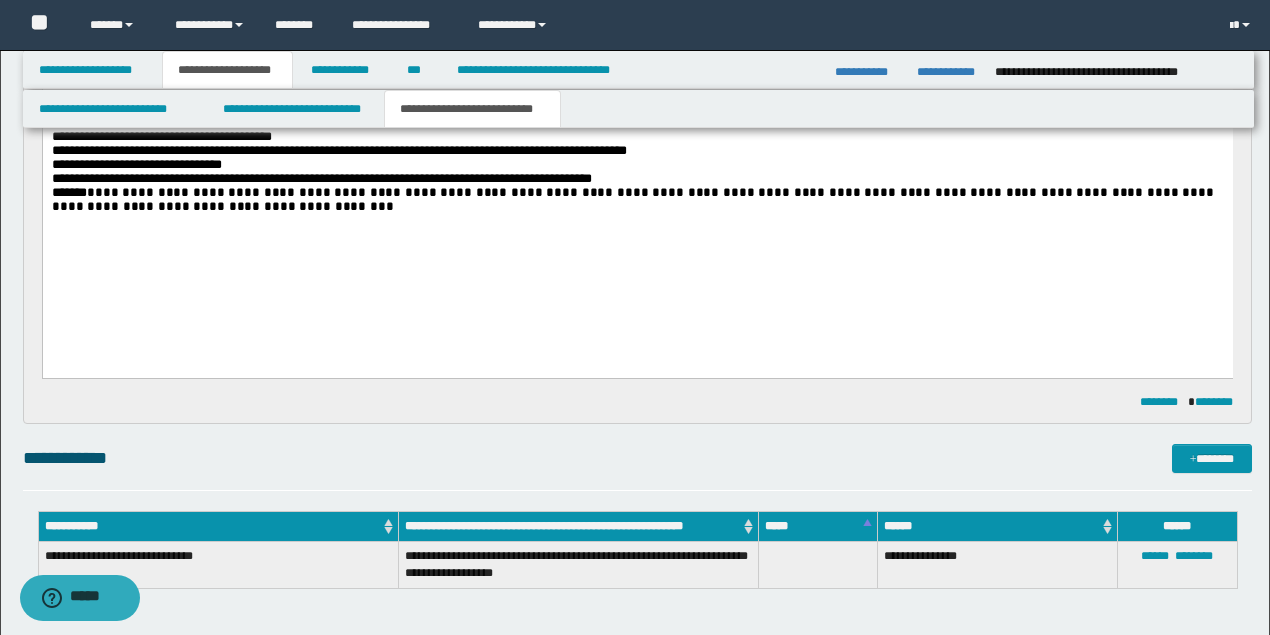 click on "**********" at bounding box center (637, 107) 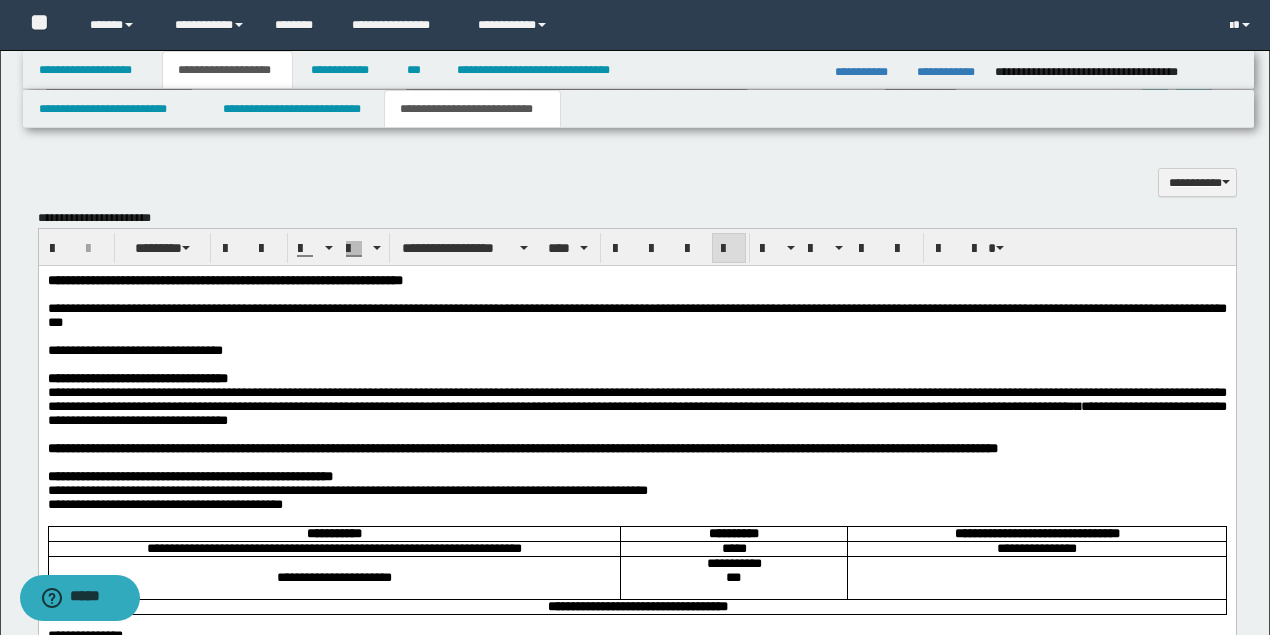 scroll, scrollTop: 1866, scrollLeft: 0, axis: vertical 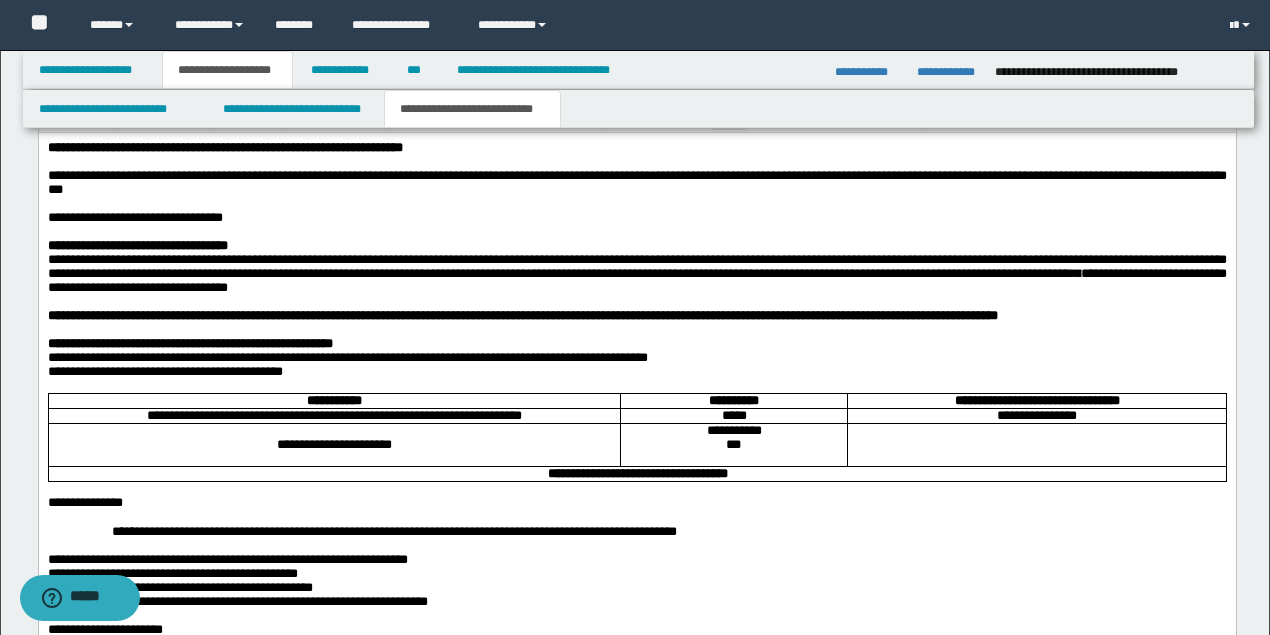 click on "**********" at bounding box center (134, 216) 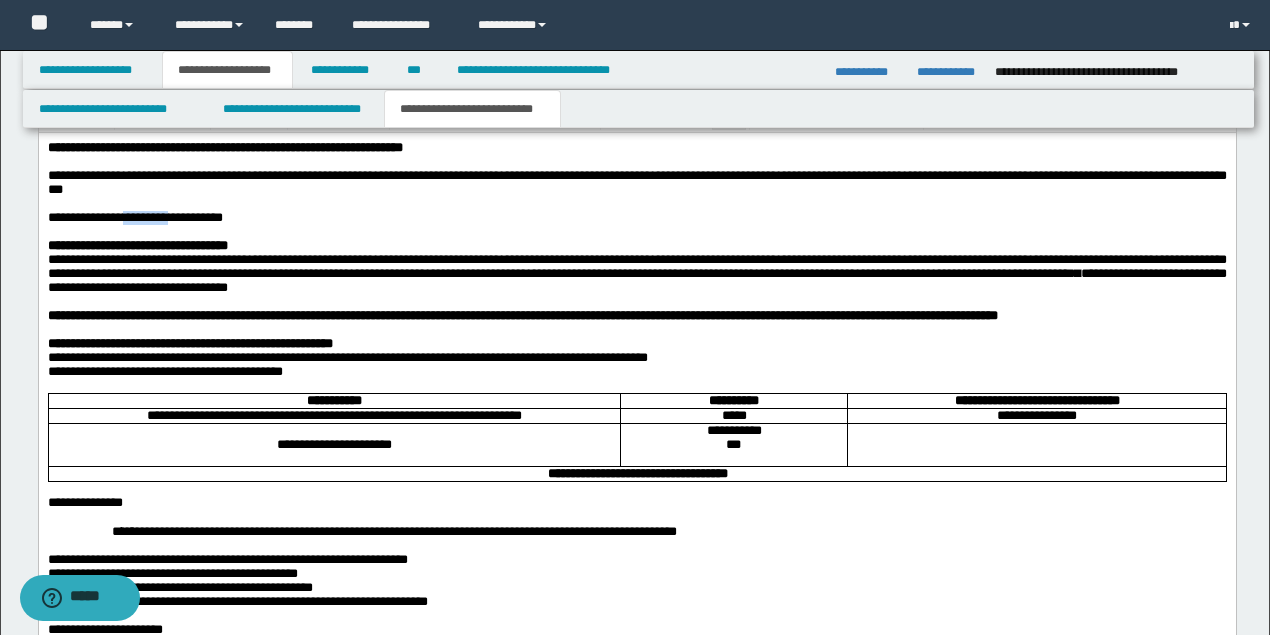 click on "**********" at bounding box center [134, 216] 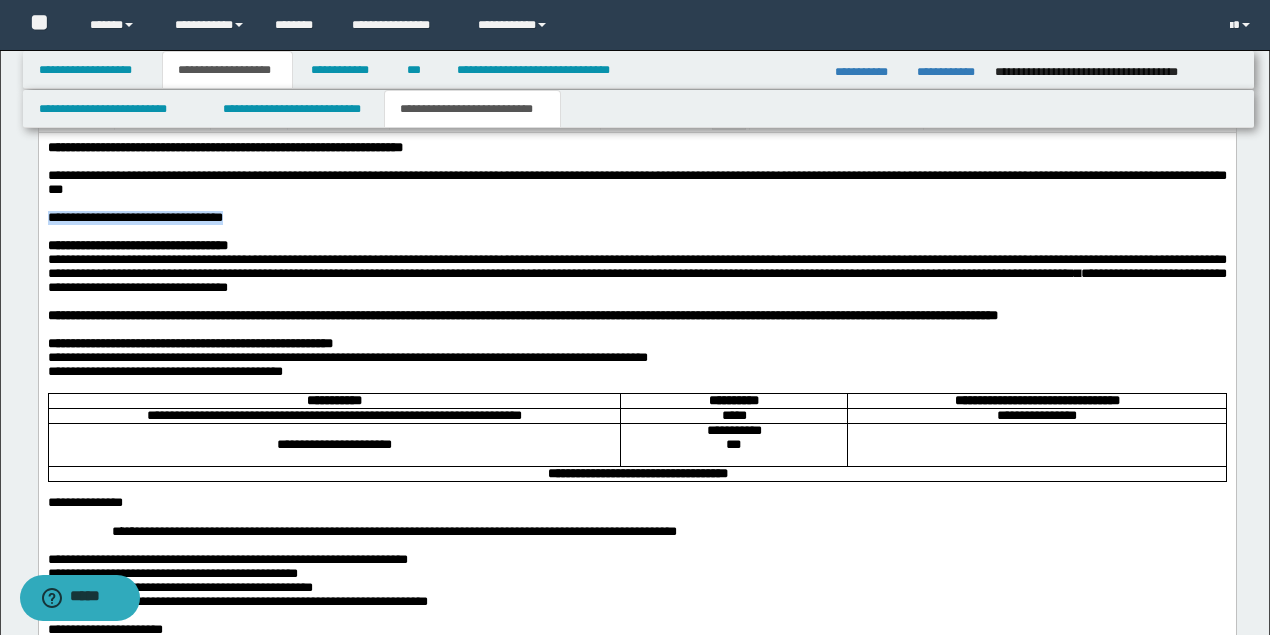 click on "**********" at bounding box center [134, 216] 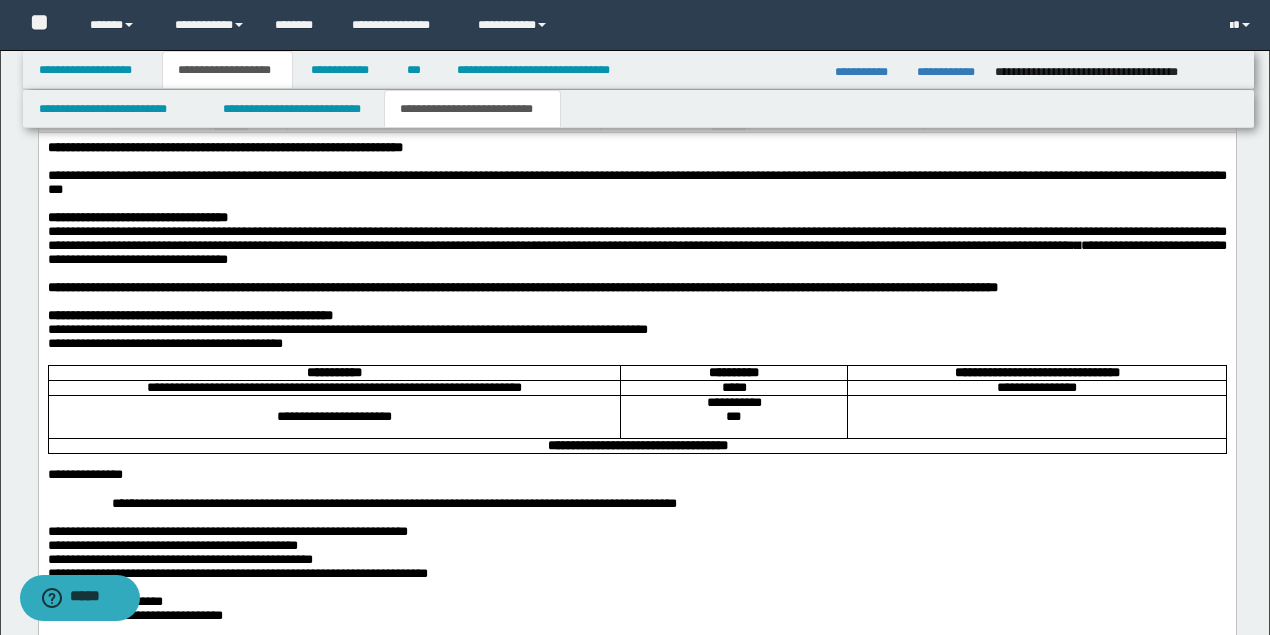 scroll, scrollTop: 2266, scrollLeft: 0, axis: vertical 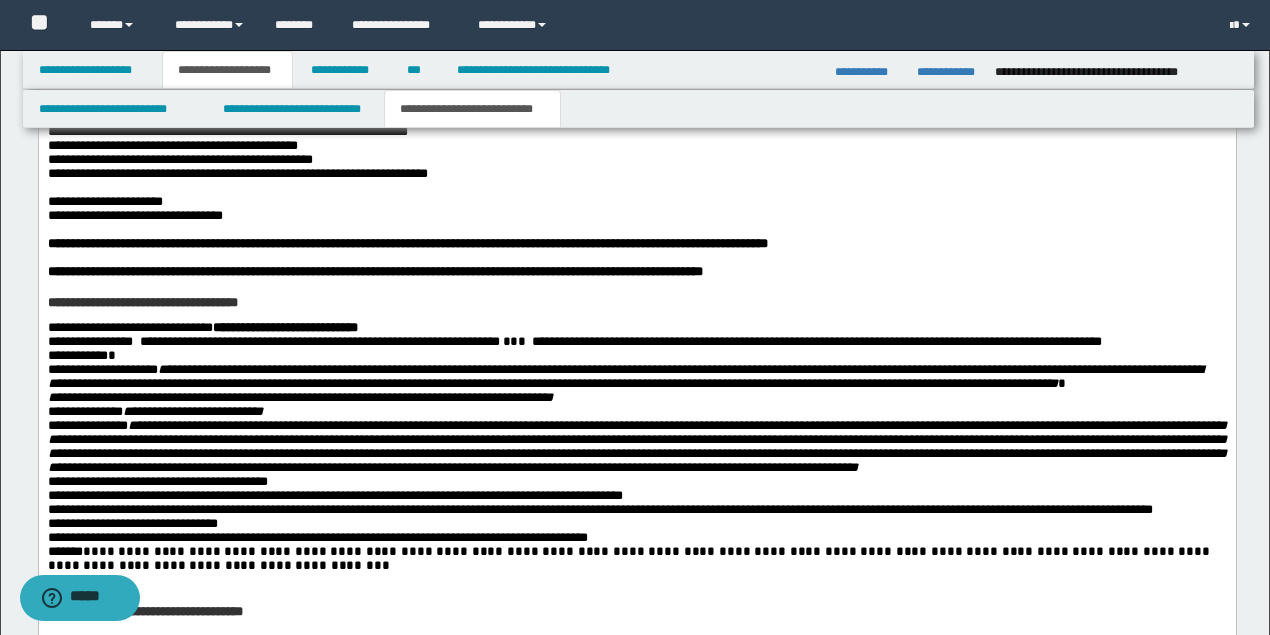 click on "**********" at bounding box center (237, 173) 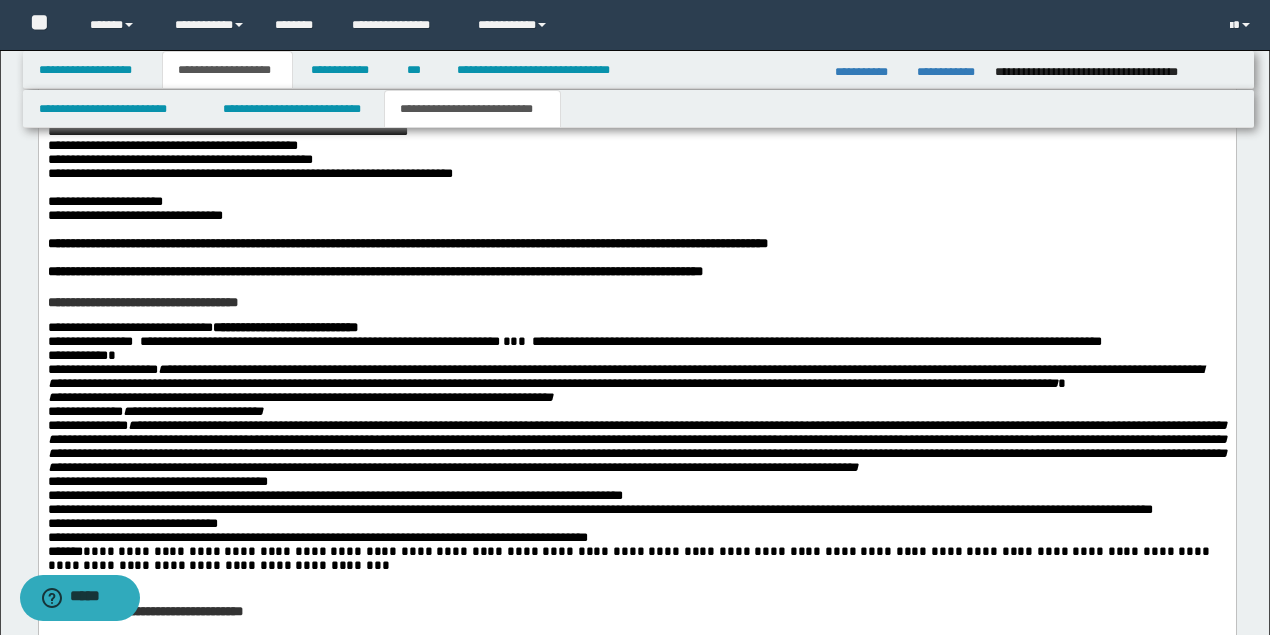click on "**********" at bounding box center (172, 145) 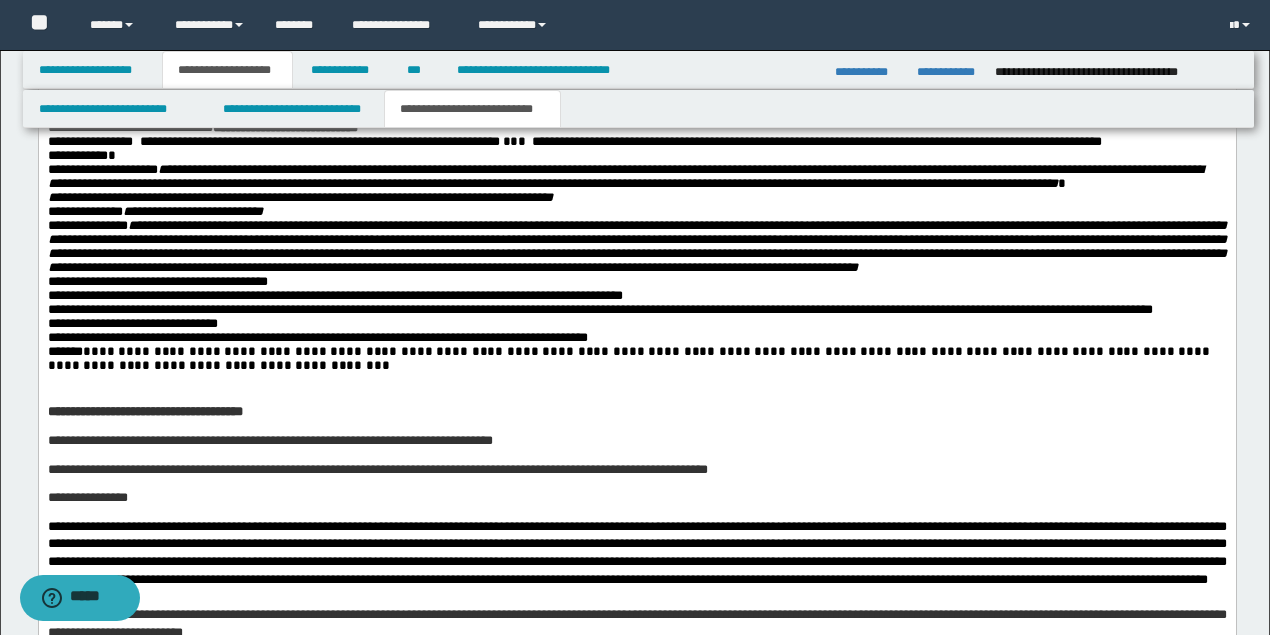 scroll, scrollTop: 2600, scrollLeft: 0, axis: vertical 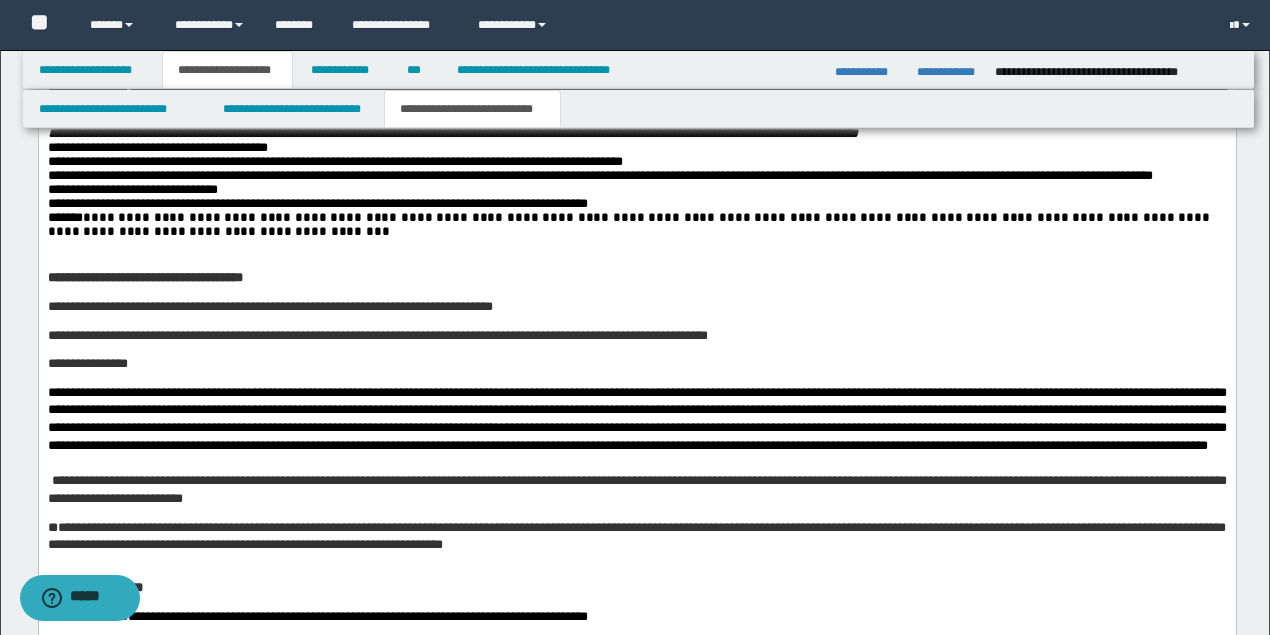 drag, startPoint x: 154, startPoint y: 330, endPoint x: 127, endPoint y: 319, distance: 29.15476 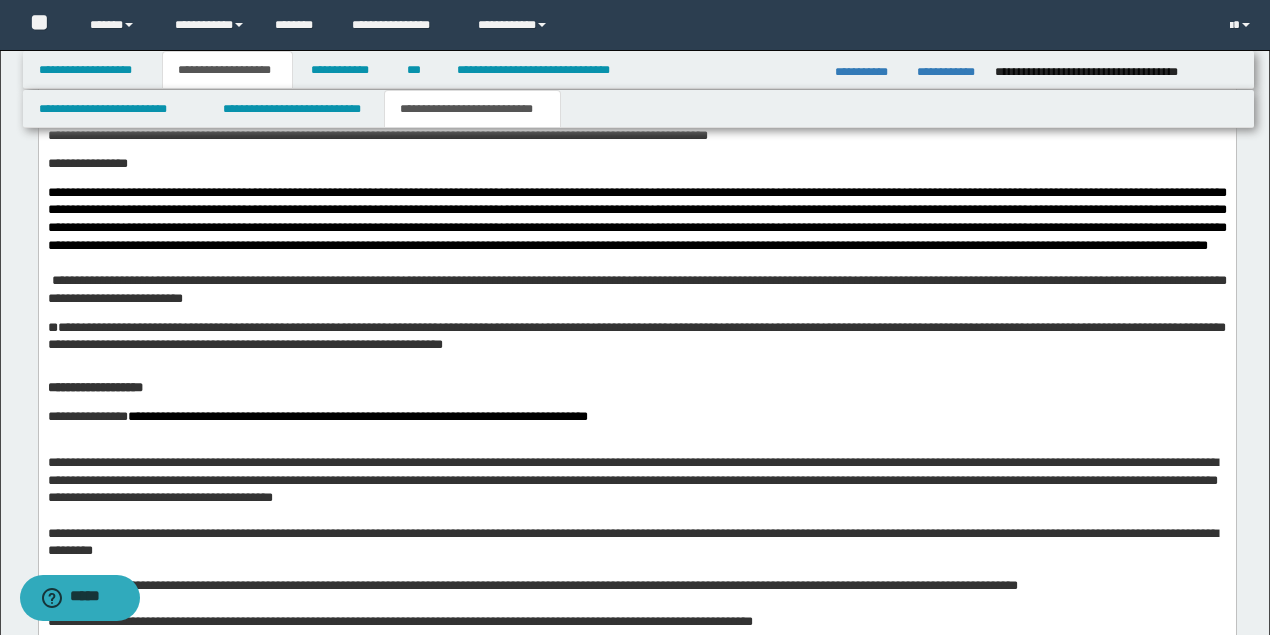scroll, scrollTop: 2866, scrollLeft: 0, axis: vertical 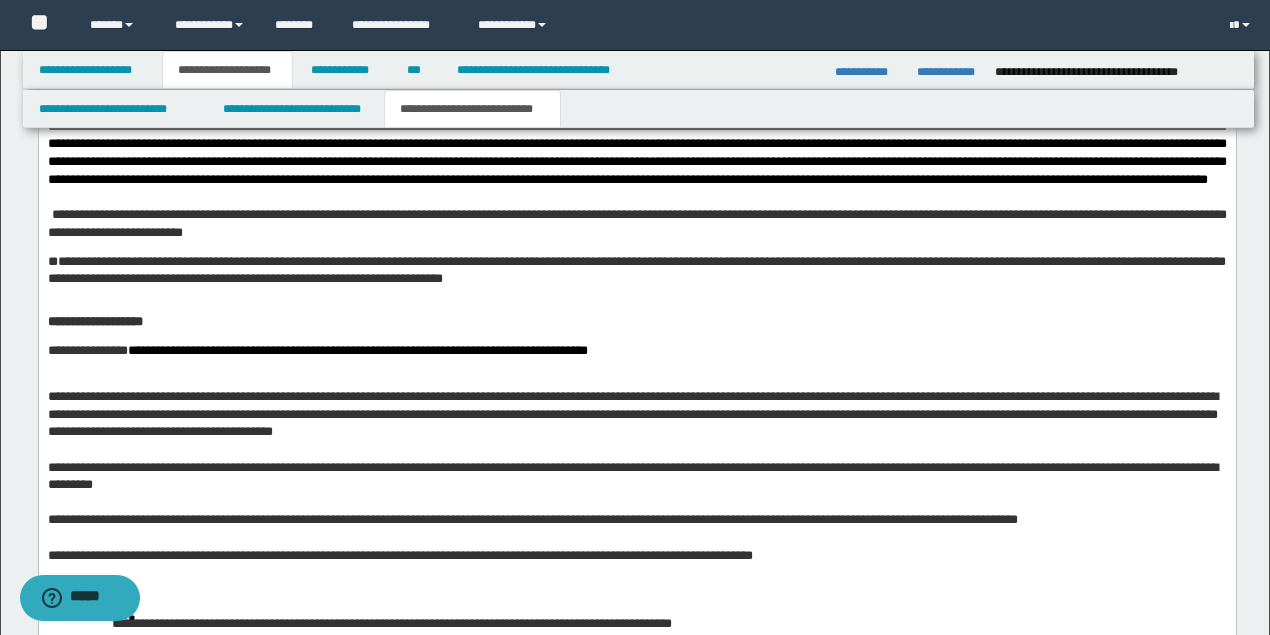 click at bounding box center [636, 304] 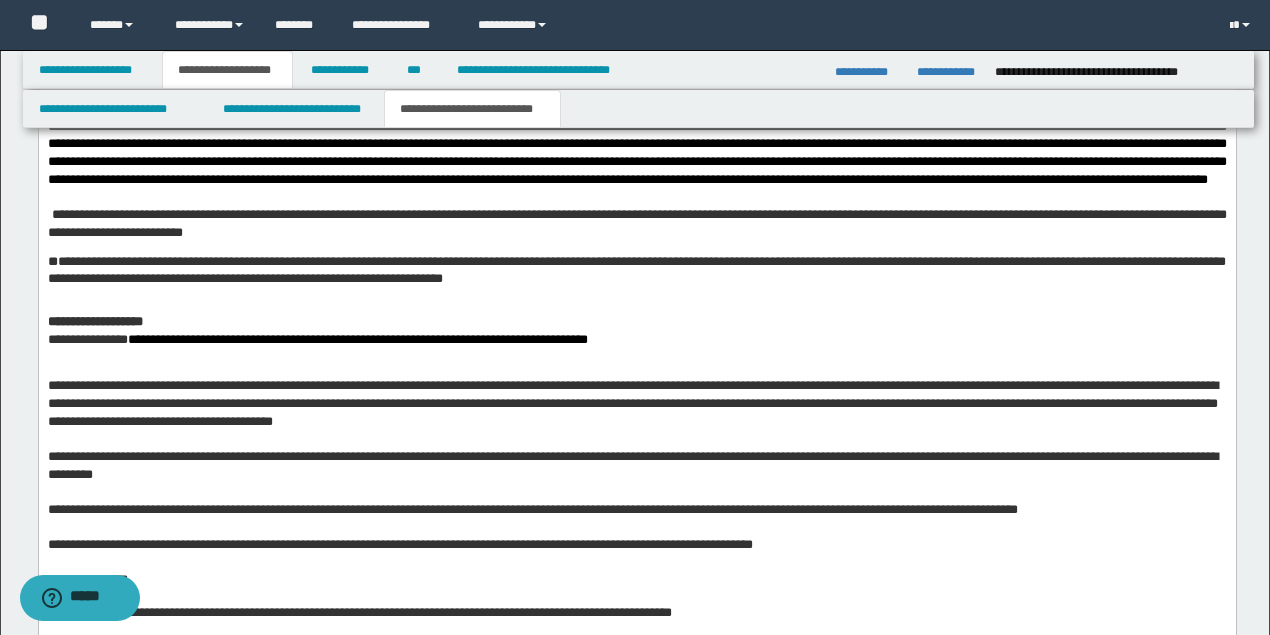 scroll, scrollTop: 3066, scrollLeft: 0, axis: vertical 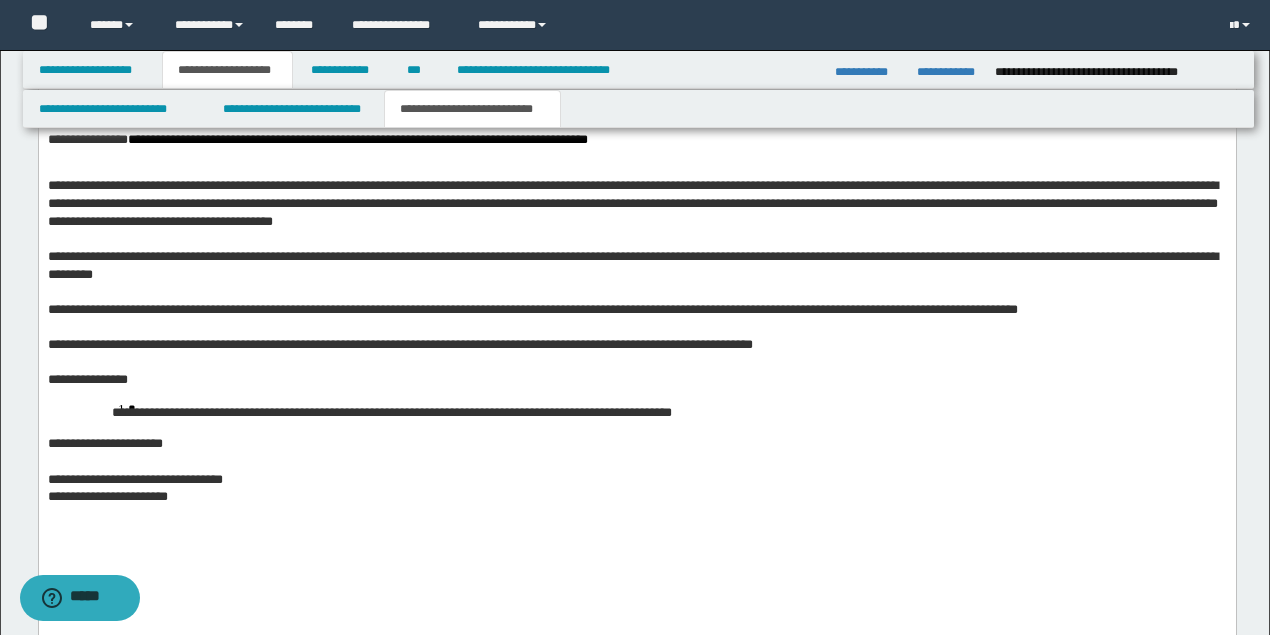 click on "**********" at bounding box center (636, 120) 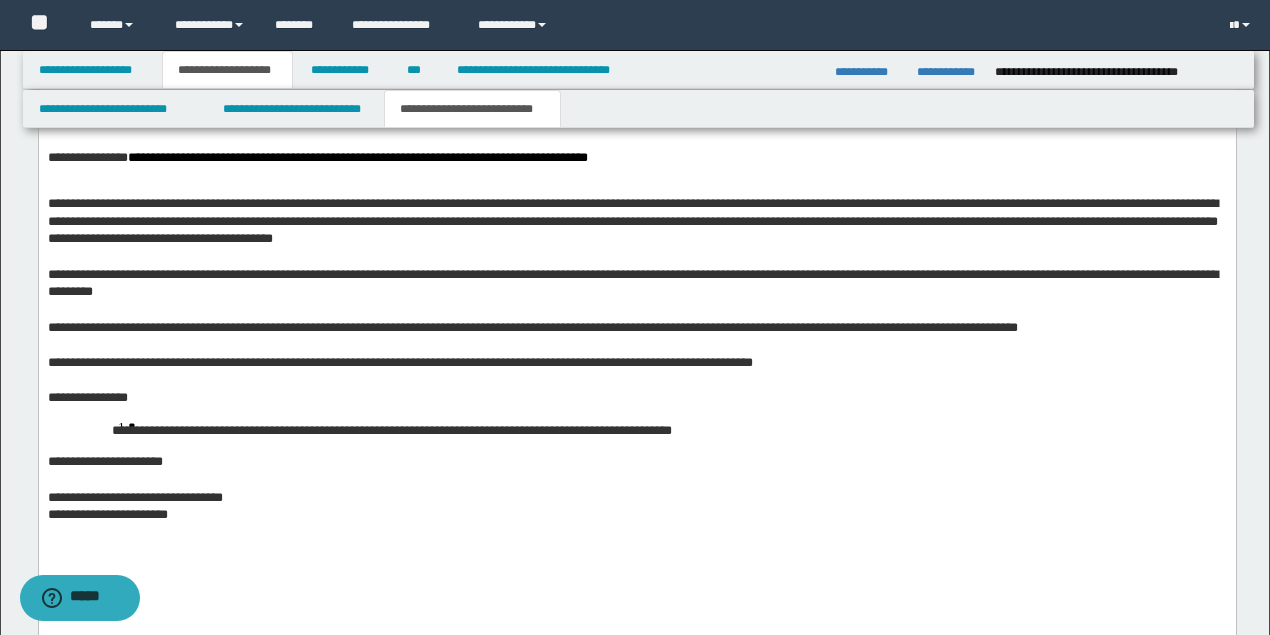 click at bounding box center (636, 185) 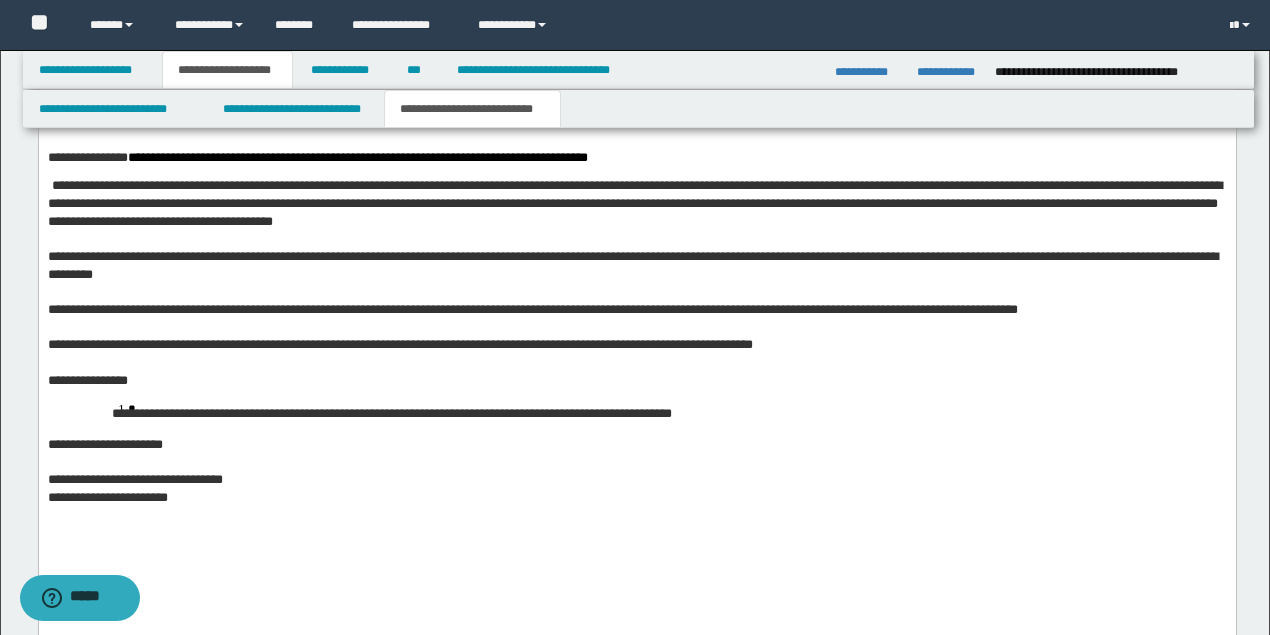 click at bounding box center (636, 238) 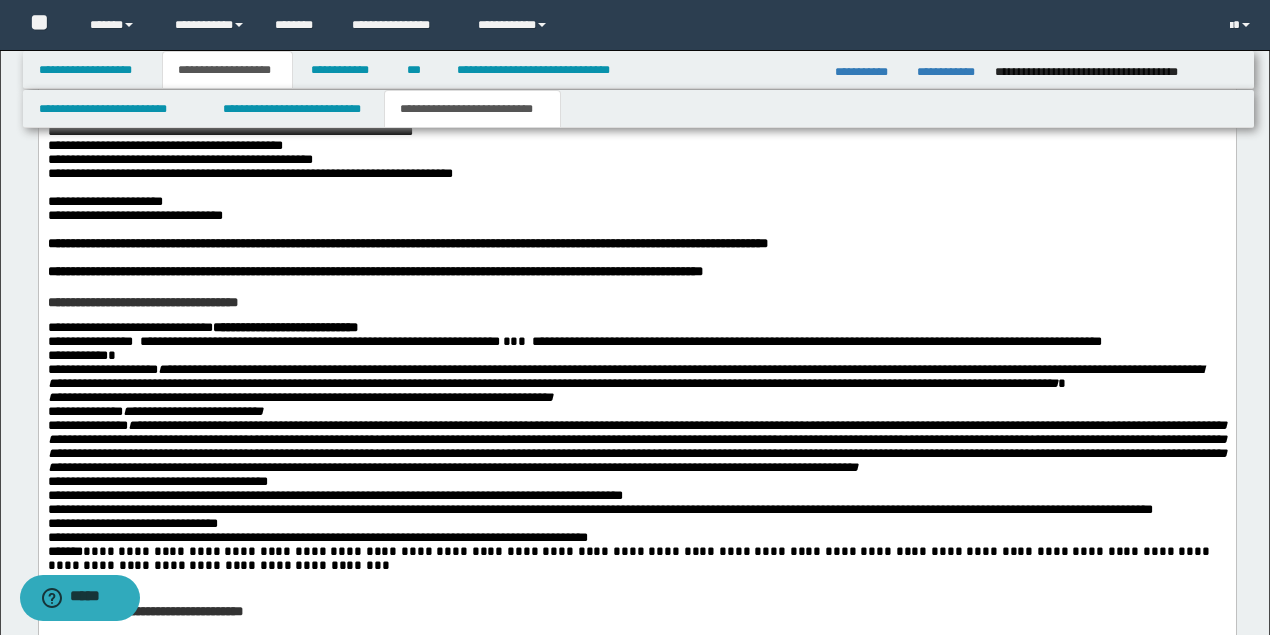 scroll, scrollTop: 2066, scrollLeft: 0, axis: vertical 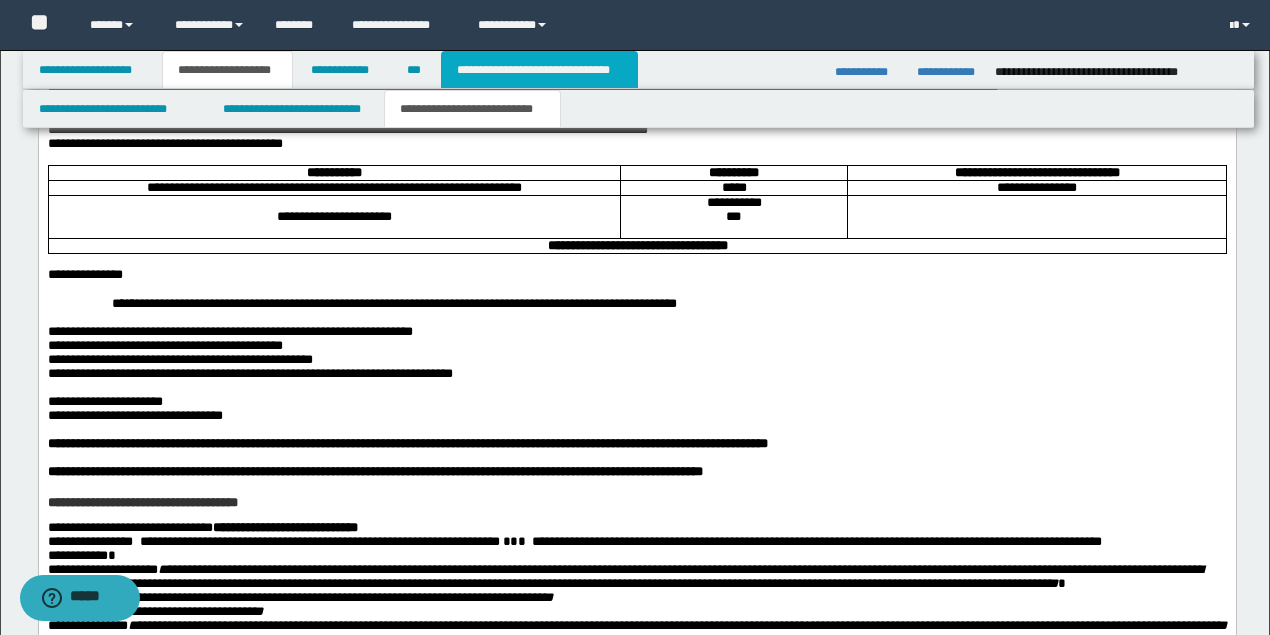 click on "**********" at bounding box center (539, 70) 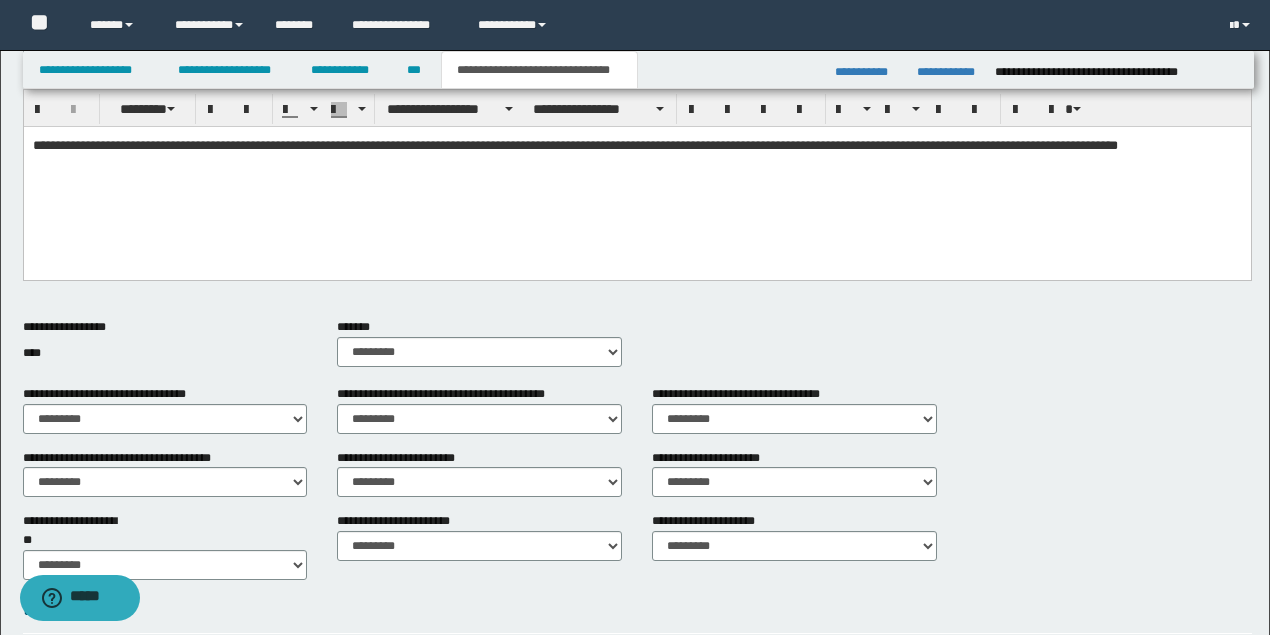 scroll, scrollTop: 744, scrollLeft: 0, axis: vertical 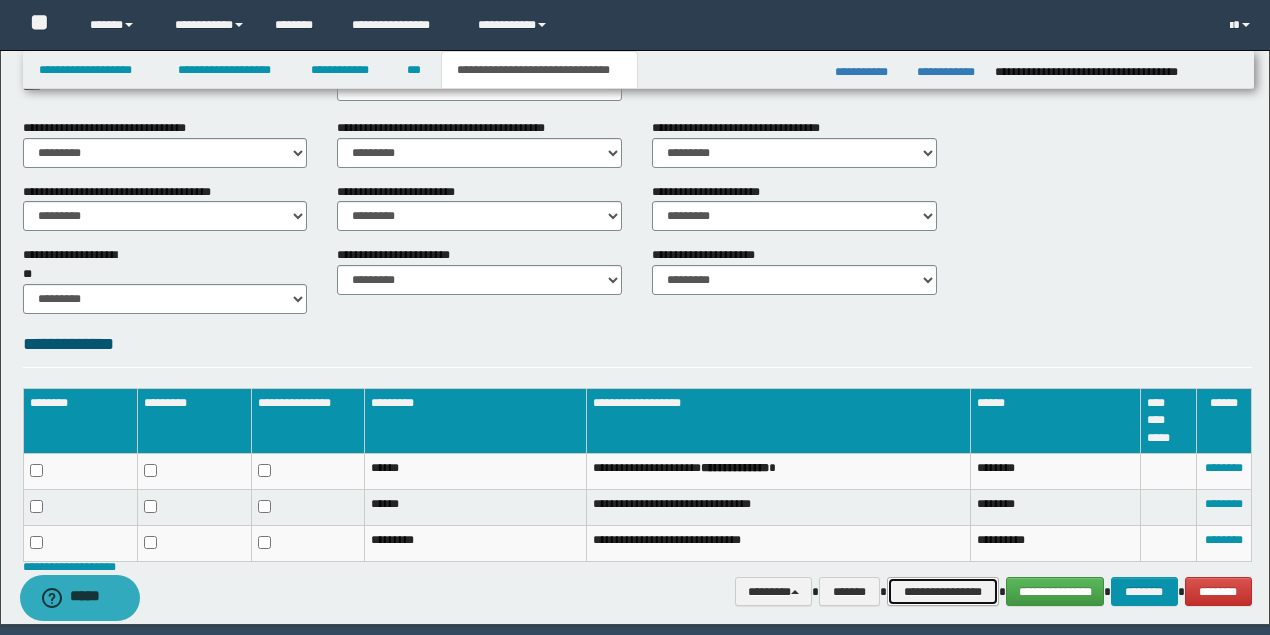 click on "**********" at bounding box center [943, 591] 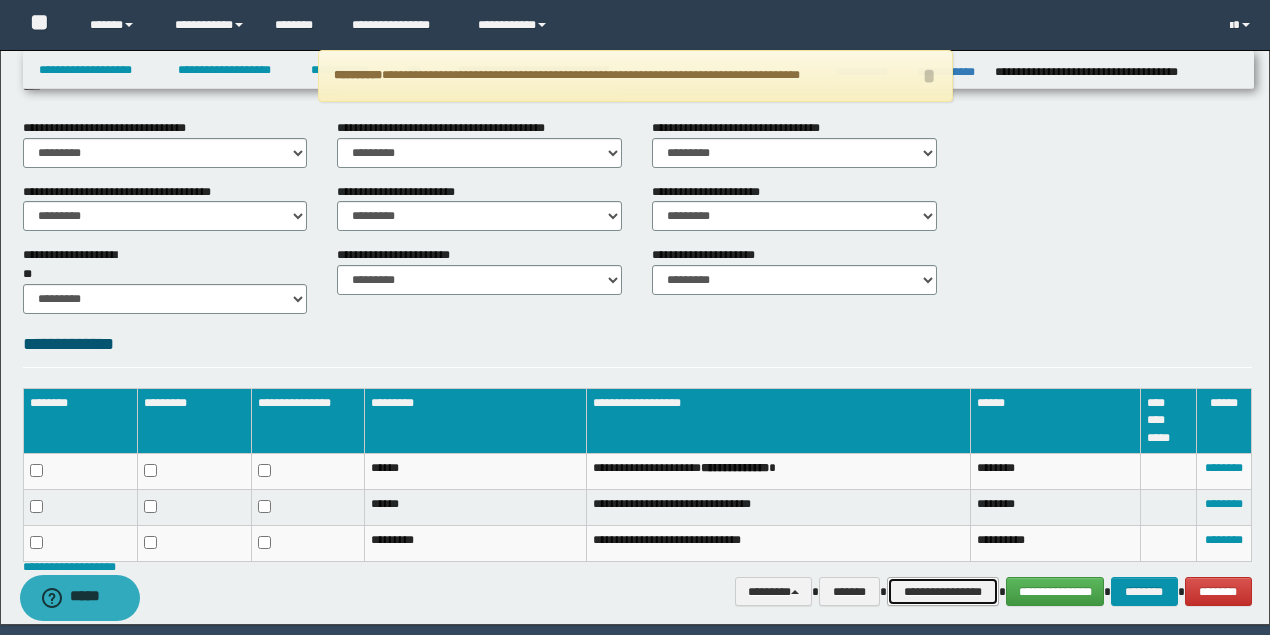 type 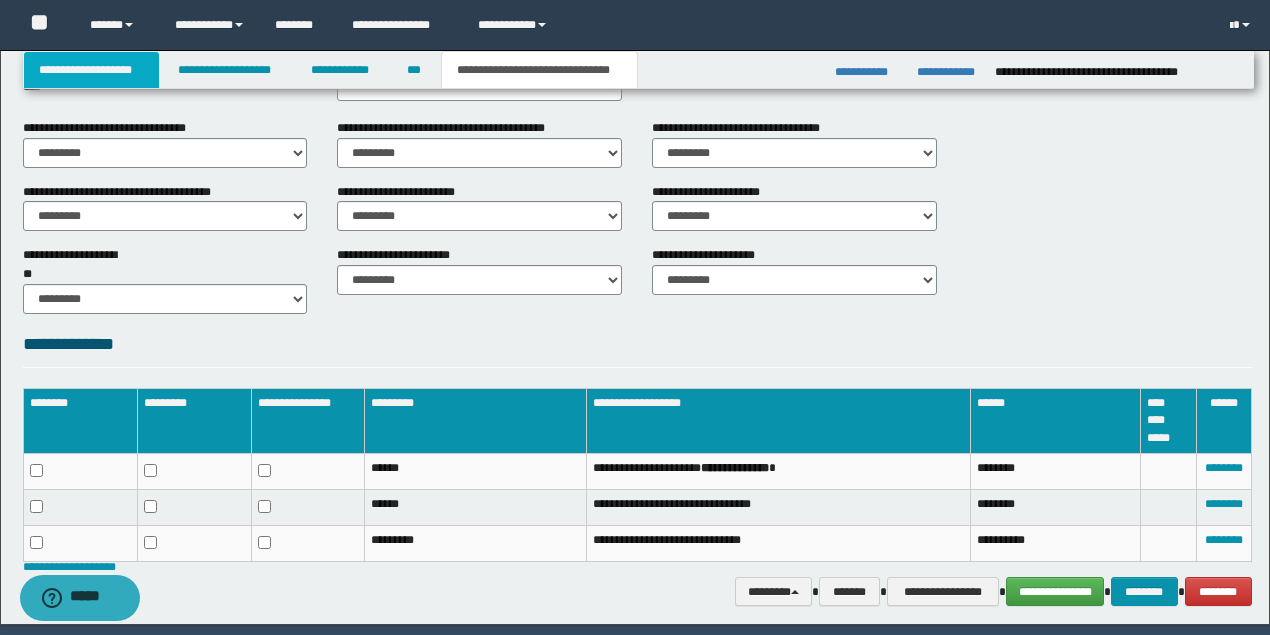 click on "**********" at bounding box center [92, 70] 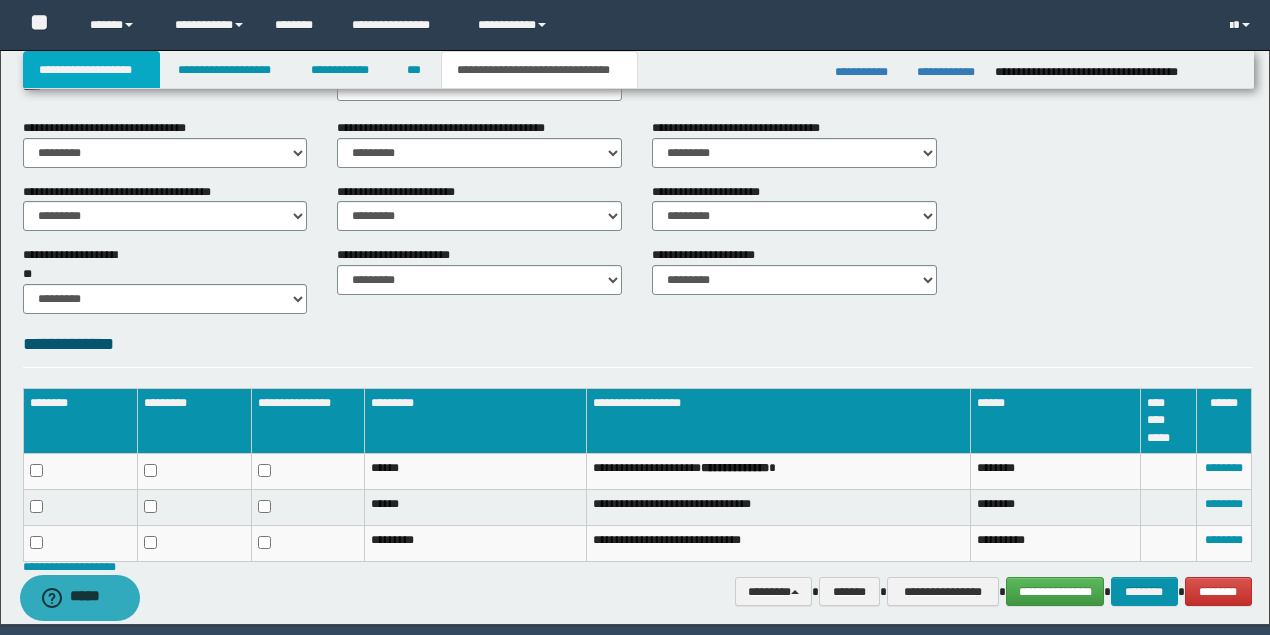 scroll, scrollTop: 266, scrollLeft: 0, axis: vertical 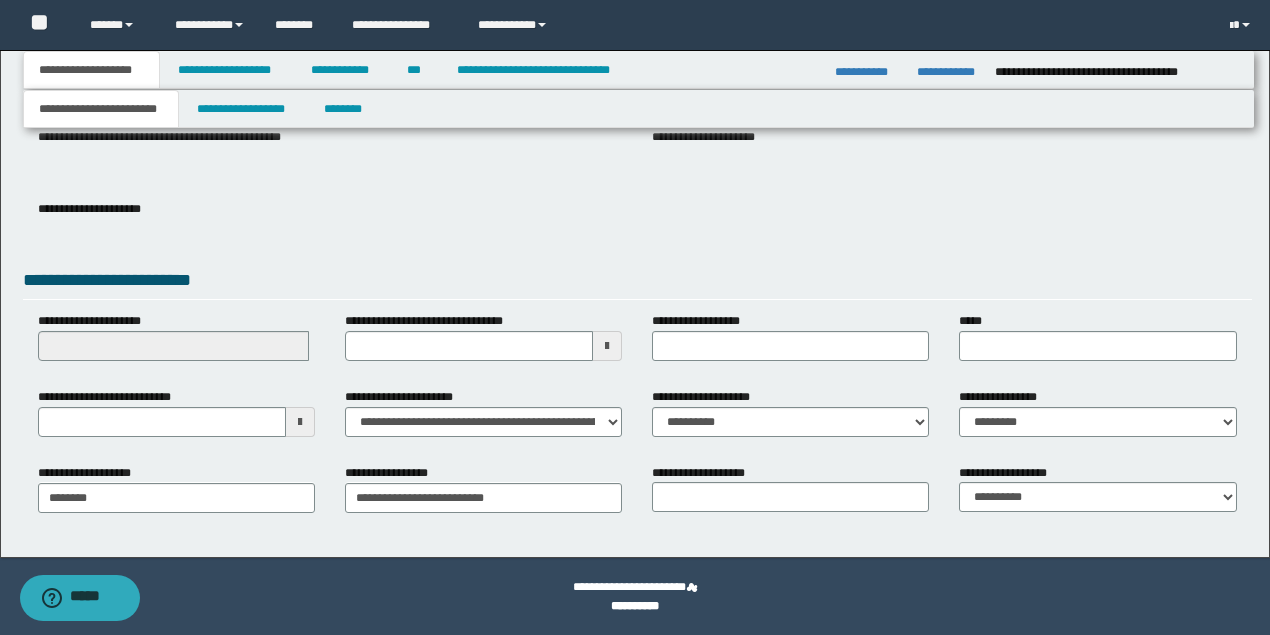 click at bounding box center [300, 422] 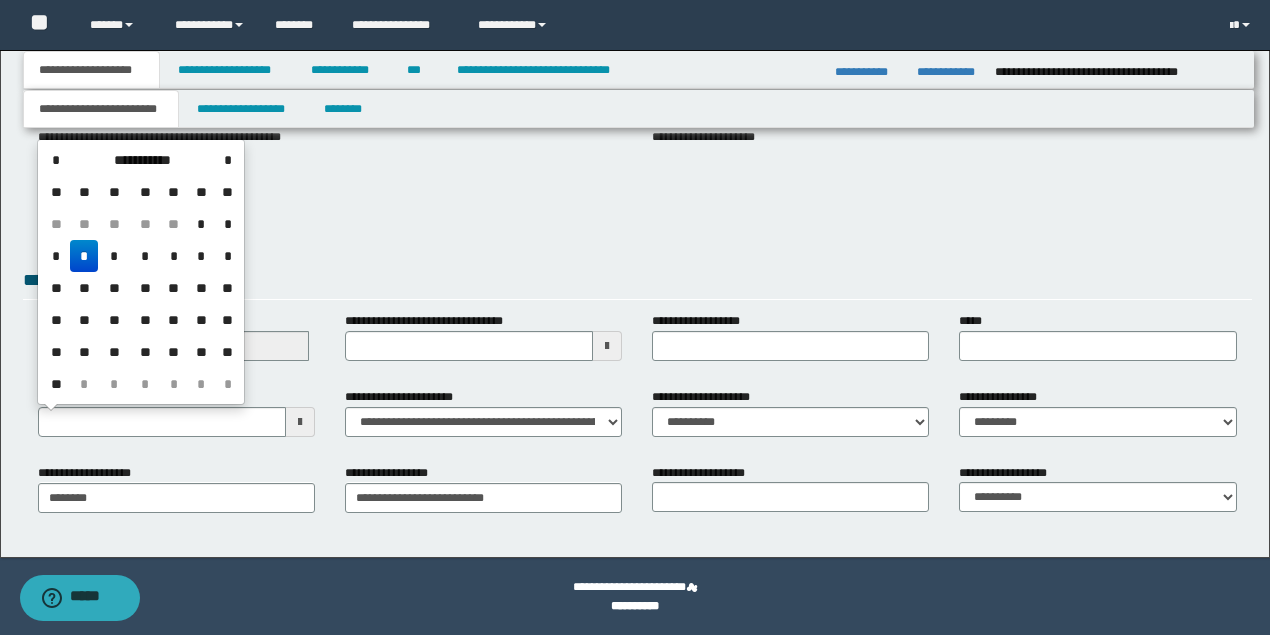 click on "*" at bounding box center [84, 256] 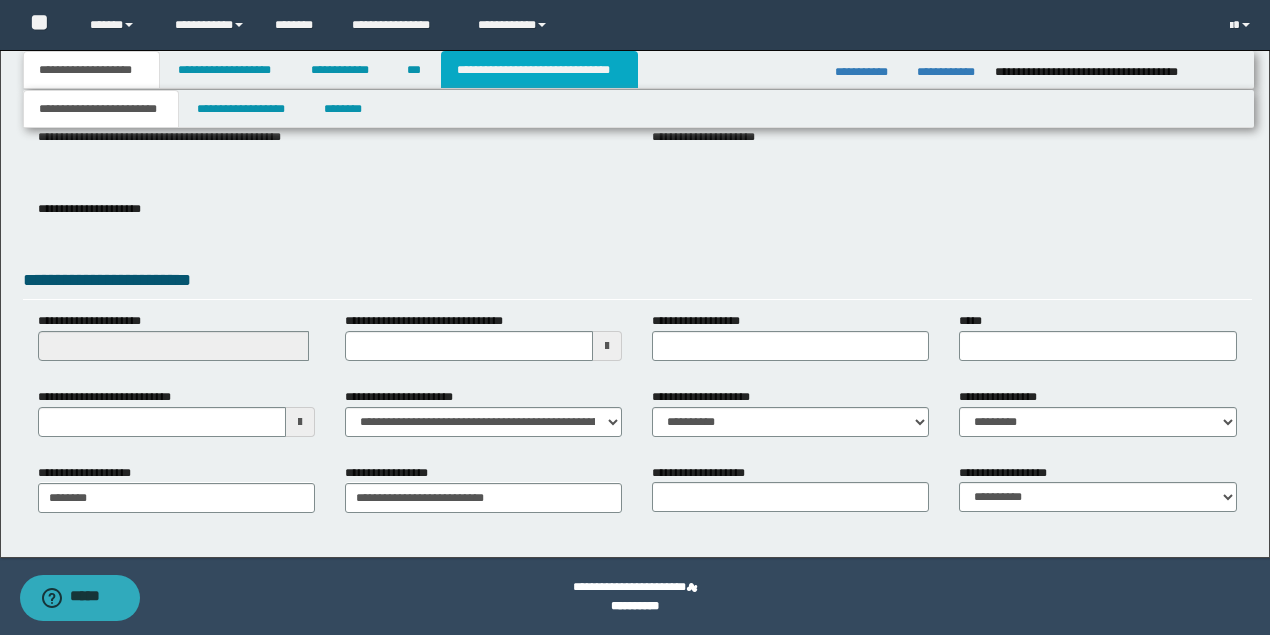 drag, startPoint x: 495, startPoint y: 65, endPoint x: 694, endPoint y: 252, distance: 273.07507 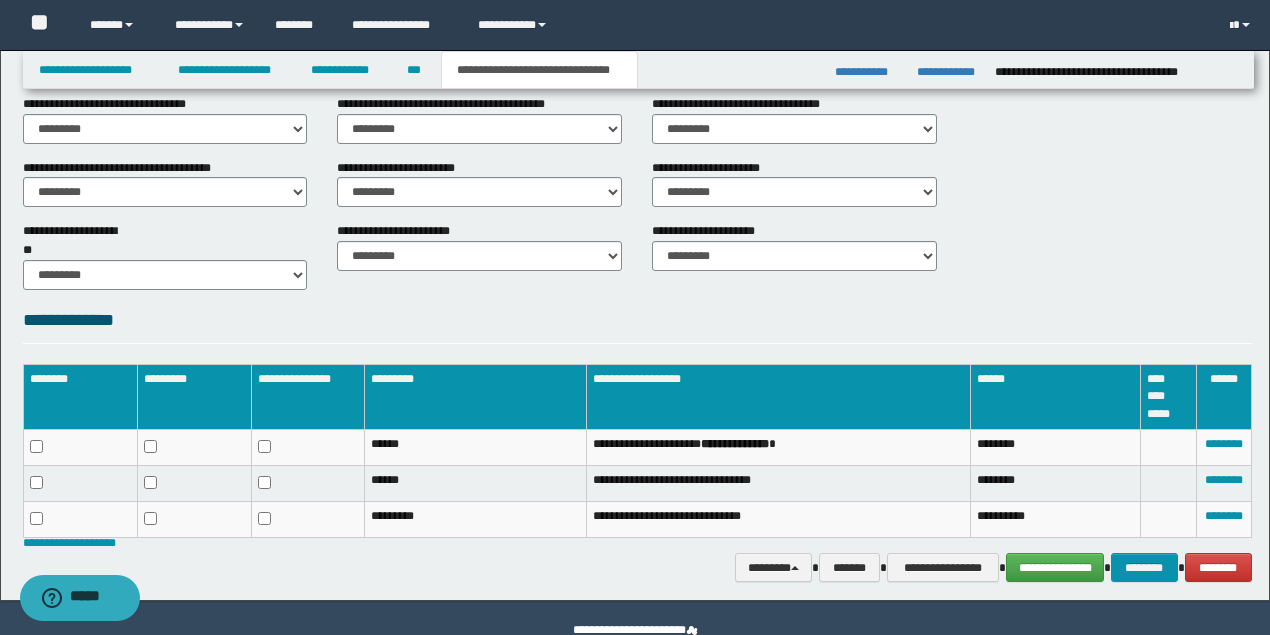 scroll, scrollTop: 811, scrollLeft: 0, axis: vertical 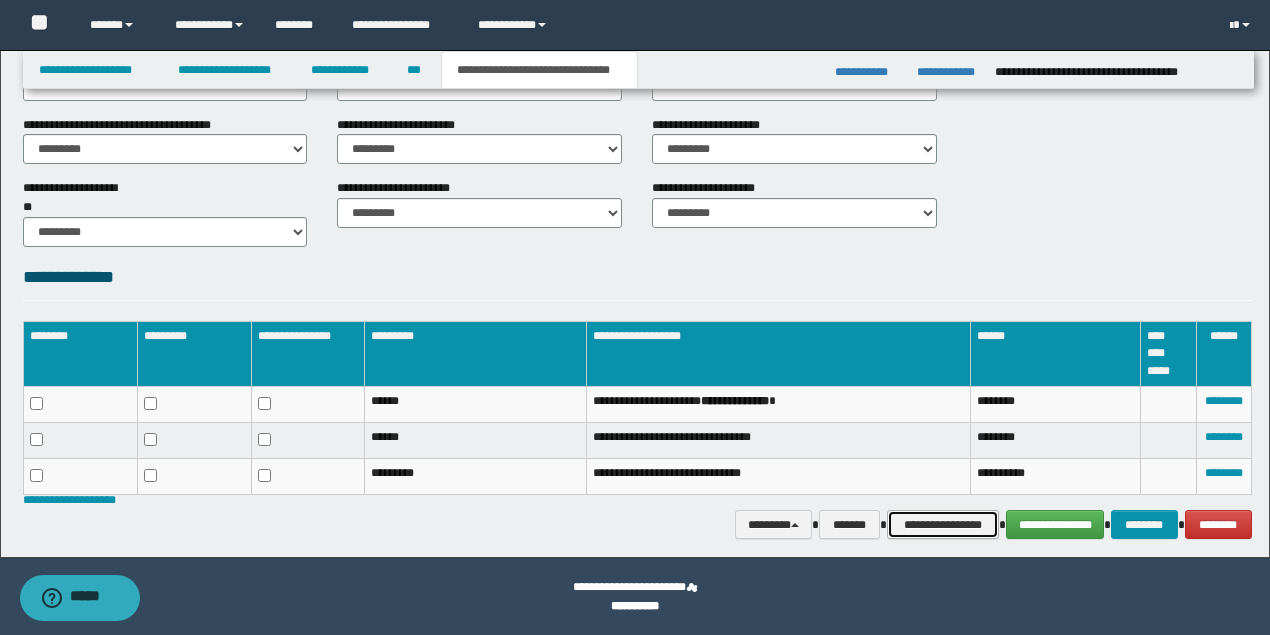 click on "**********" at bounding box center [943, 524] 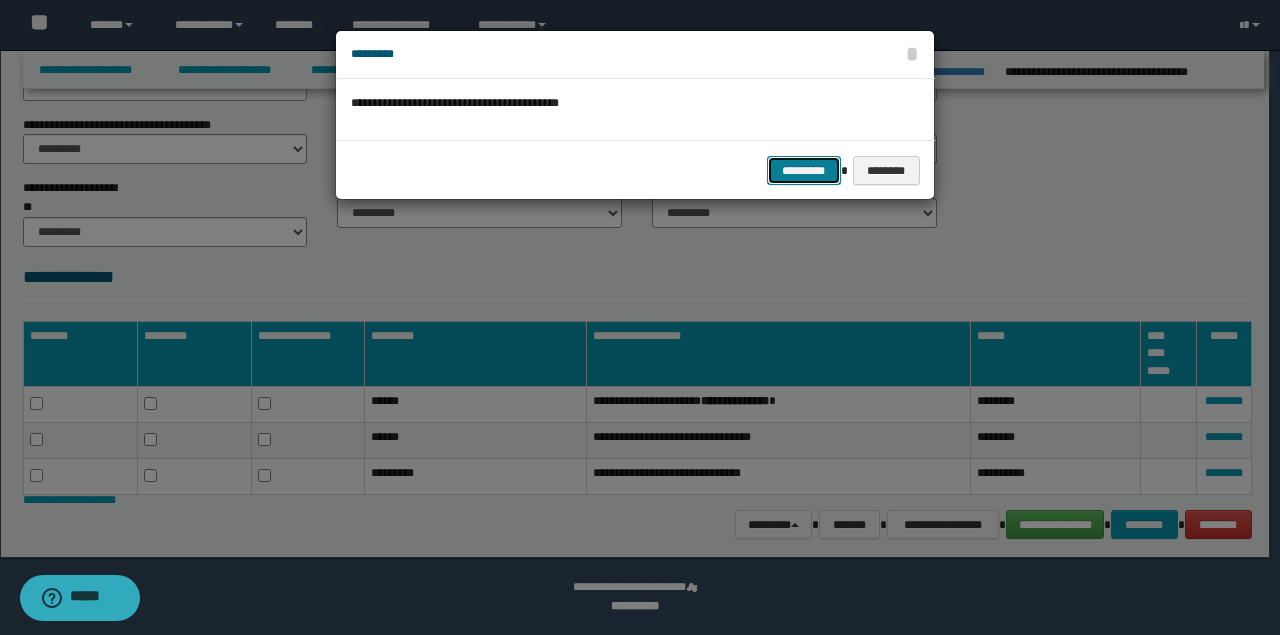 click on "*********" at bounding box center (804, 170) 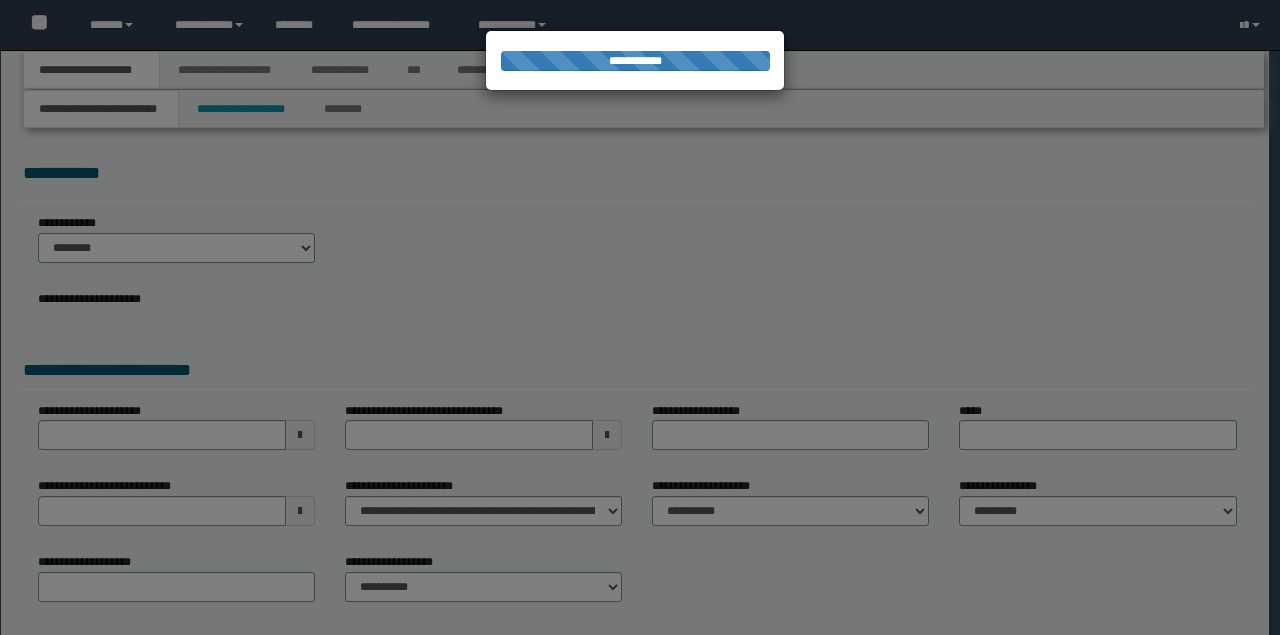 scroll, scrollTop: 0, scrollLeft: 0, axis: both 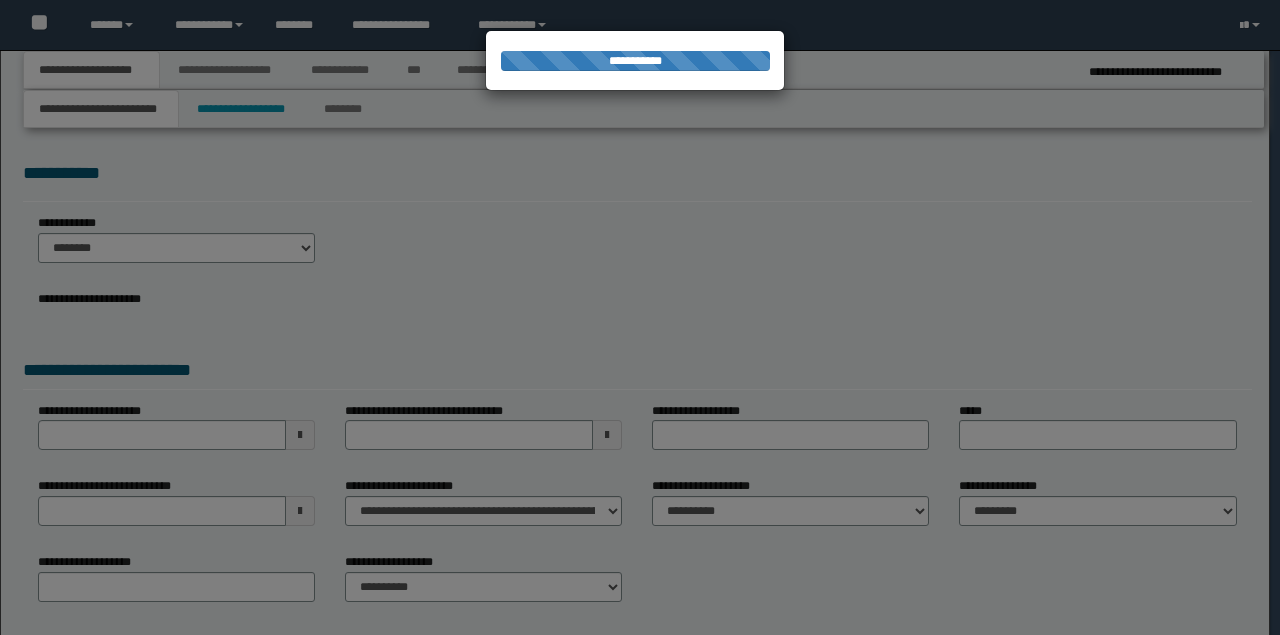 select on "*" 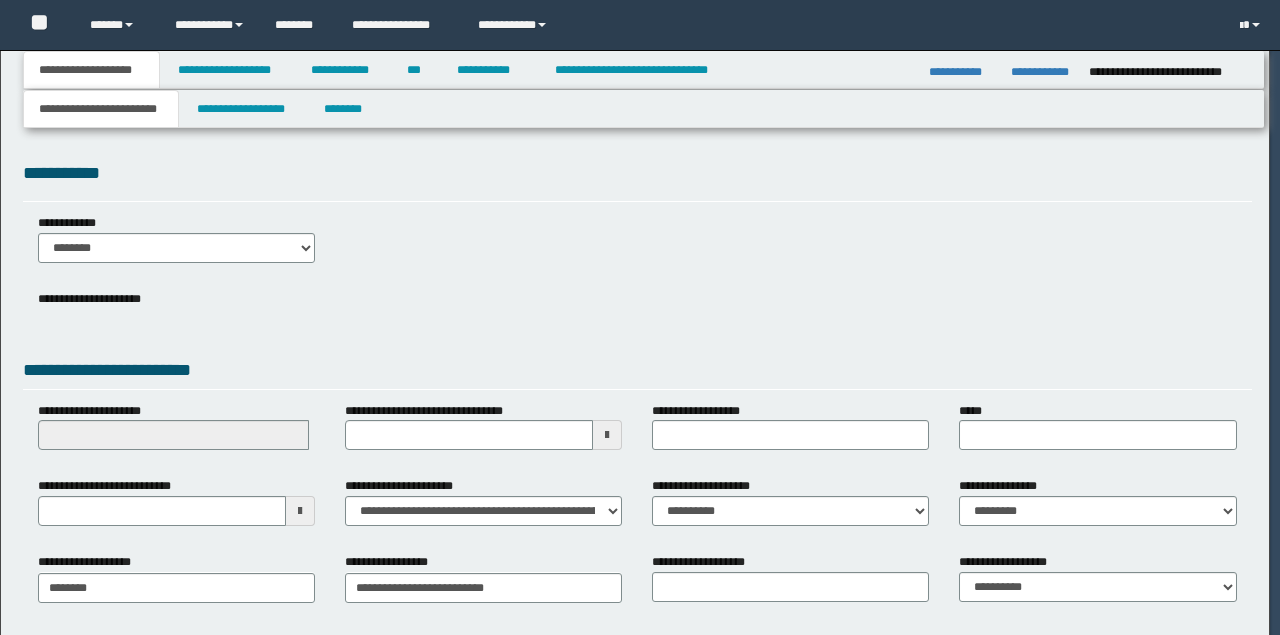 scroll, scrollTop: 0, scrollLeft: 0, axis: both 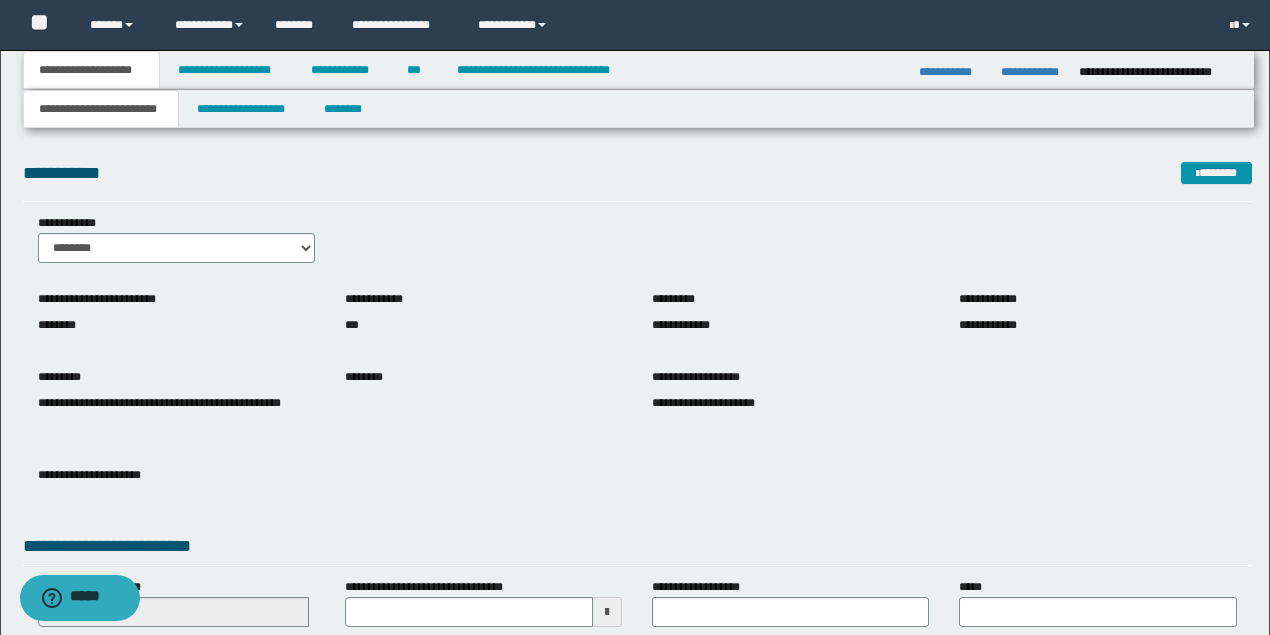 click on "**********" at bounding box center (92, 70) 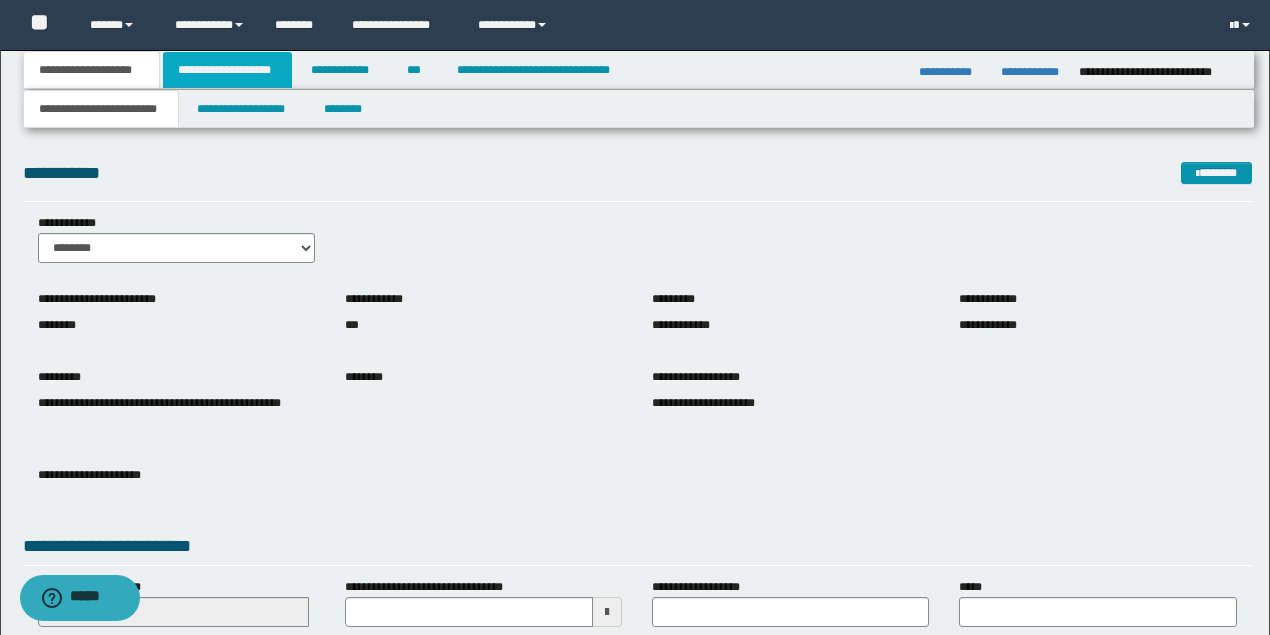 click on "**********" at bounding box center (227, 70) 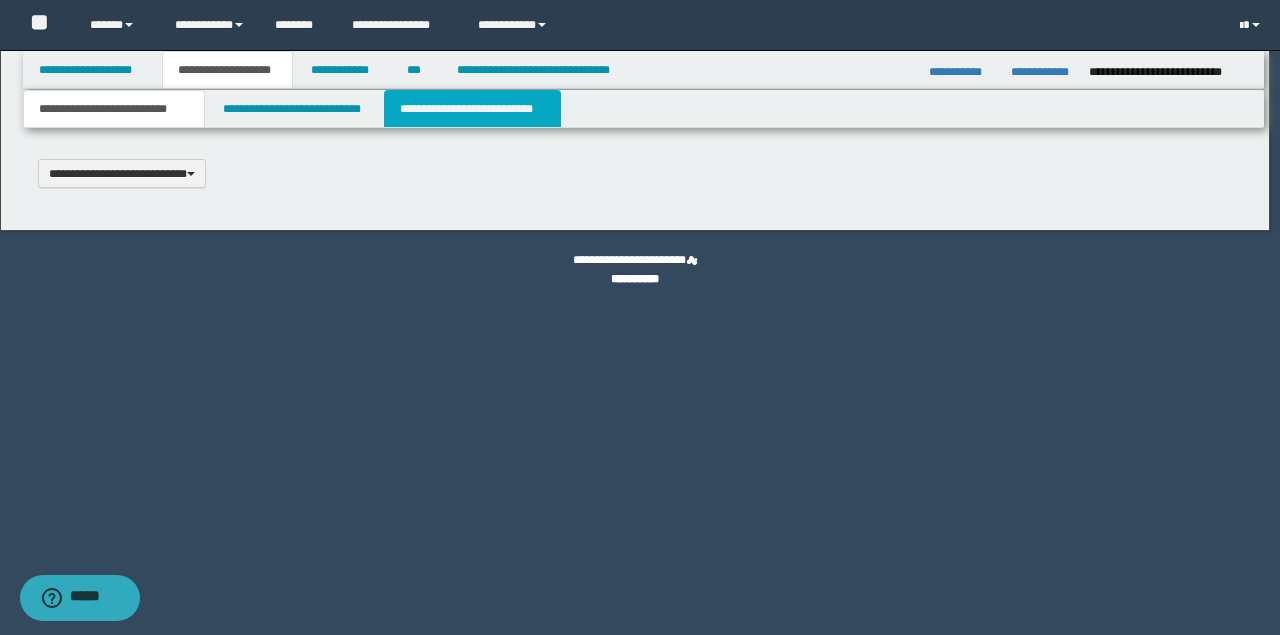 click on "**********" at bounding box center [472, 109] 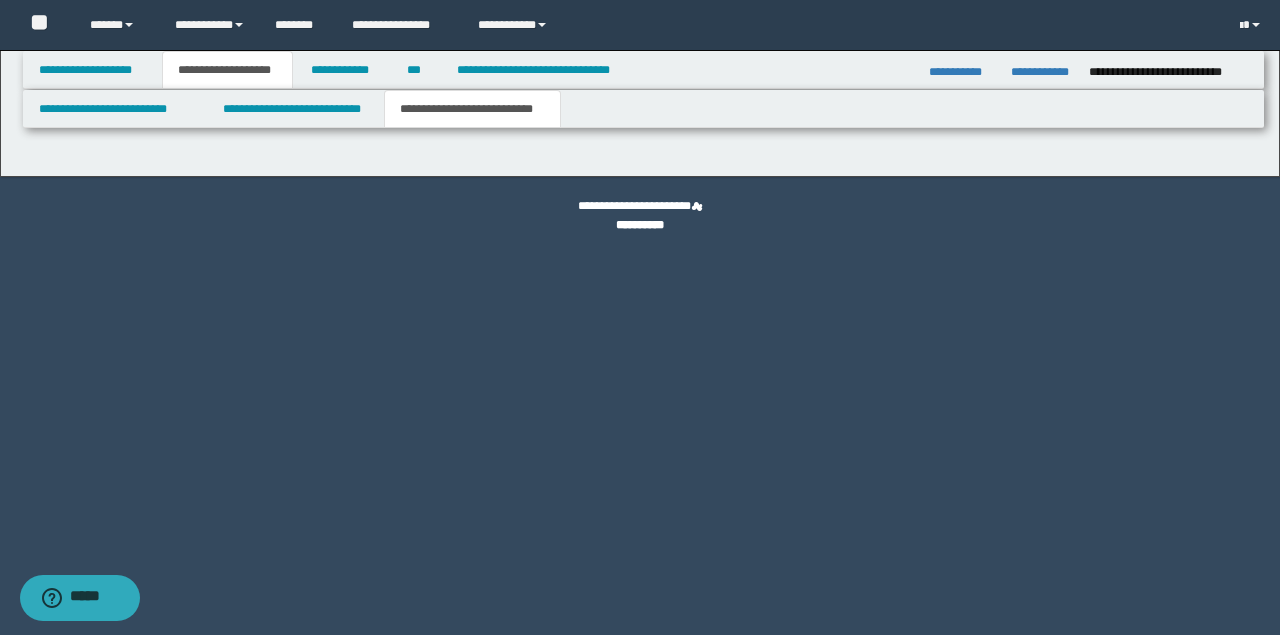scroll, scrollTop: 0, scrollLeft: 0, axis: both 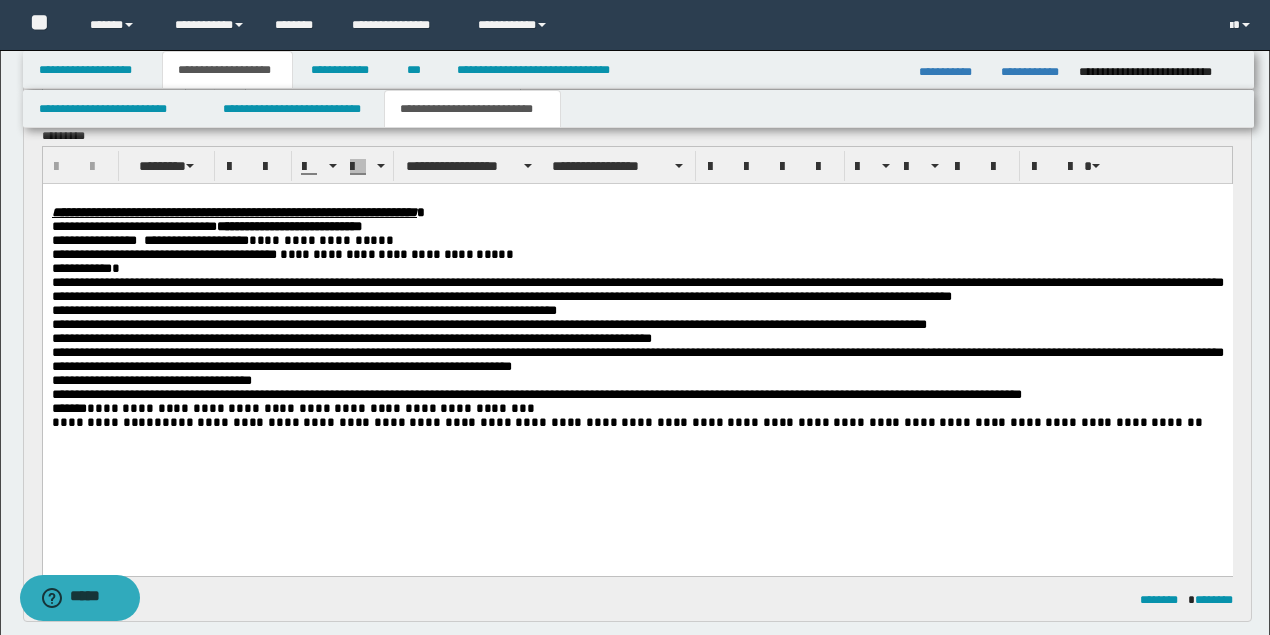 click on "**********" at bounding box center [394, 254] 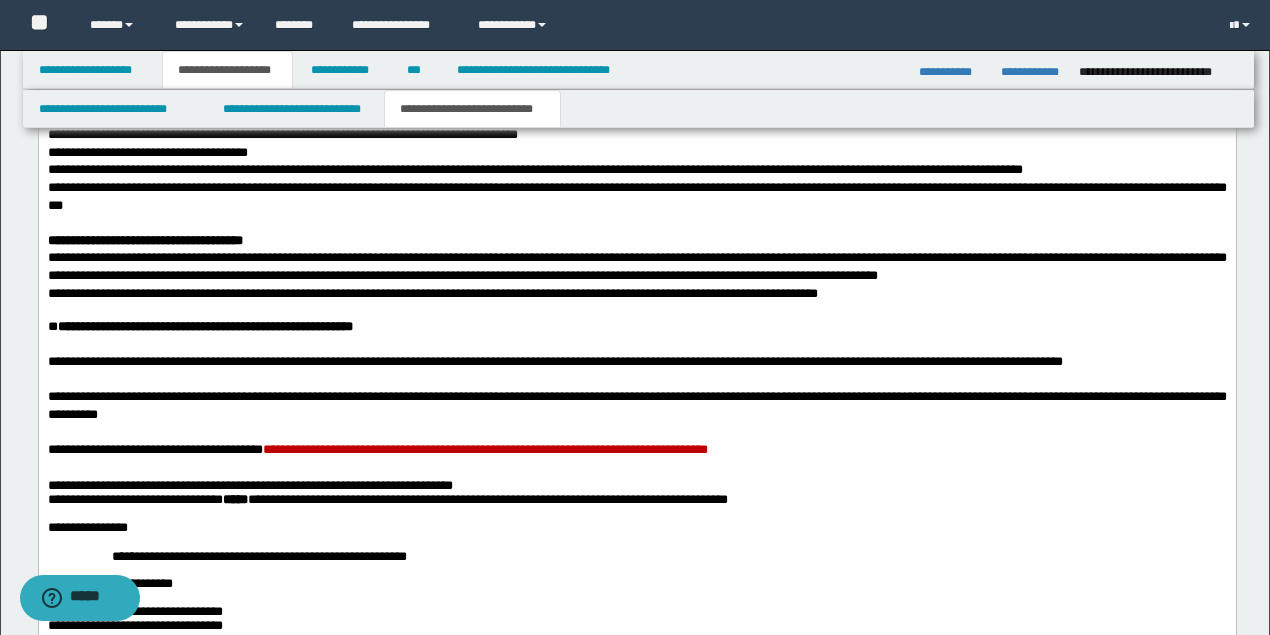 scroll, scrollTop: 2733, scrollLeft: 0, axis: vertical 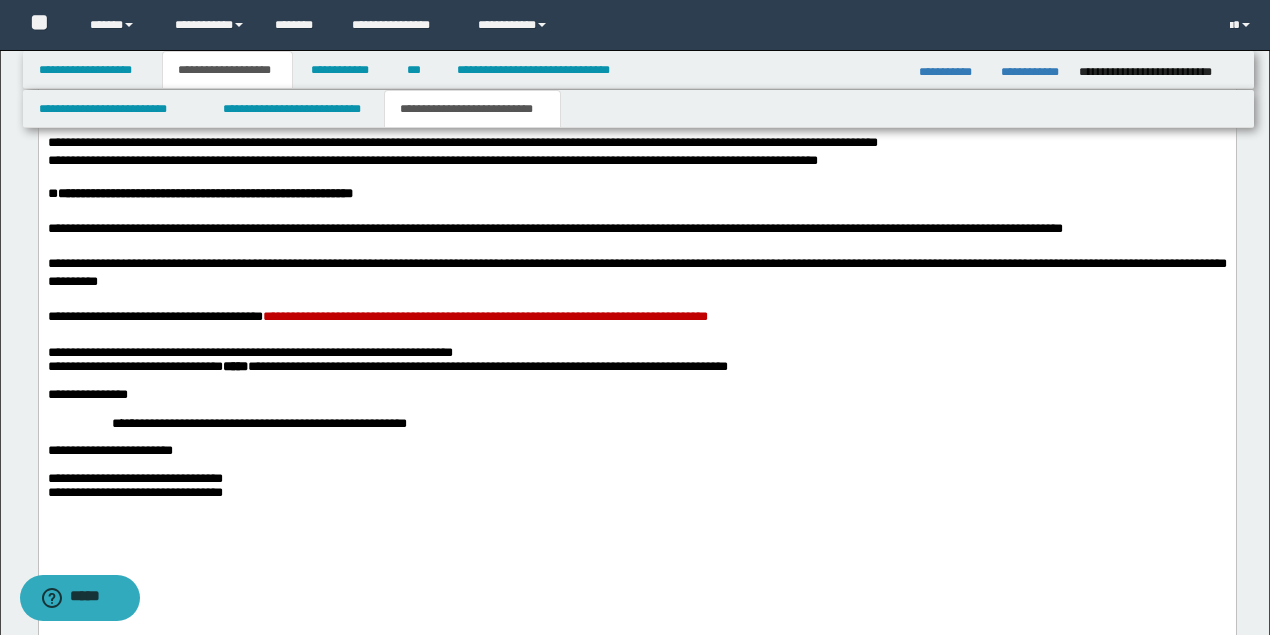 click on "**********" at bounding box center [636, 192] 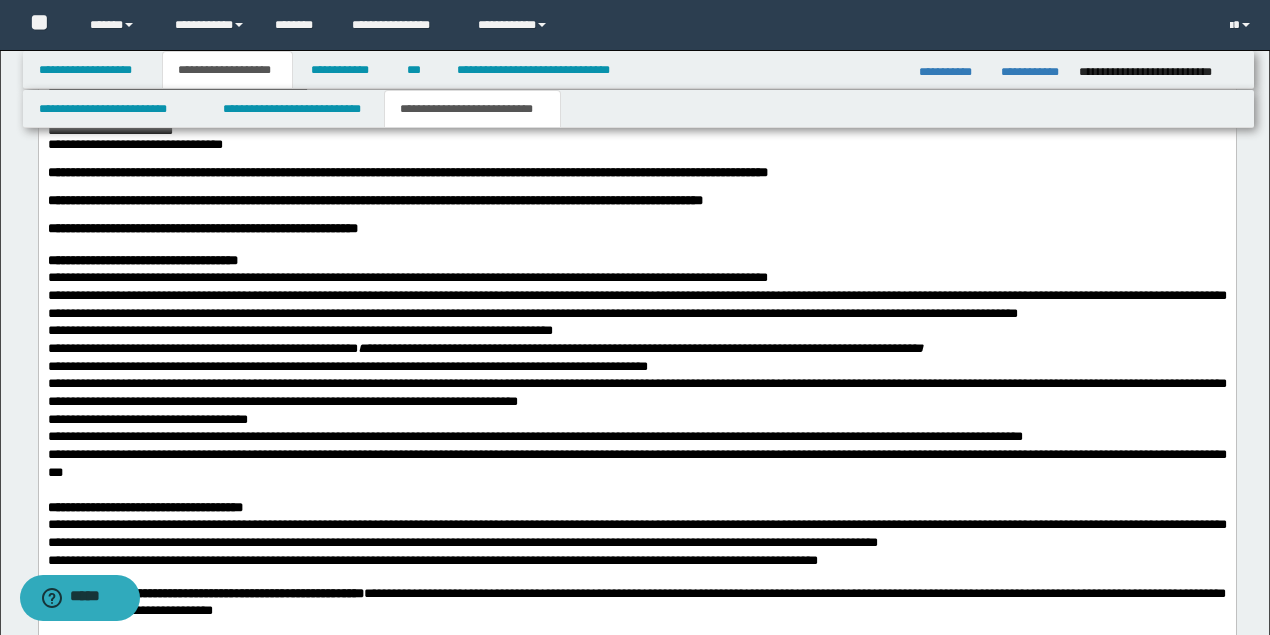 scroll, scrollTop: 2266, scrollLeft: 0, axis: vertical 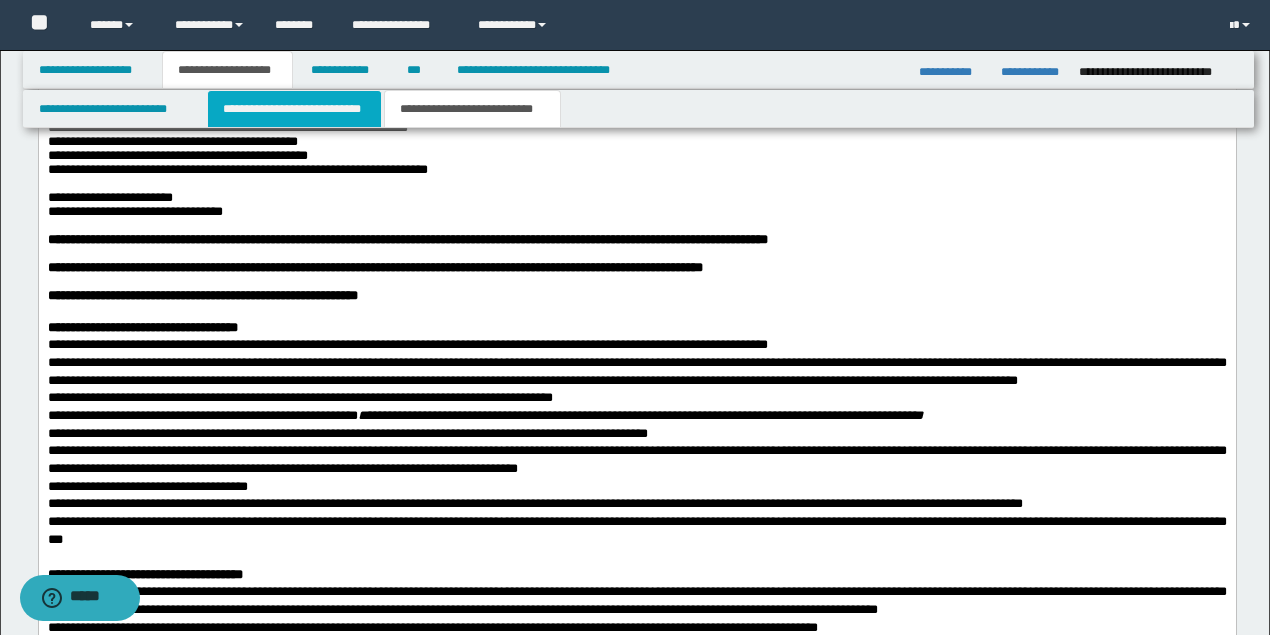 click on "**********" at bounding box center (294, 109) 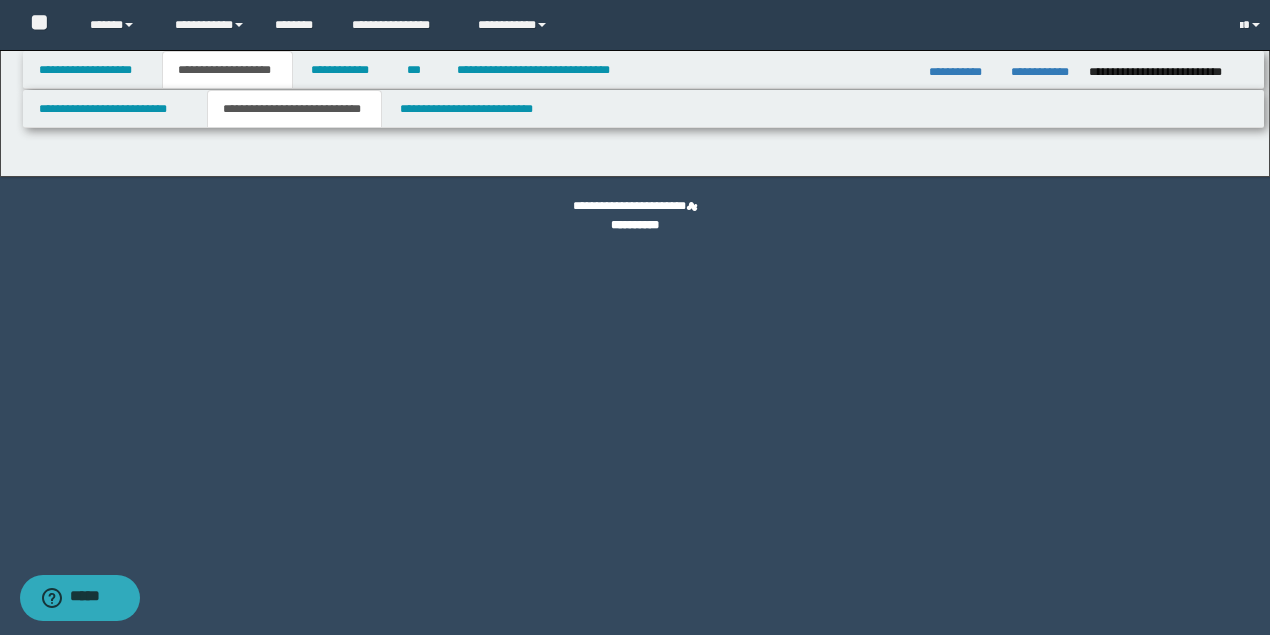 scroll, scrollTop: 0, scrollLeft: 0, axis: both 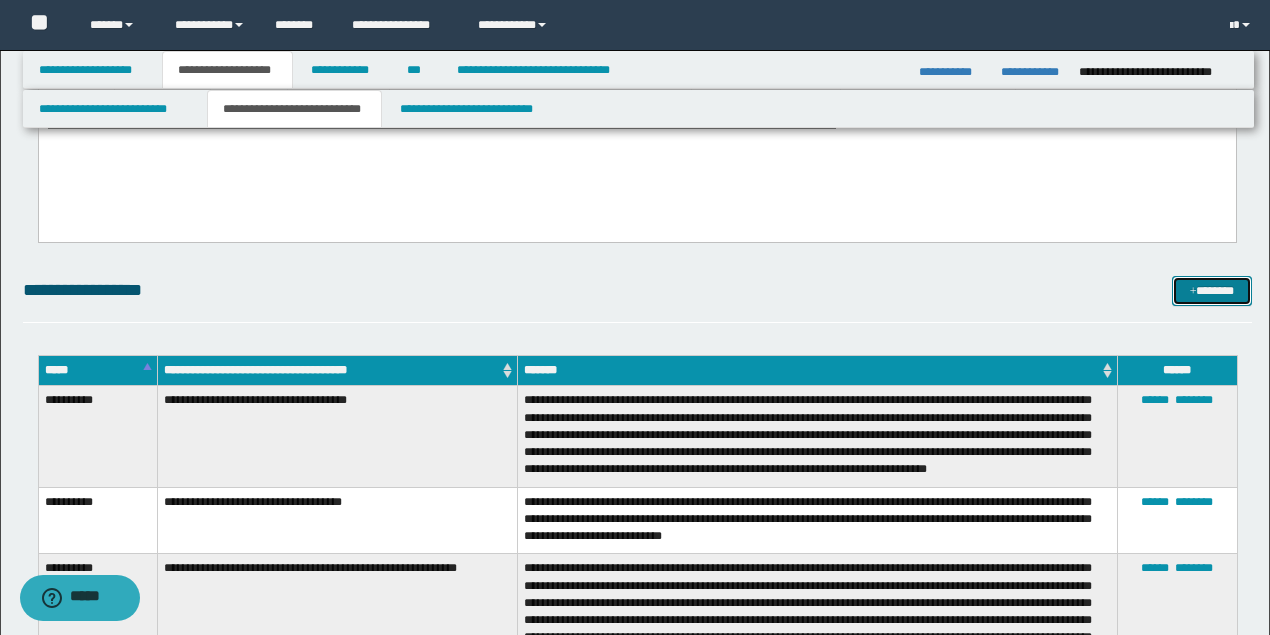 click on "*******" at bounding box center [1211, 290] 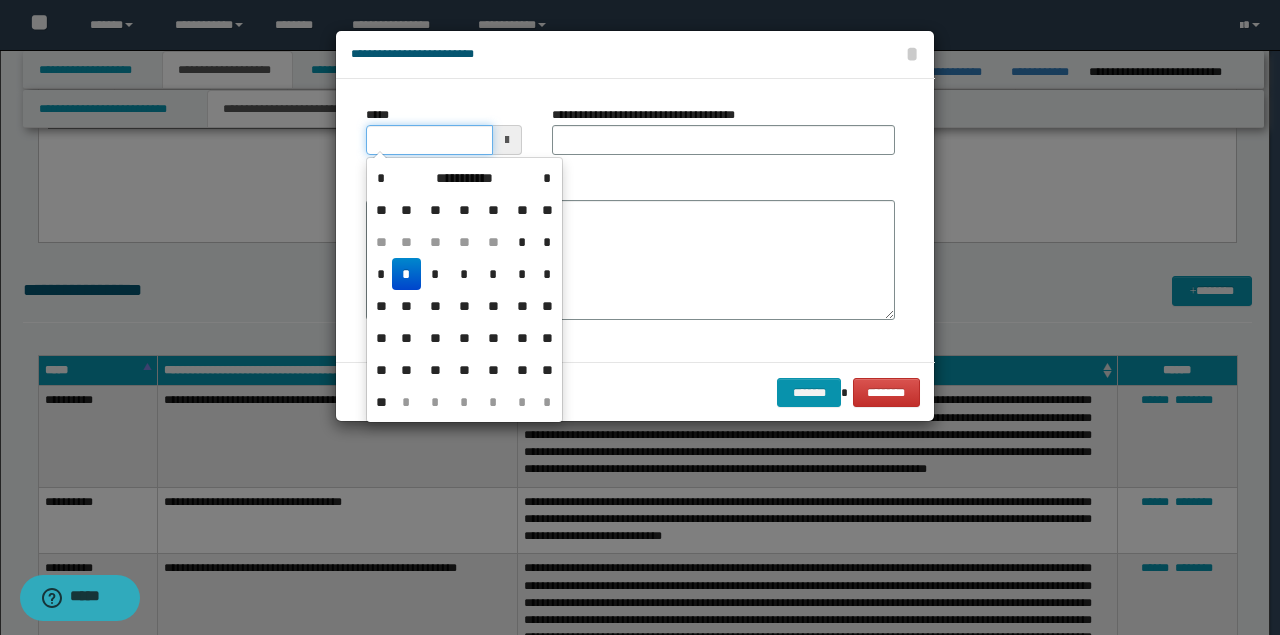 click on "*****" at bounding box center [429, 140] 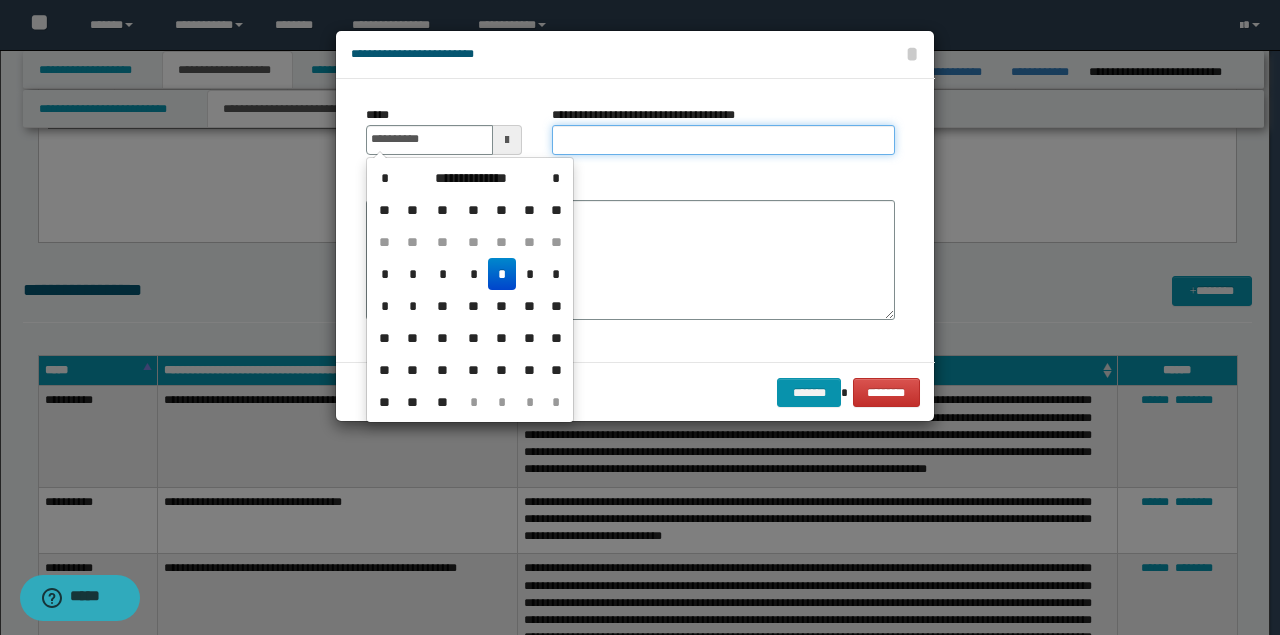 type on "**********" 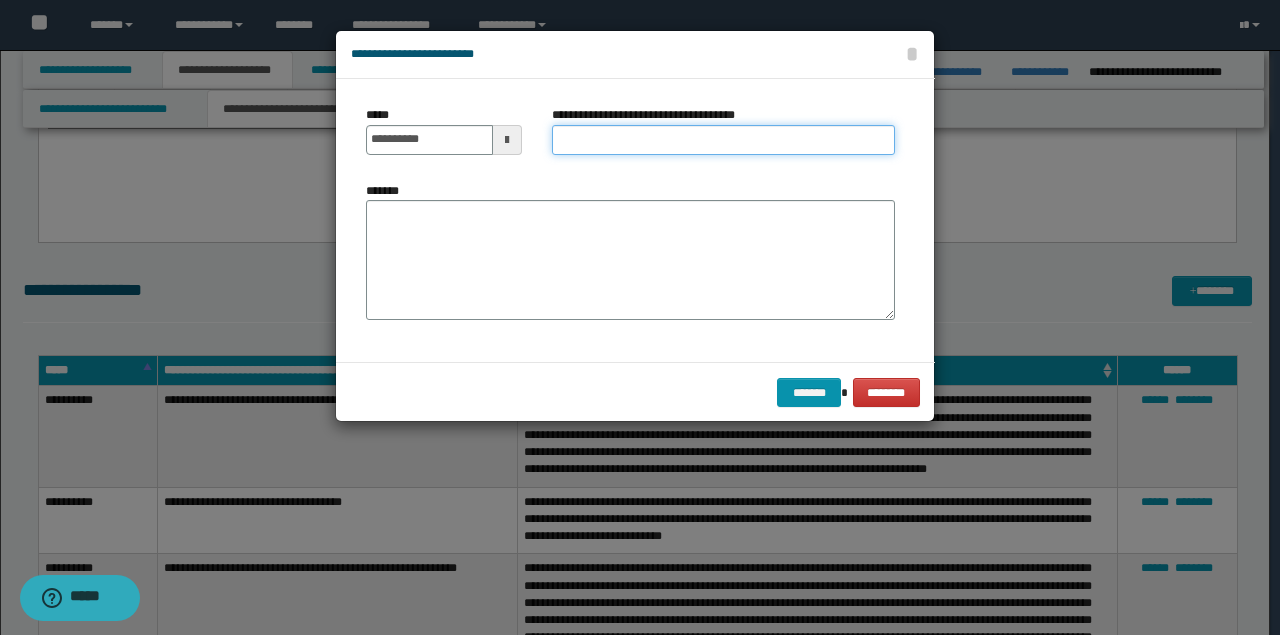 click on "**********" at bounding box center (723, 140) 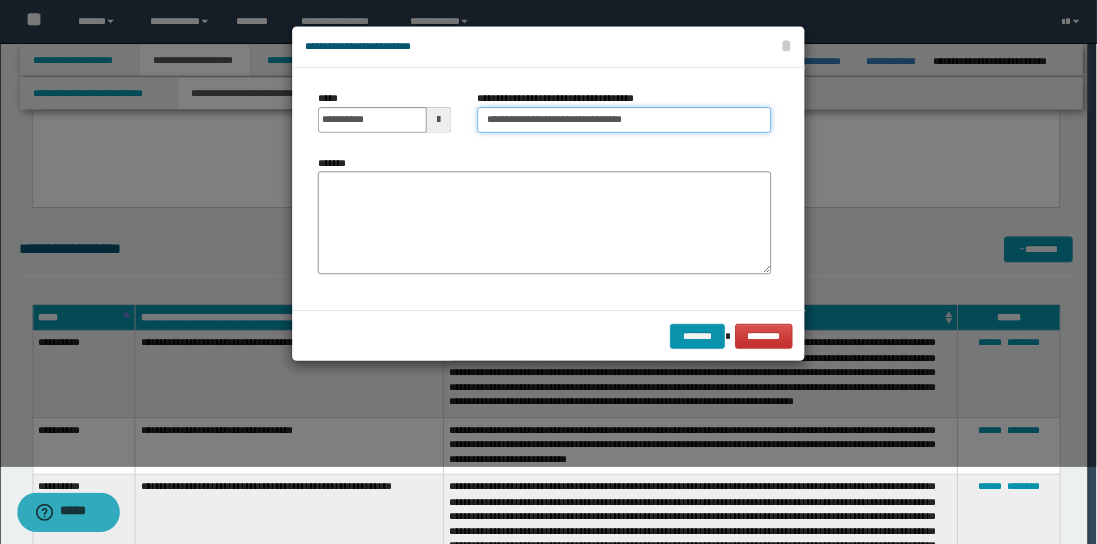 scroll, scrollTop: 1266, scrollLeft: 0, axis: vertical 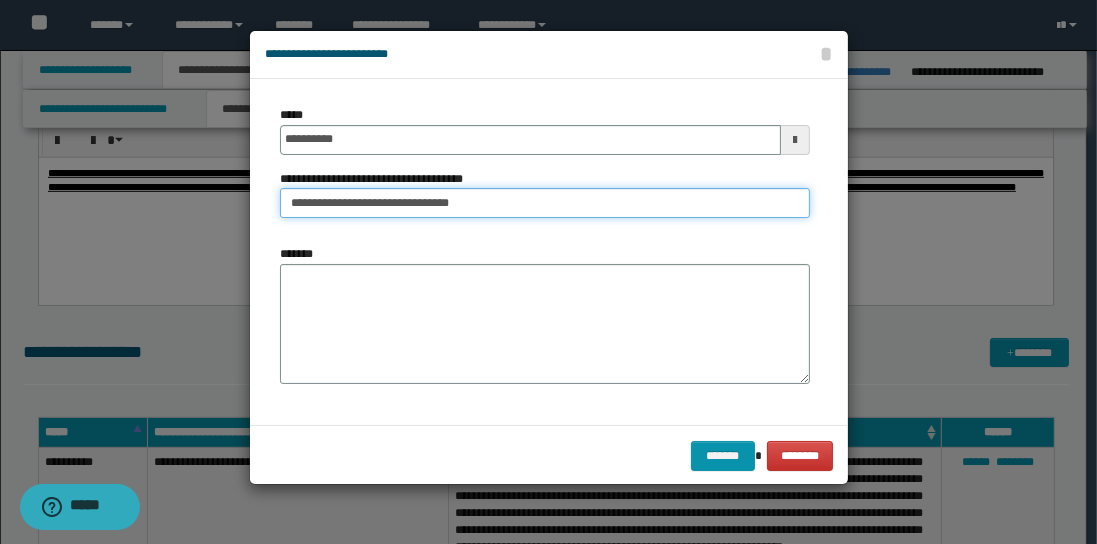 type on "**********" 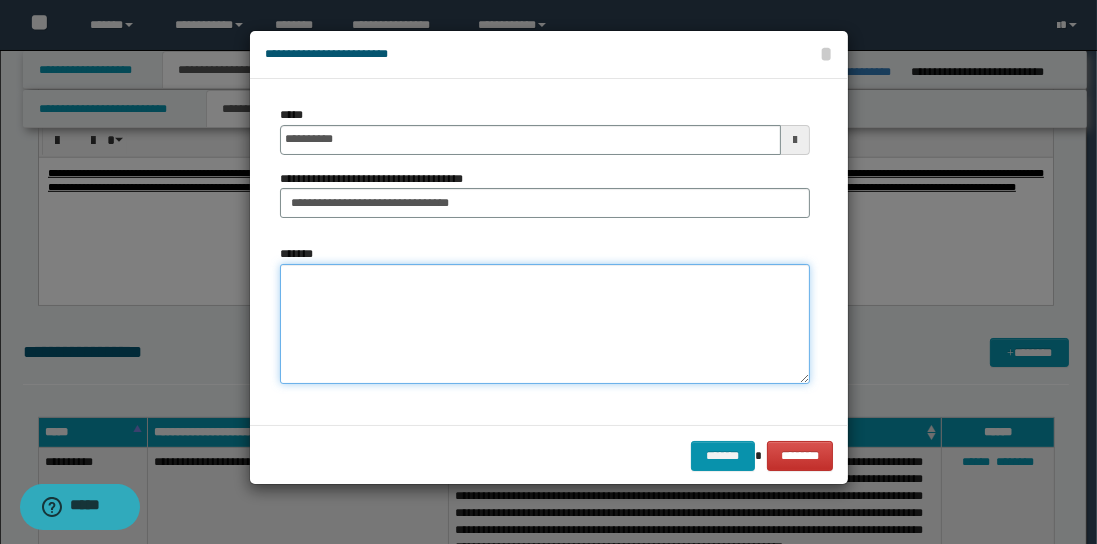 click on "*******" at bounding box center (545, 324) 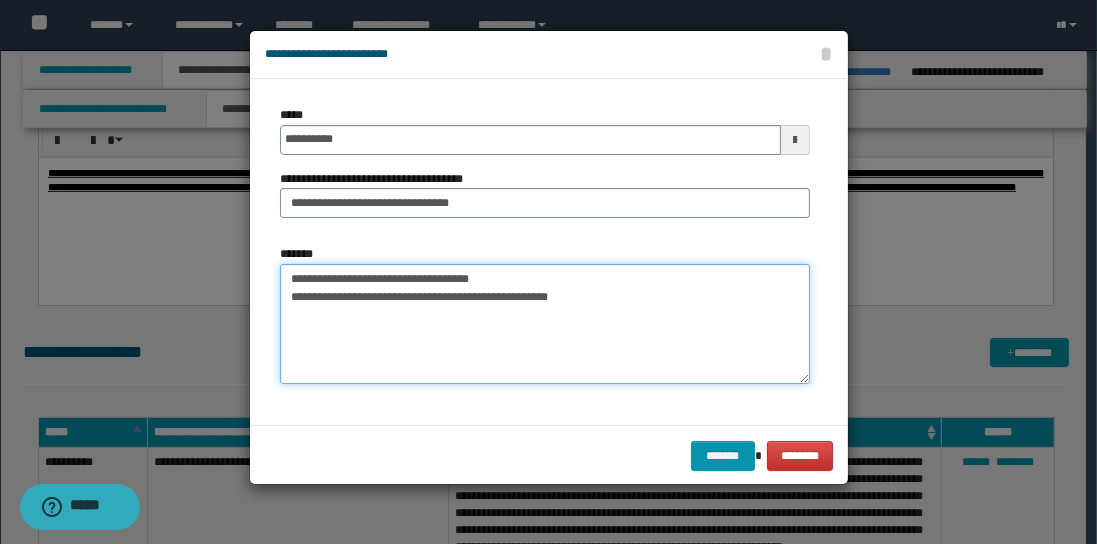 click on "**********" at bounding box center (545, 324) 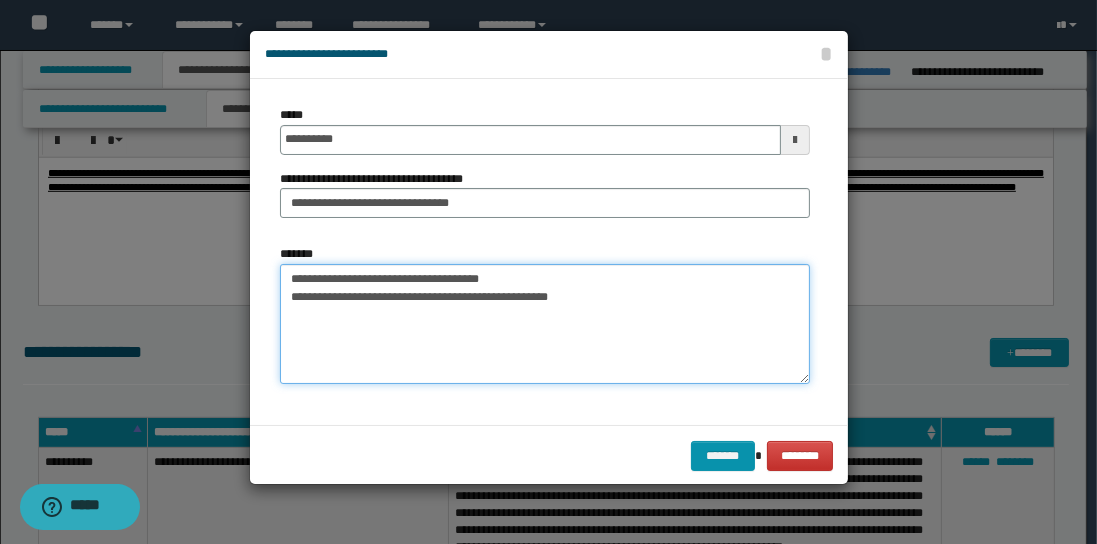 drag, startPoint x: 285, startPoint y: 278, endPoint x: 288, endPoint y: 266, distance: 12.369317 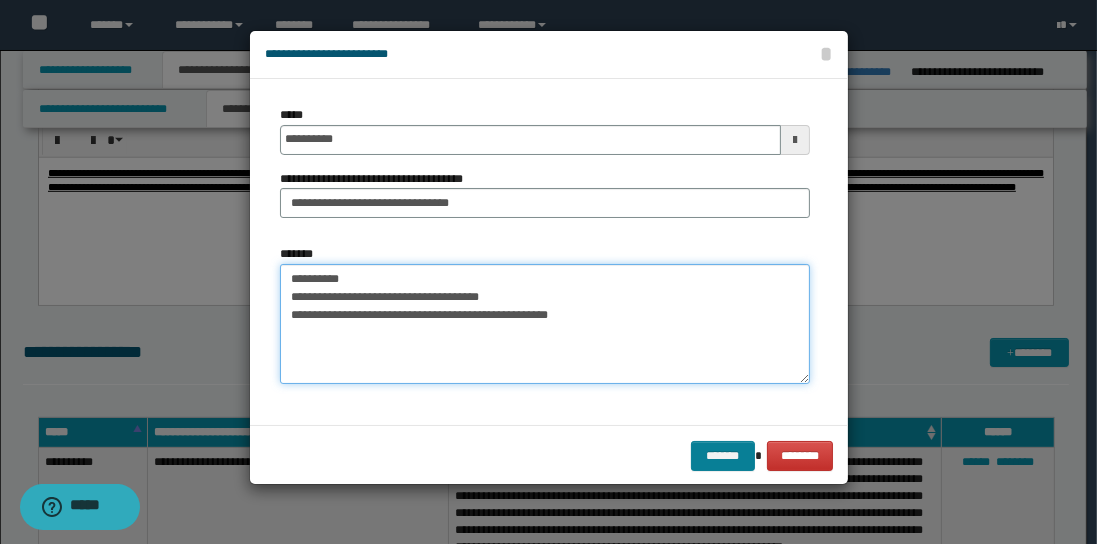 type on "**********" 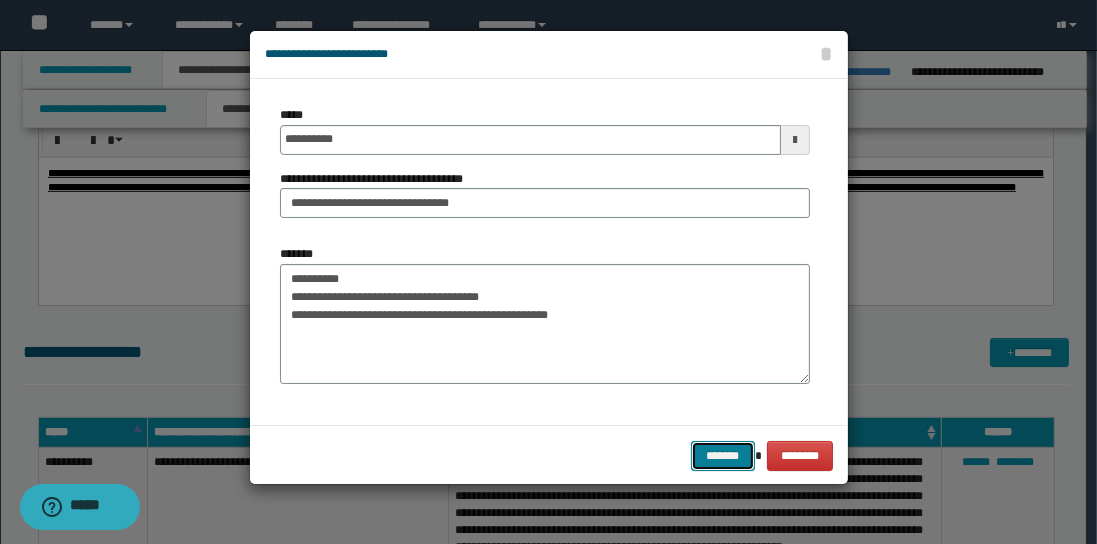 click on "*******" at bounding box center [723, 455] 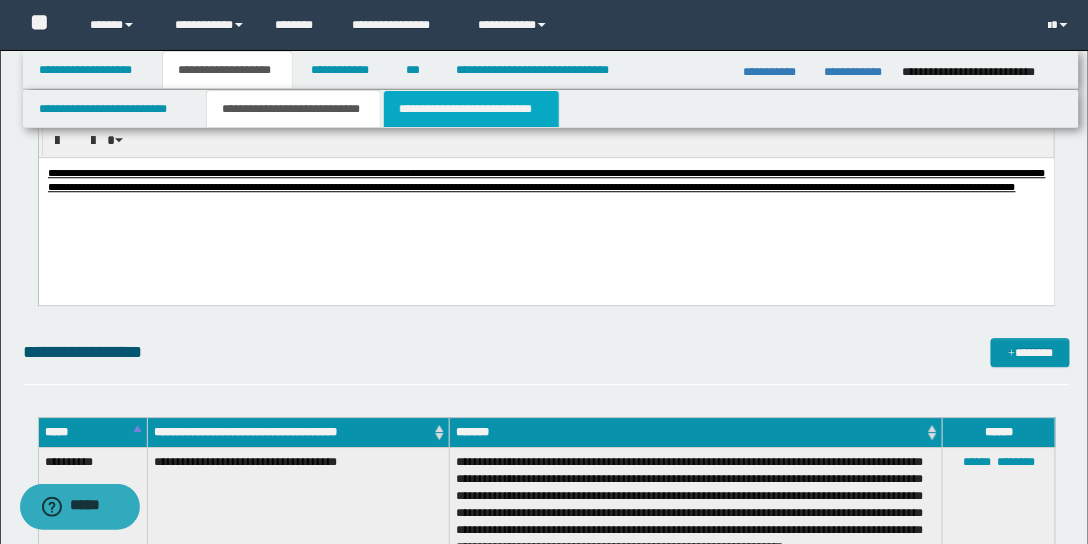 click on "**********" at bounding box center (471, 109) 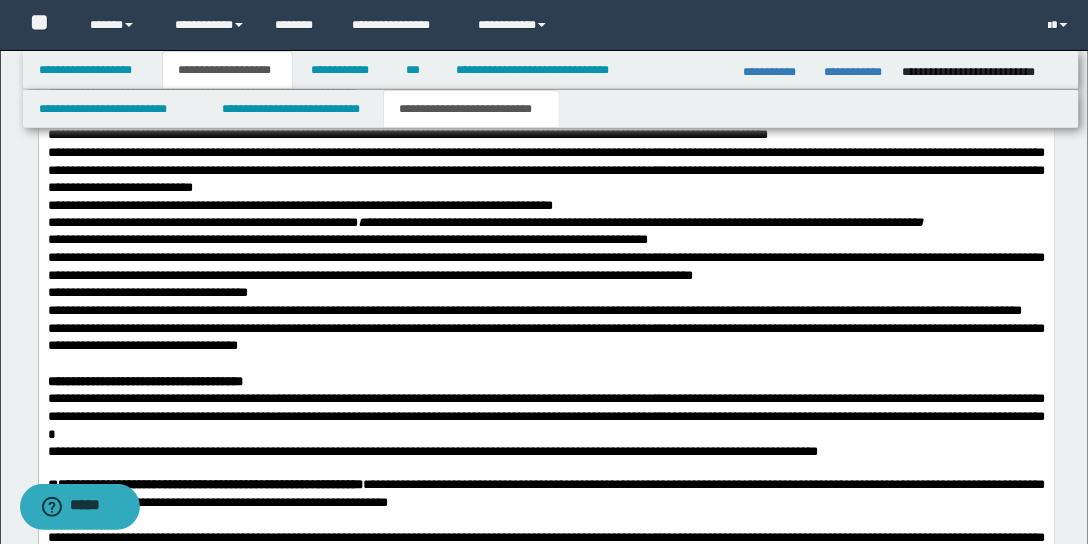 scroll, scrollTop: 2924, scrollLeft: 0, axis: vertical 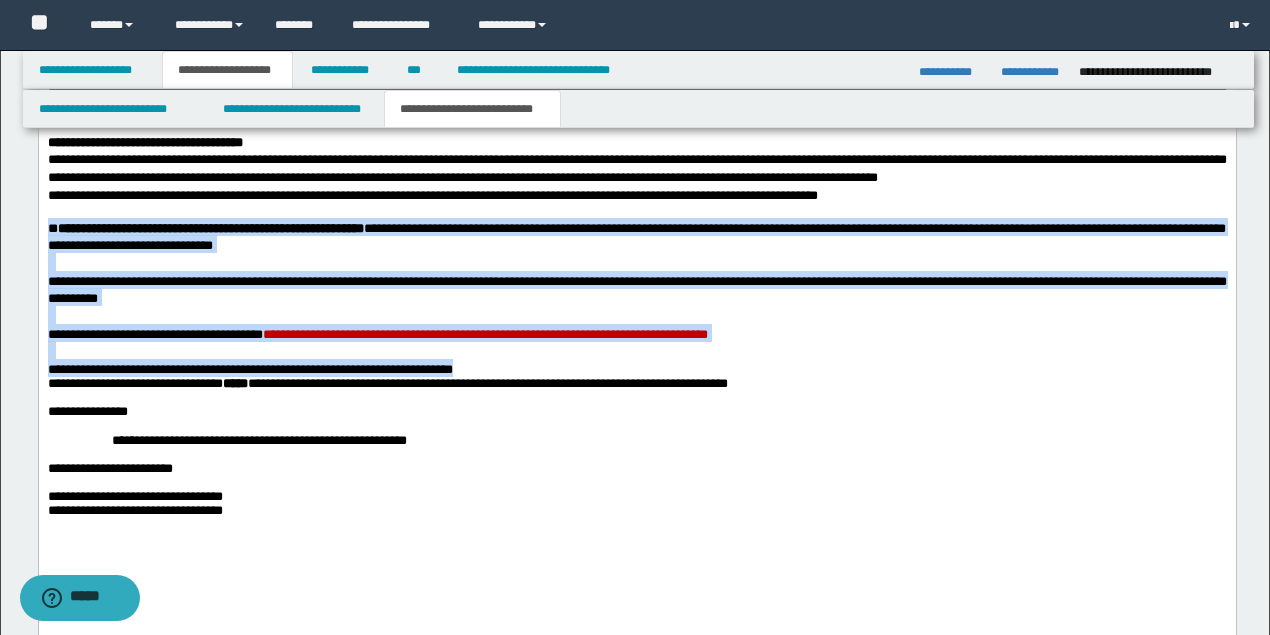 drag, startPoint x: 46, startPoint y: 299, endPoint x: 480, endPoint y: 442, distance: 456.95184 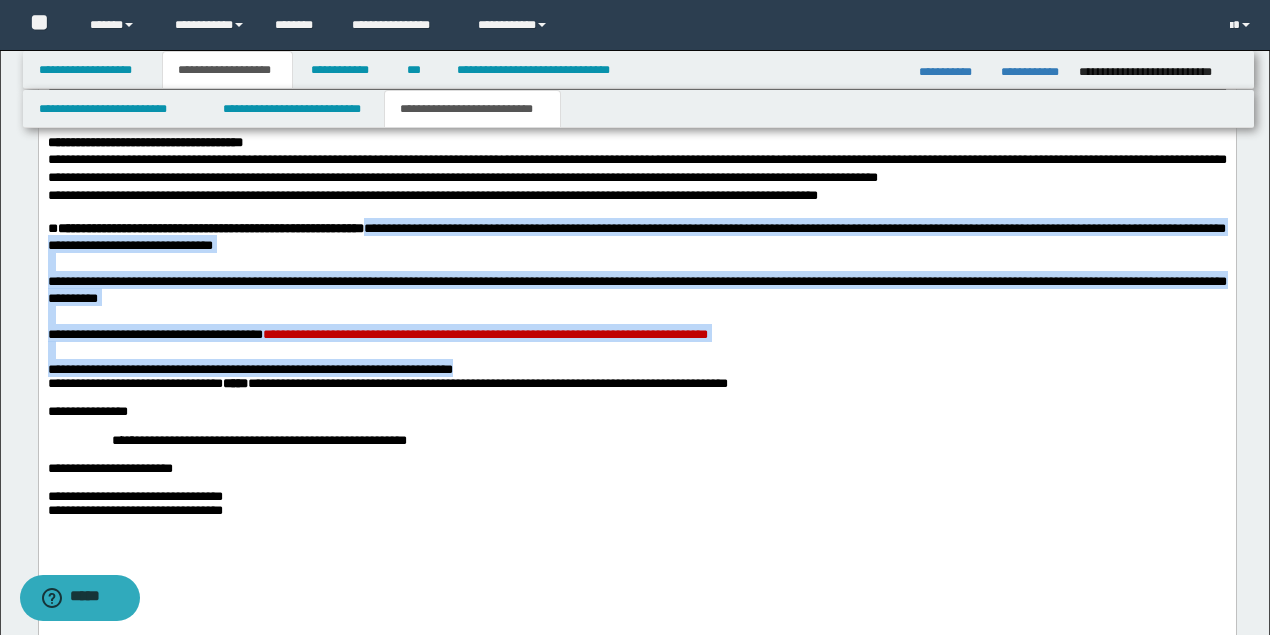 drag, startPoint x: 412, startPoint y: 305, endPoint x: 560, endPoint y: 449, distance: 206.49455 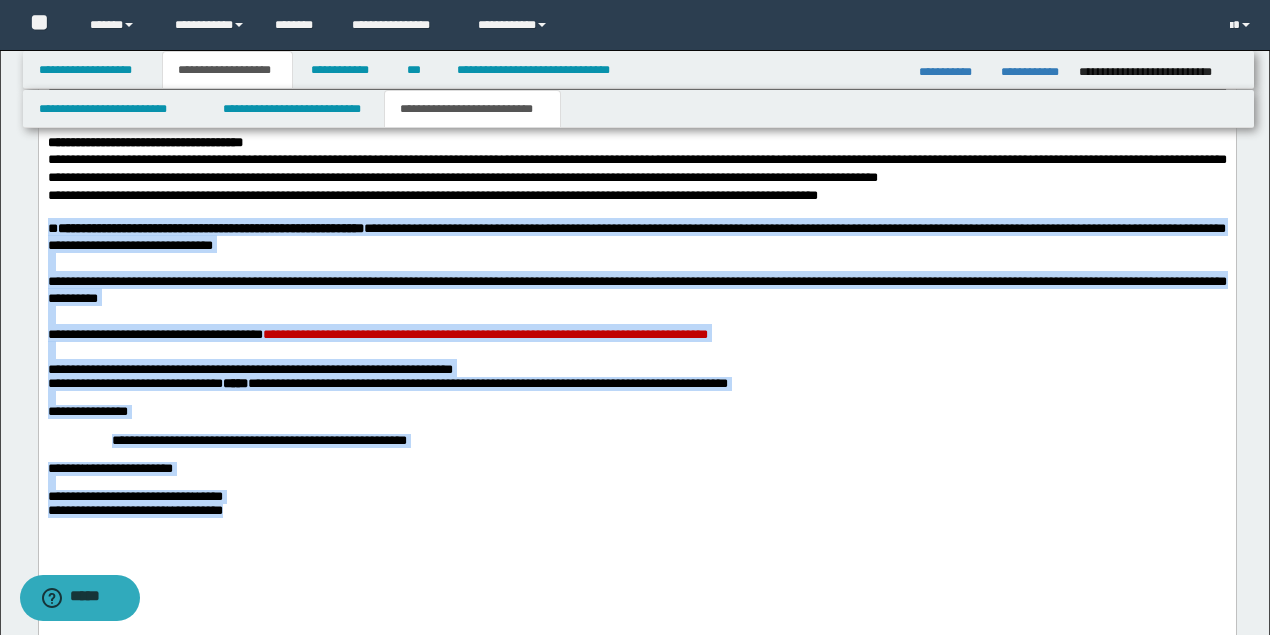 drag, startPoint x: 46, startPoint y: 300, endPoint x: 272, endPoint y: 595, distance: 371.61942 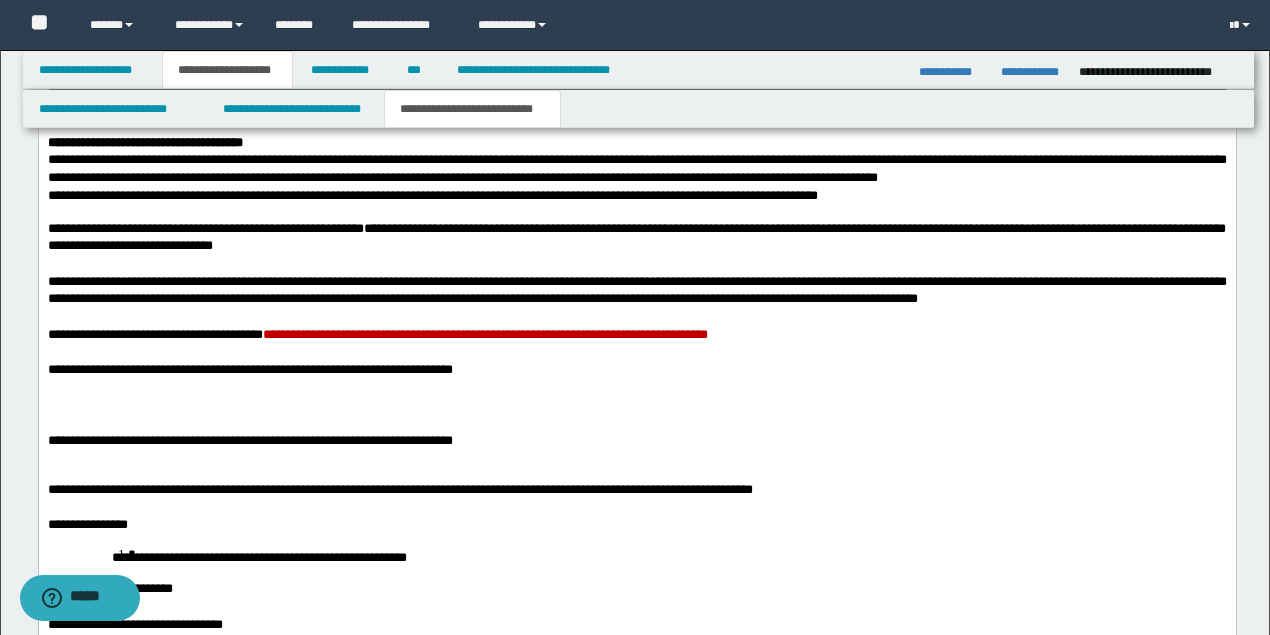 click on "**********" at bounding box center [636, 167] 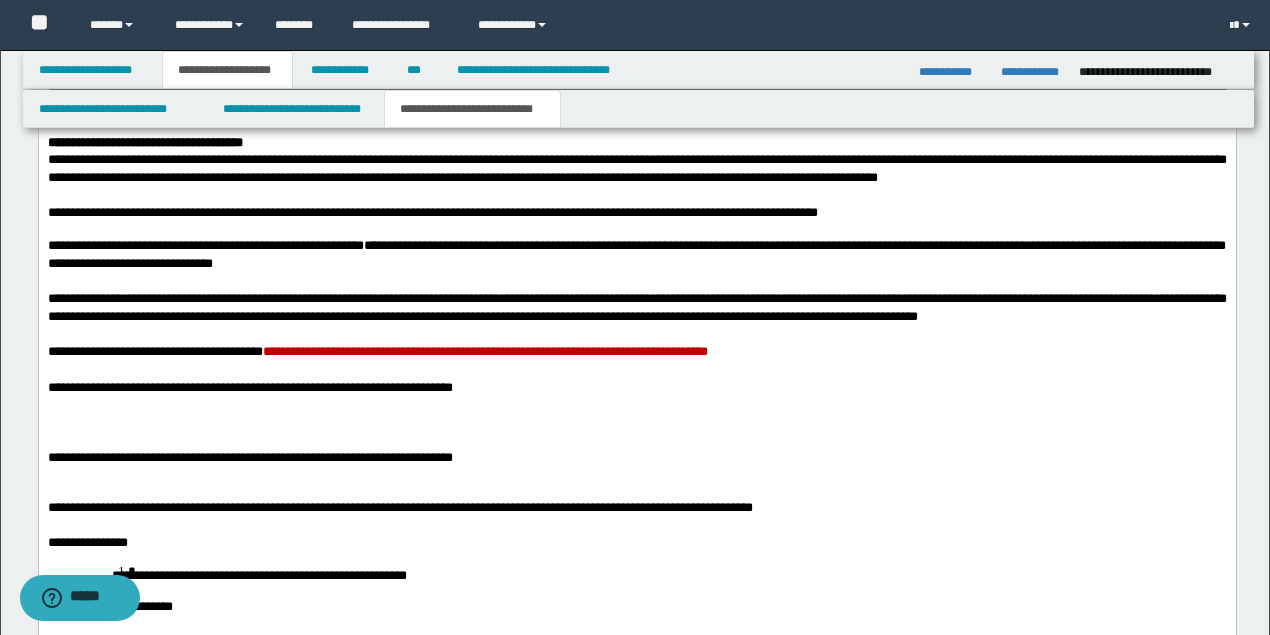 scroll, scrollTop: 2764, scrollLeft: 0, axis: vertical 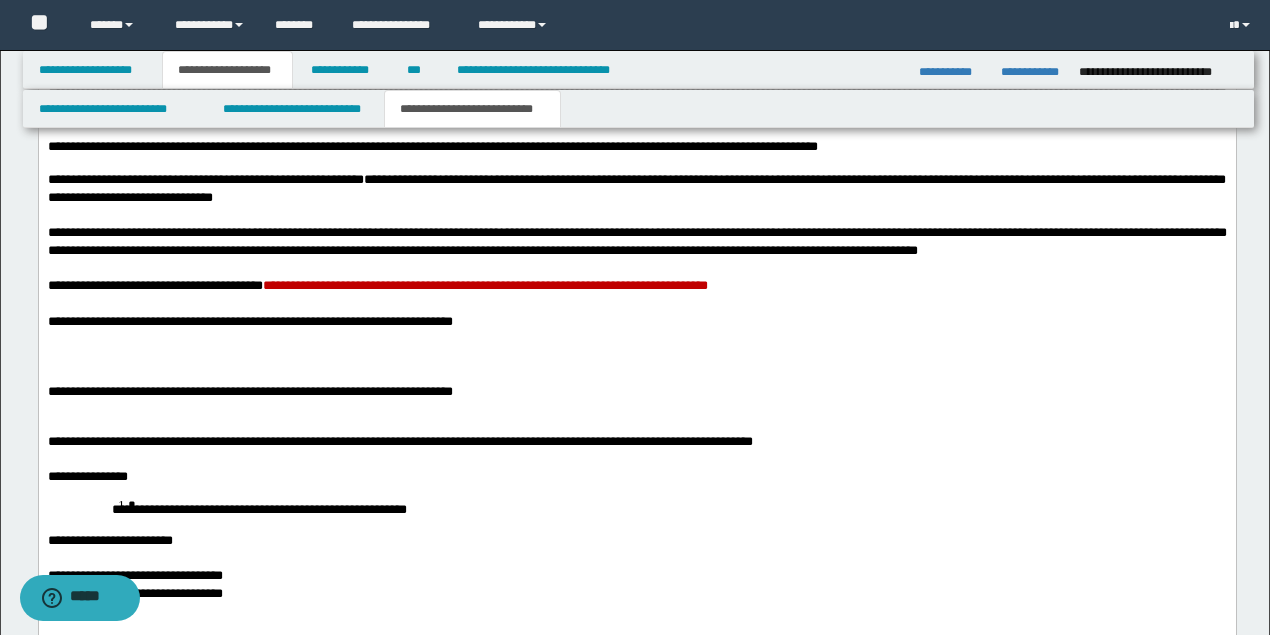 click on "**********" at bounding box center [636, 241] 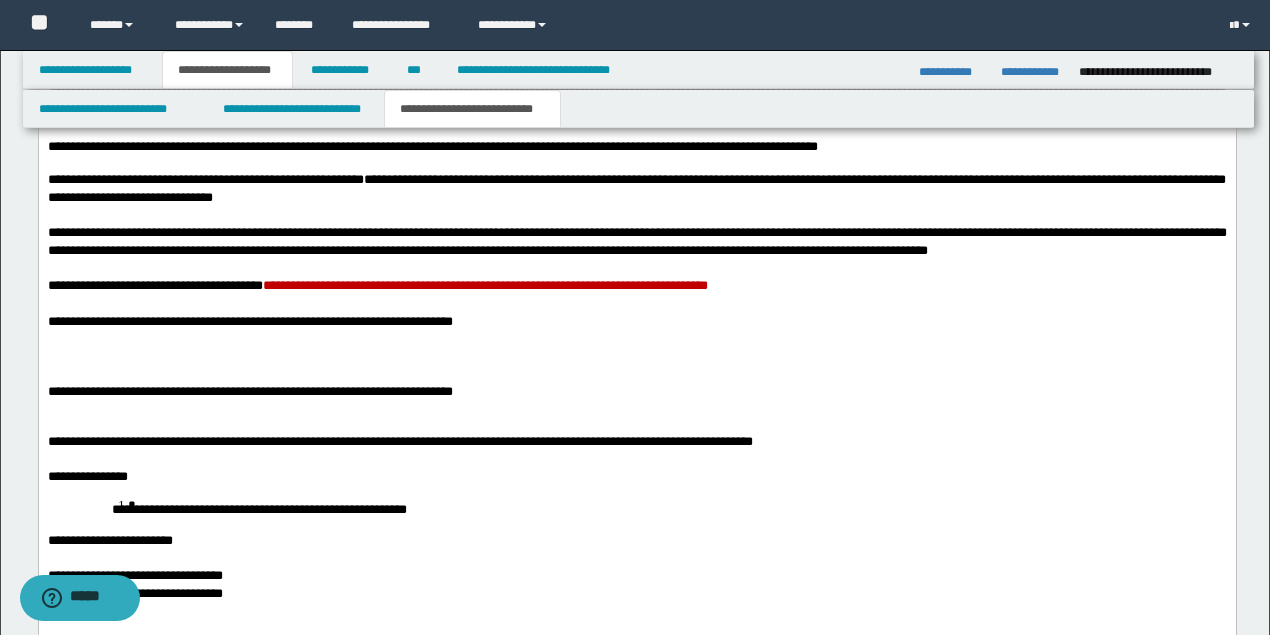 click at bounding box center [636, 373] 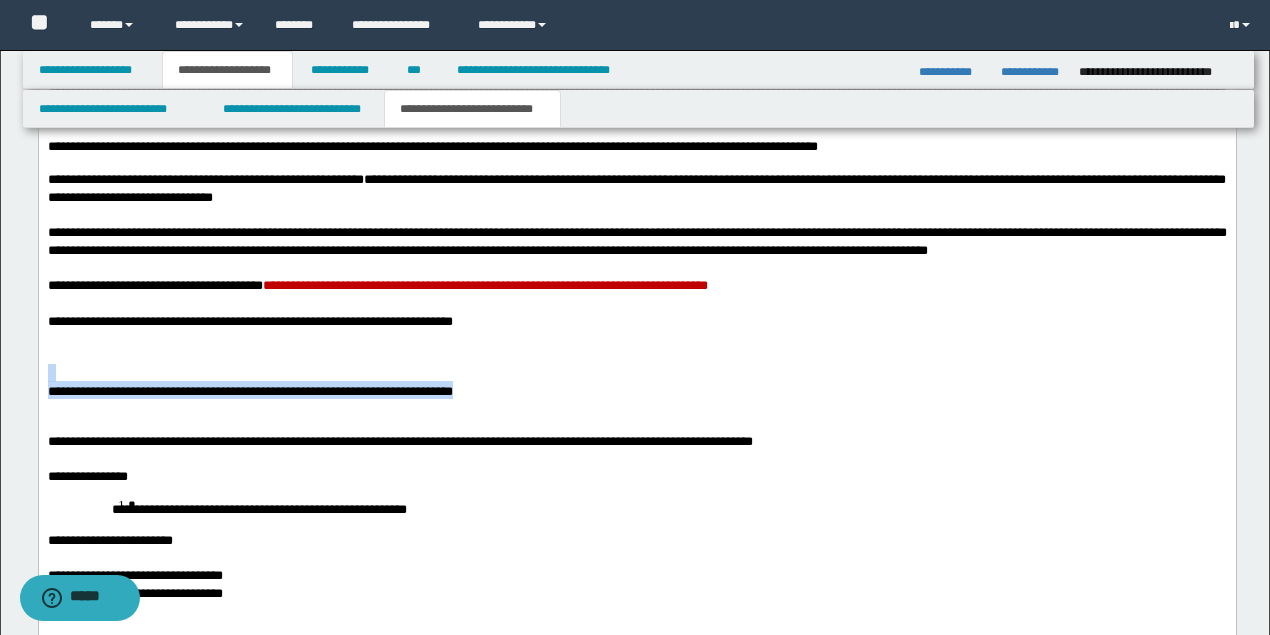 drag, startPoint x: 537, startPoint y: 482, endPoint x: 156, endPoint y: 430, distance: 384.5322 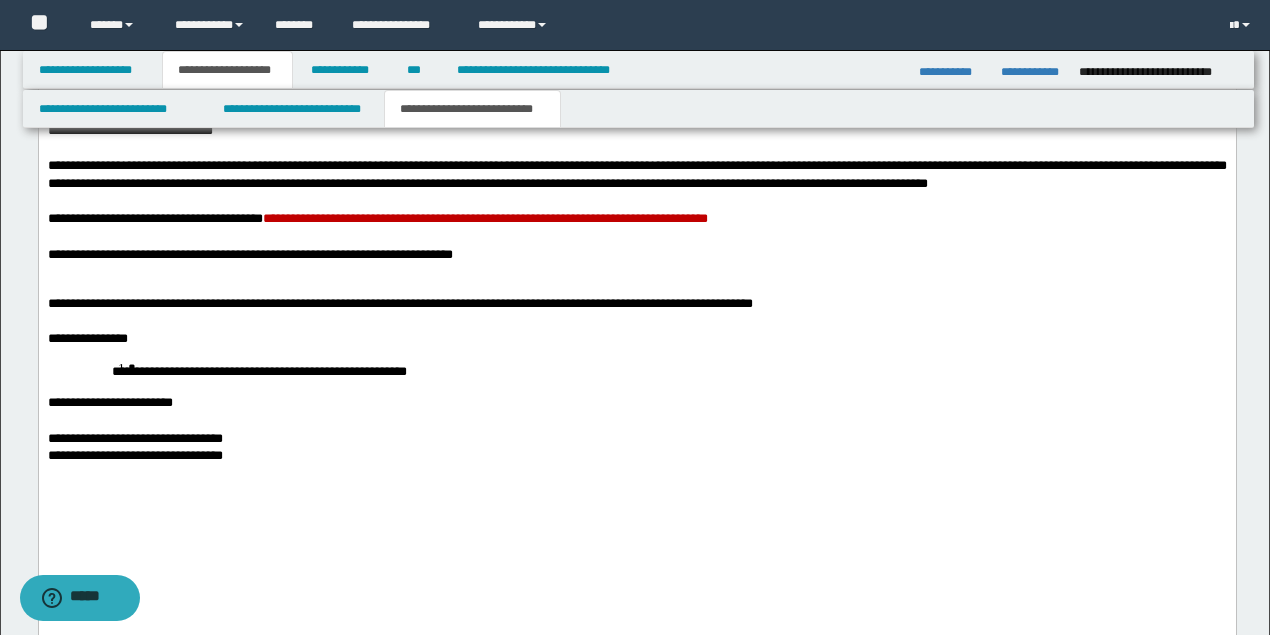 scroll, scrollTop: 2698, scrollLeft: 0, axis: vertical 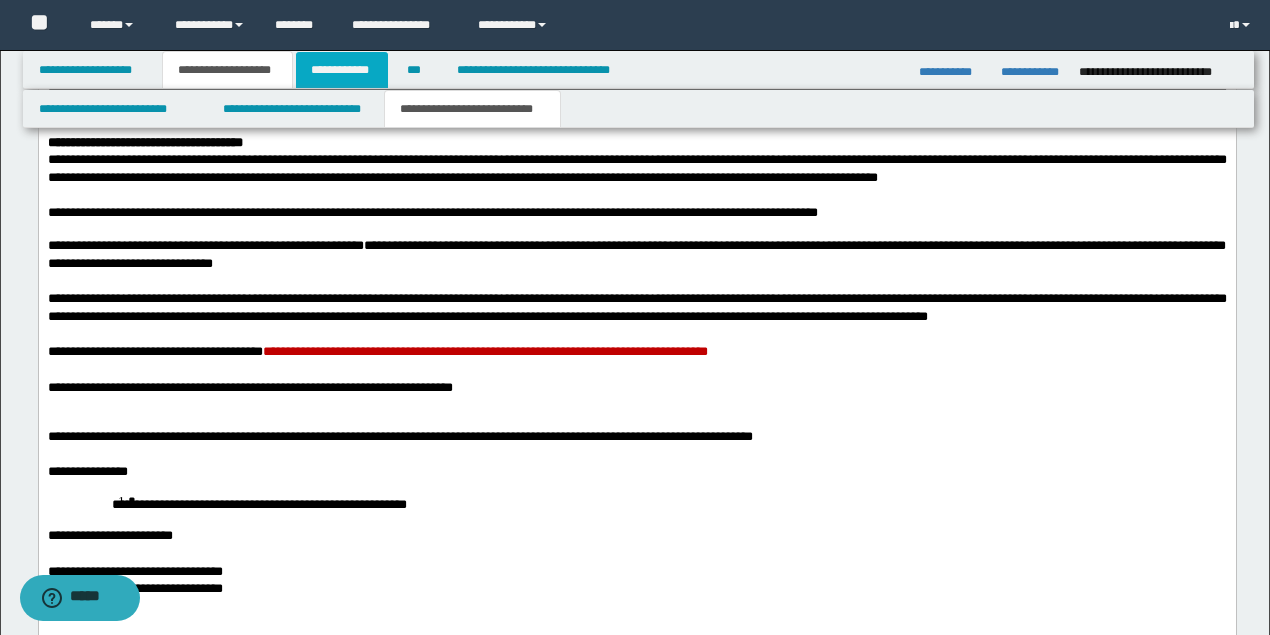 click on "**********" at bounding box center (342, 70) 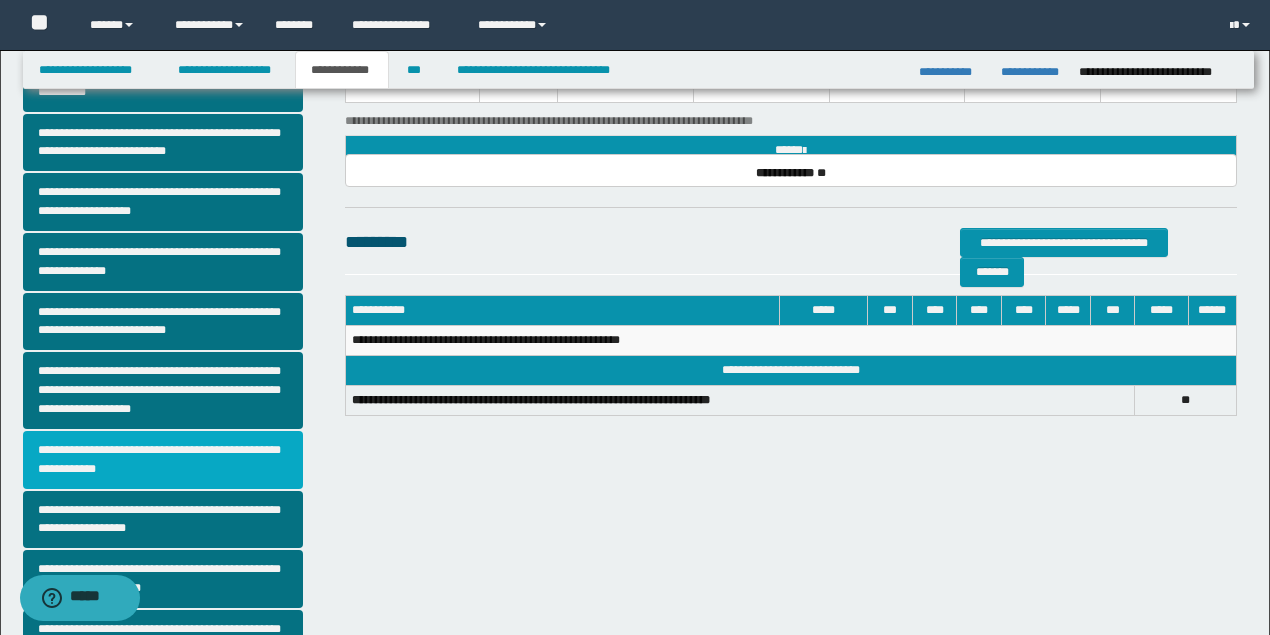 scroll, scrollTop: 446, scrollLeft: 0, axis: vertical 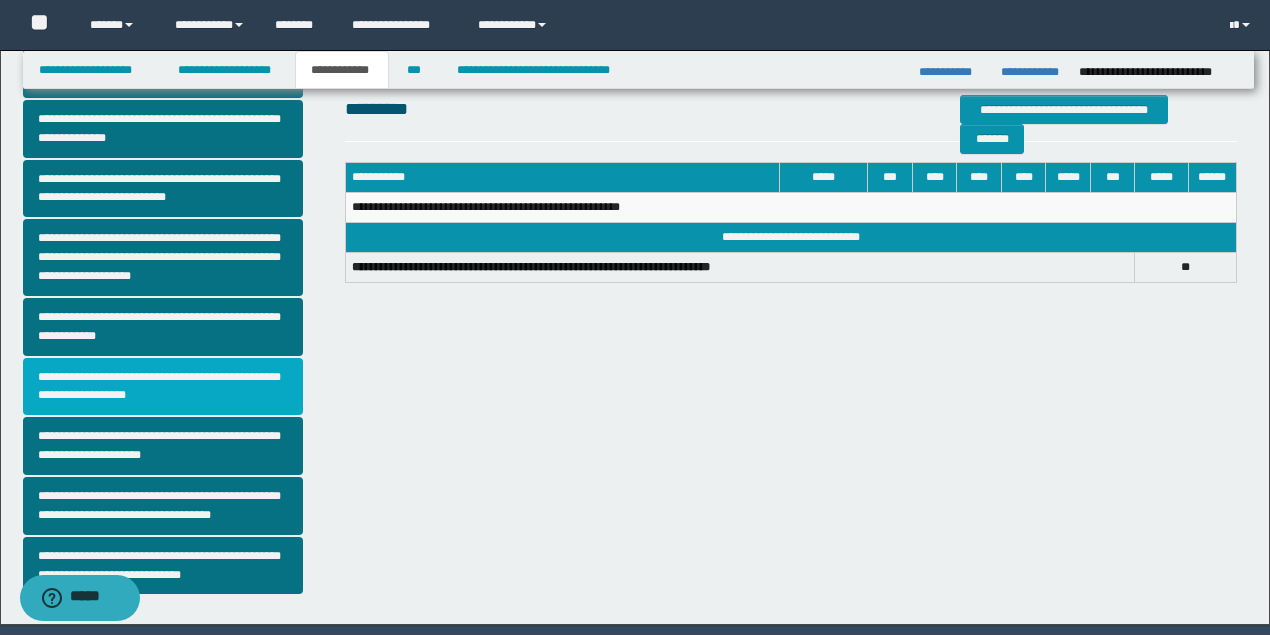 drag, startPoint x: 123, startPoint y: 384, endPoint x: 682, endPoint y: 362, distance: 559.43274 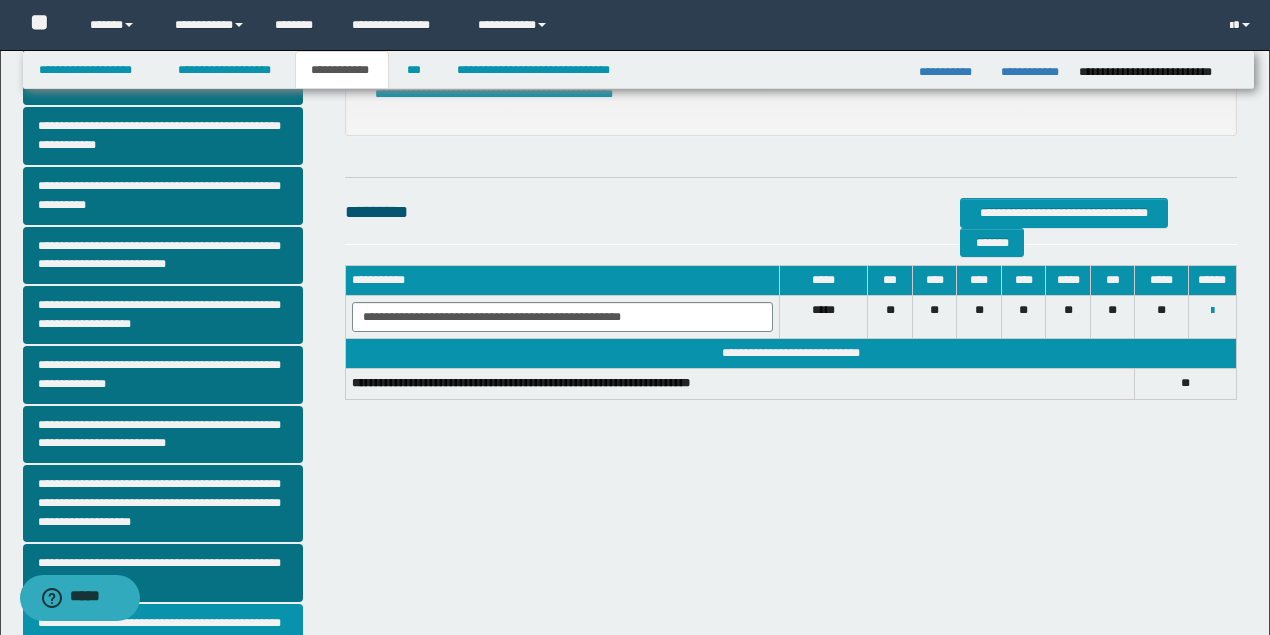 scroll, scrollTop: 133, scrollLeft: 0, axis: vertical 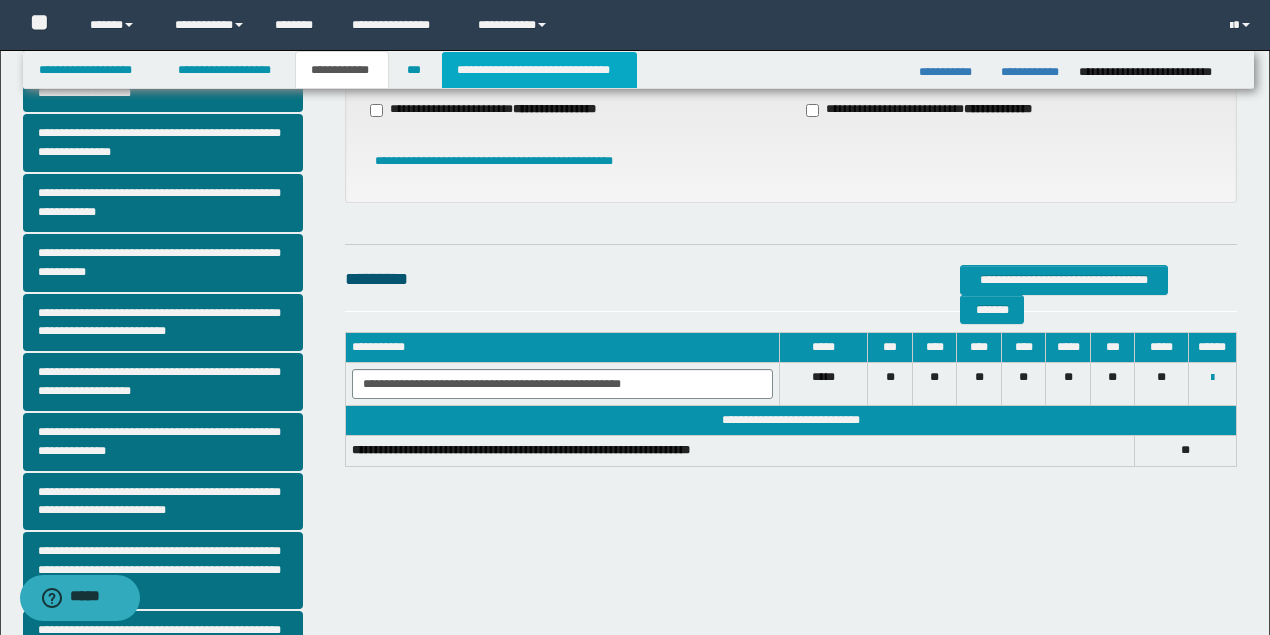 click on "**********" at bounding box center [539, 70] 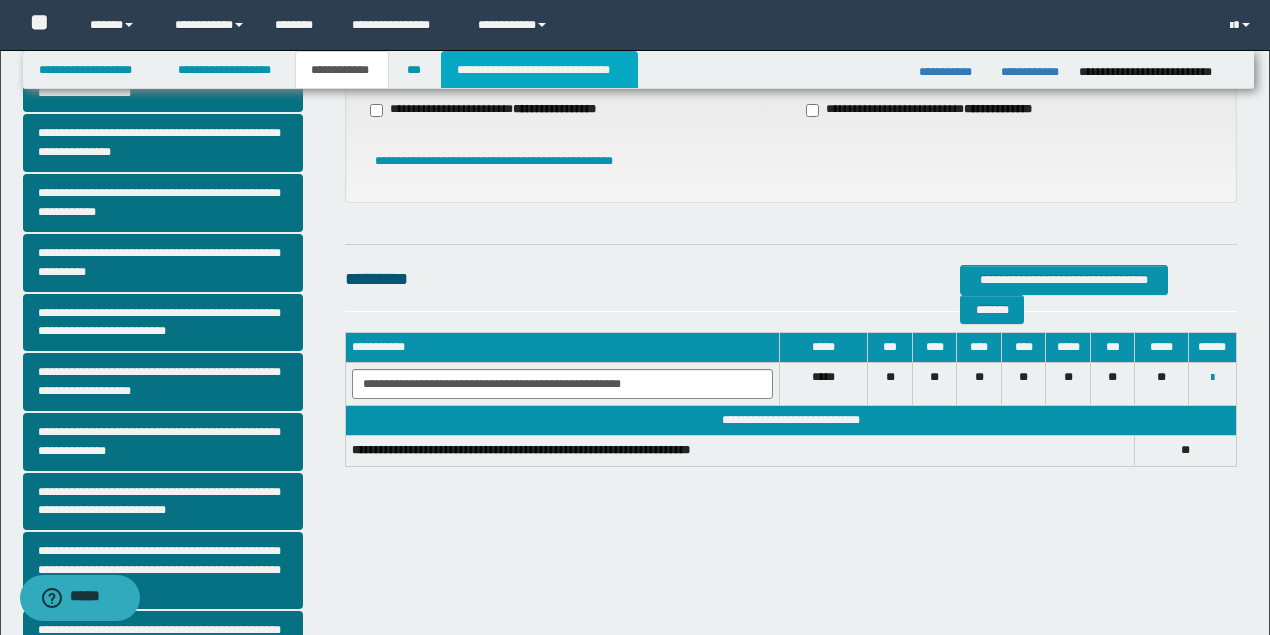 scroll, scrollTop: 0, scrollLeft: 0, axis: both 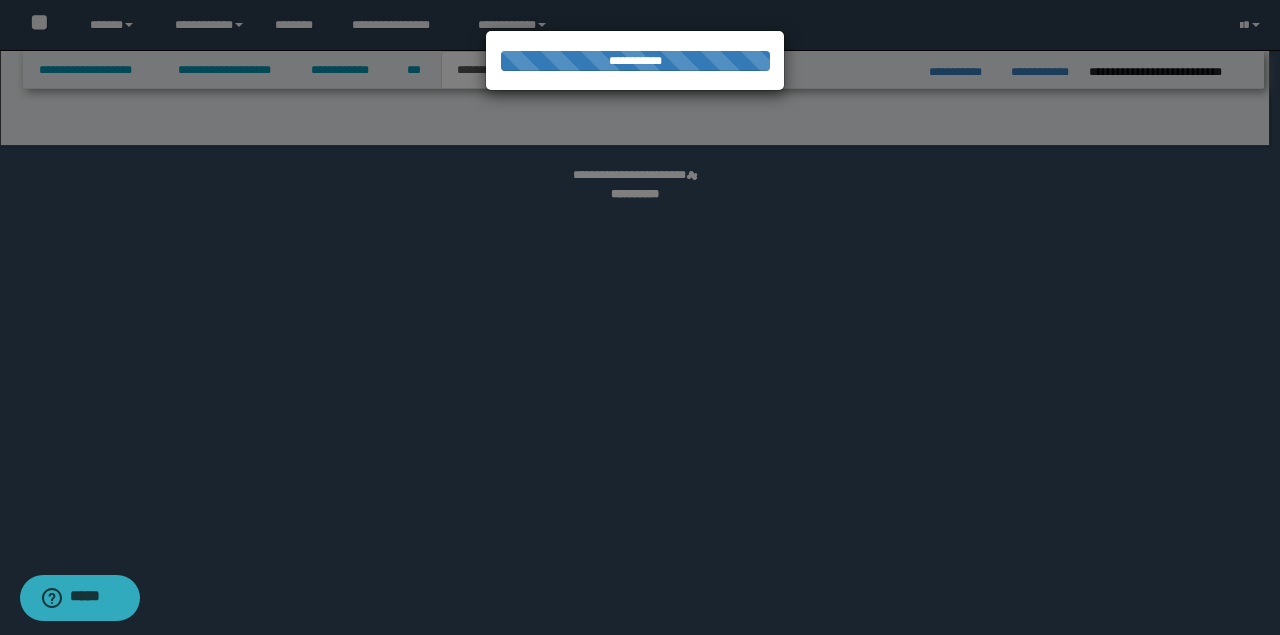 select on "*" 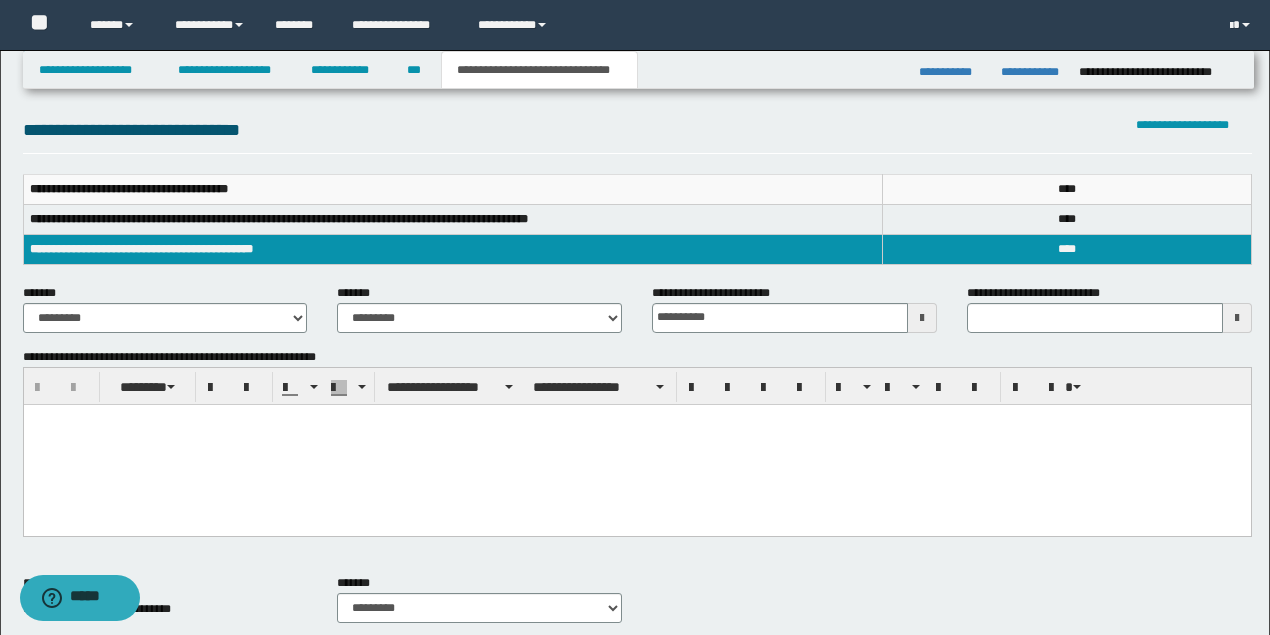 scroll, scrollTop: 333, scrollLeft: 0, axis: vertical 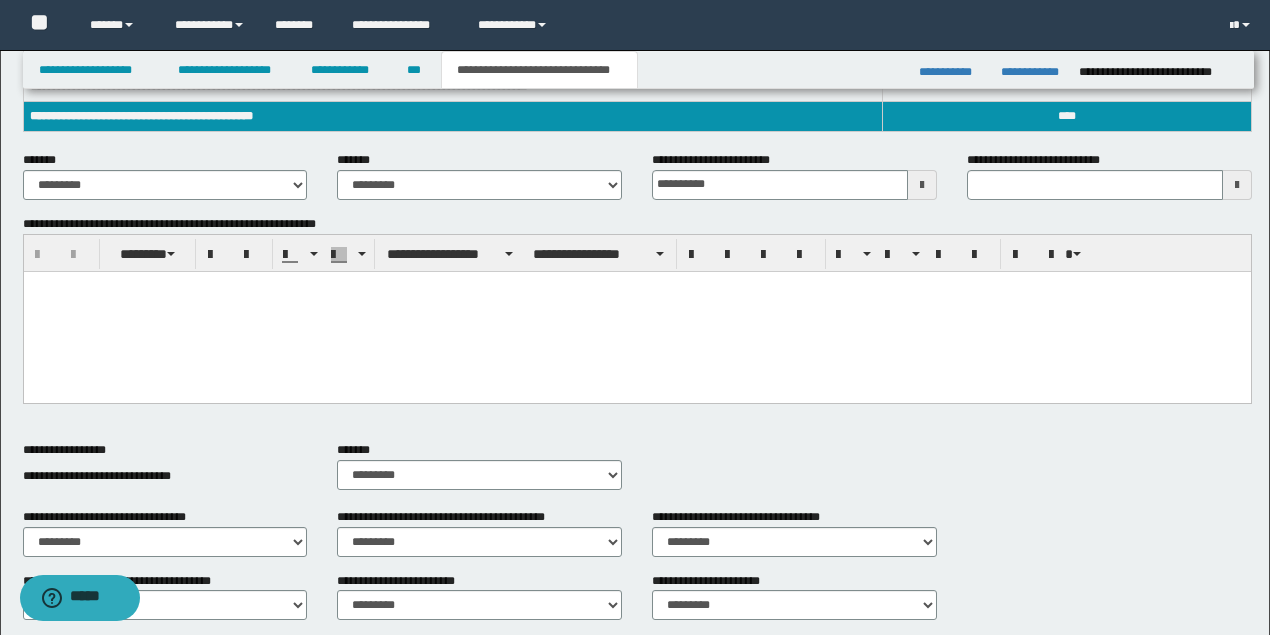 click at bounding box center (636, 311) 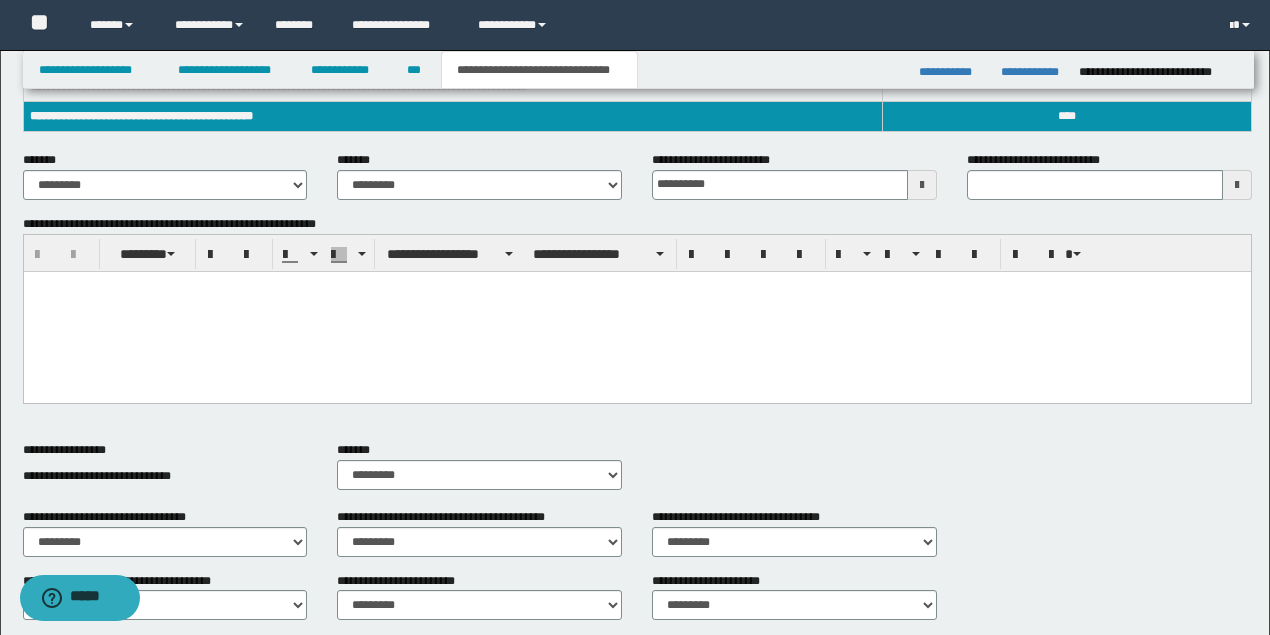 type 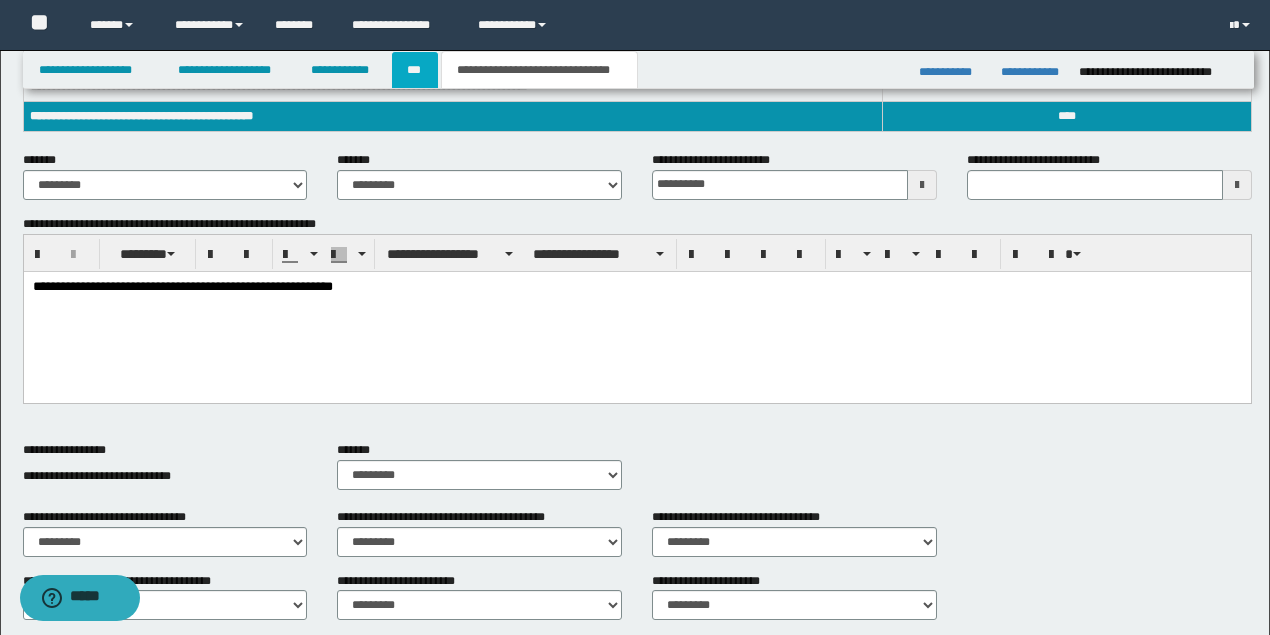 click on "***" at bounding box center (415, 70) 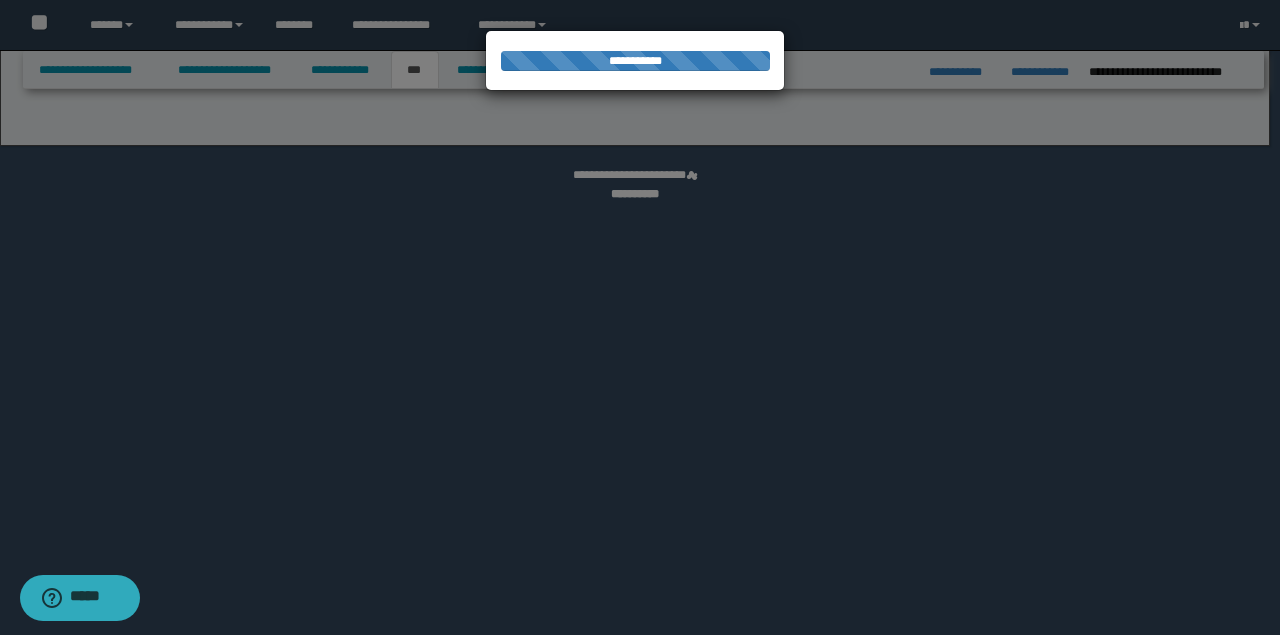 select on "*" 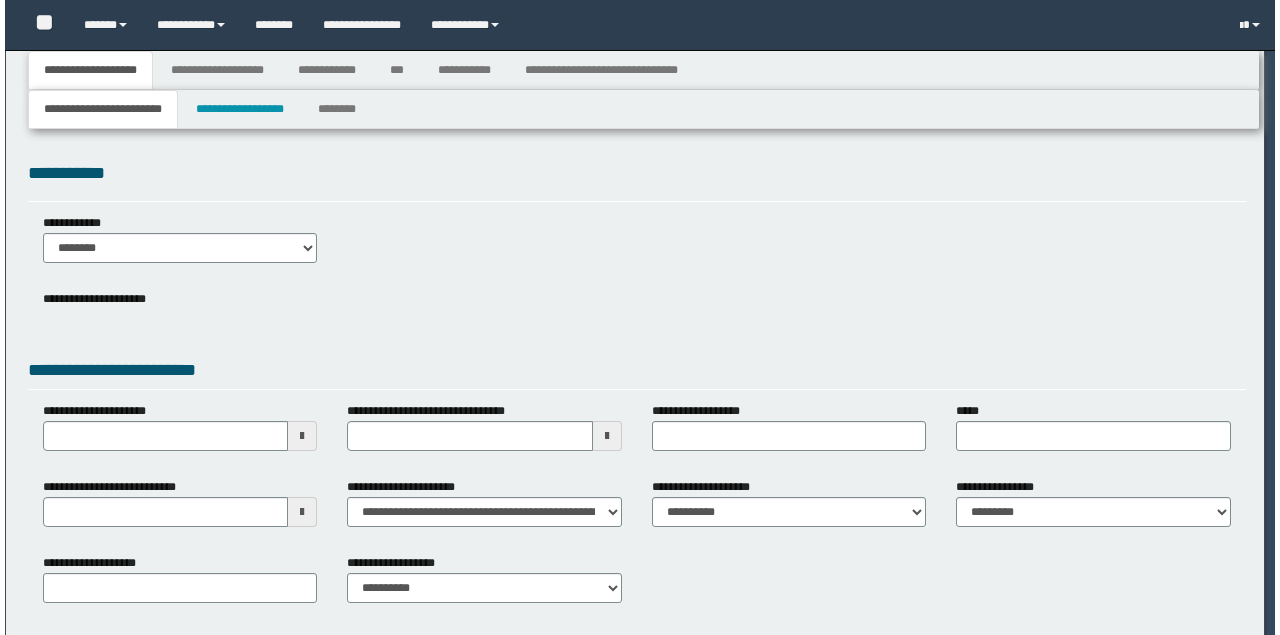 scroll, scrollTop: 0, scrollLeft: 0, axis: both 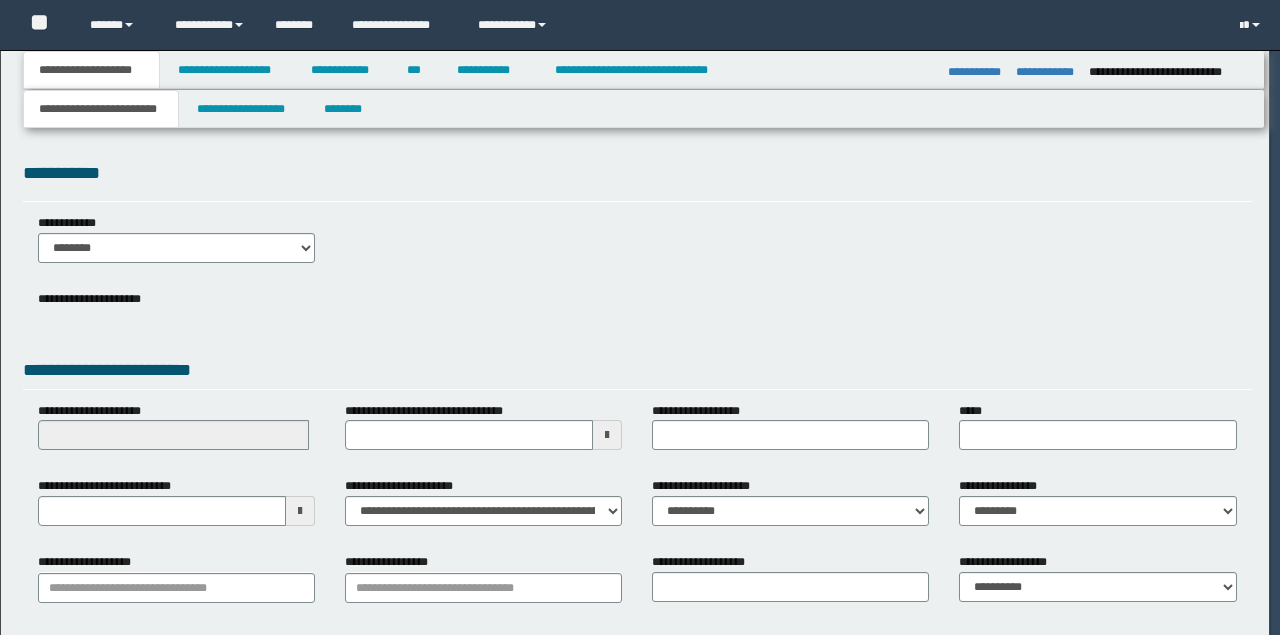 select on "*" 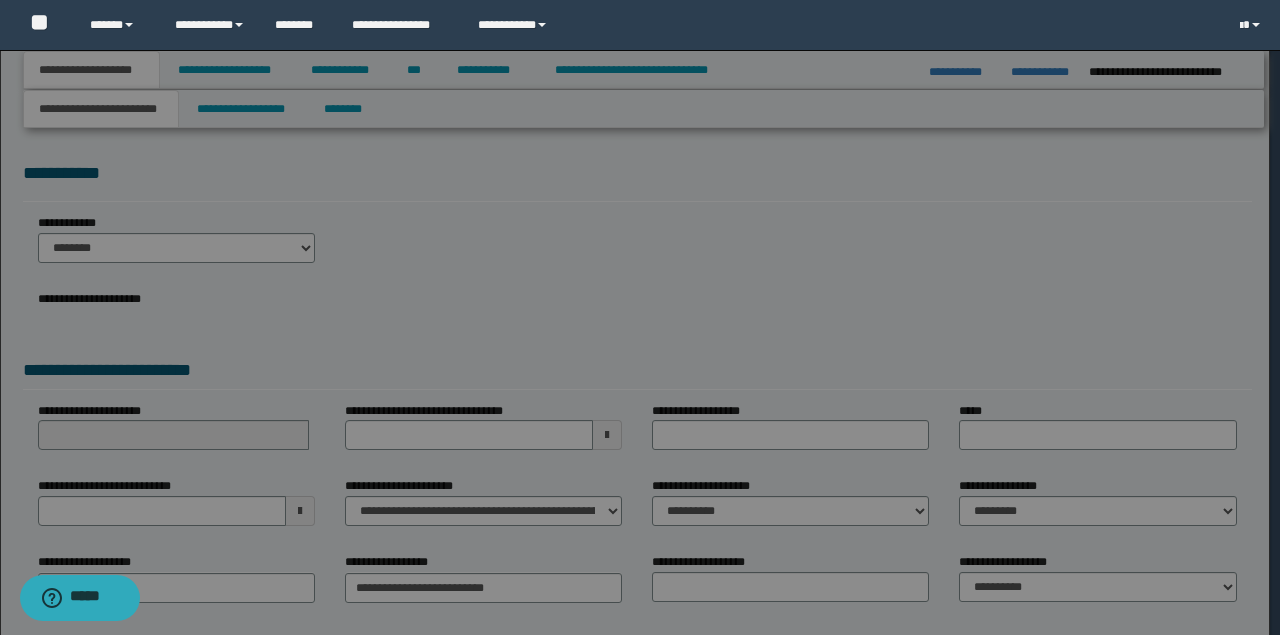 scroll, scrollTop: 0, scrollLeft: 0, axis: both 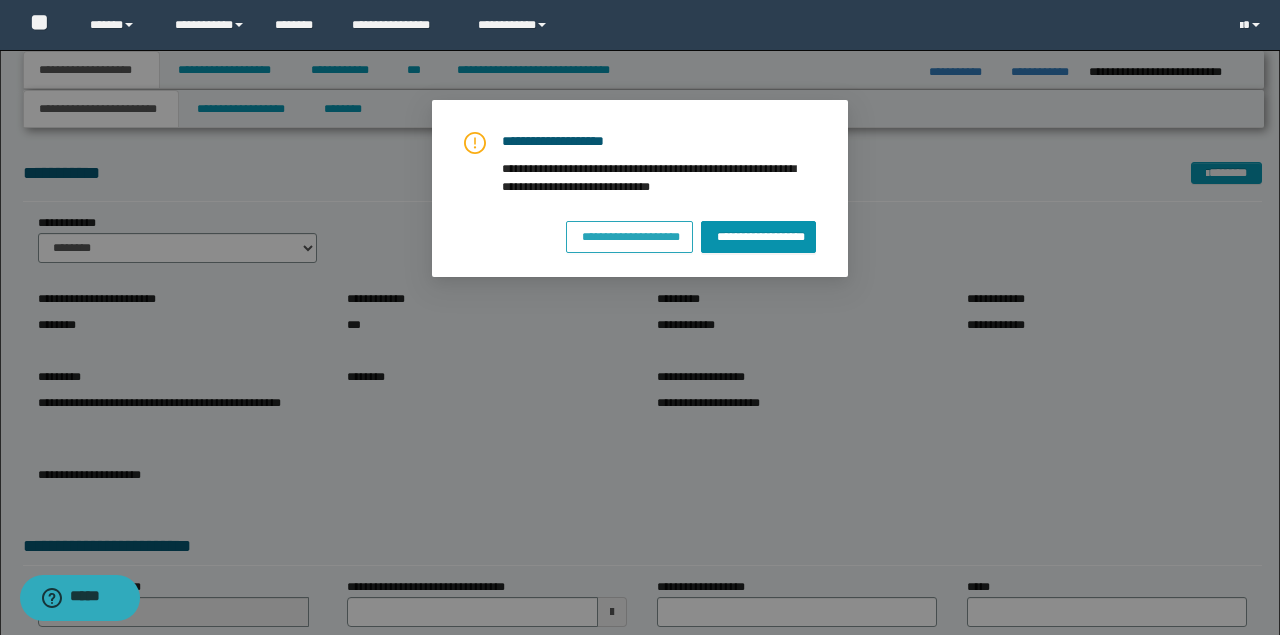 drag, startPoint x: 635, startPoint y: 238, endPoint x: 499, endPoint y: 178, distance: 148.64723 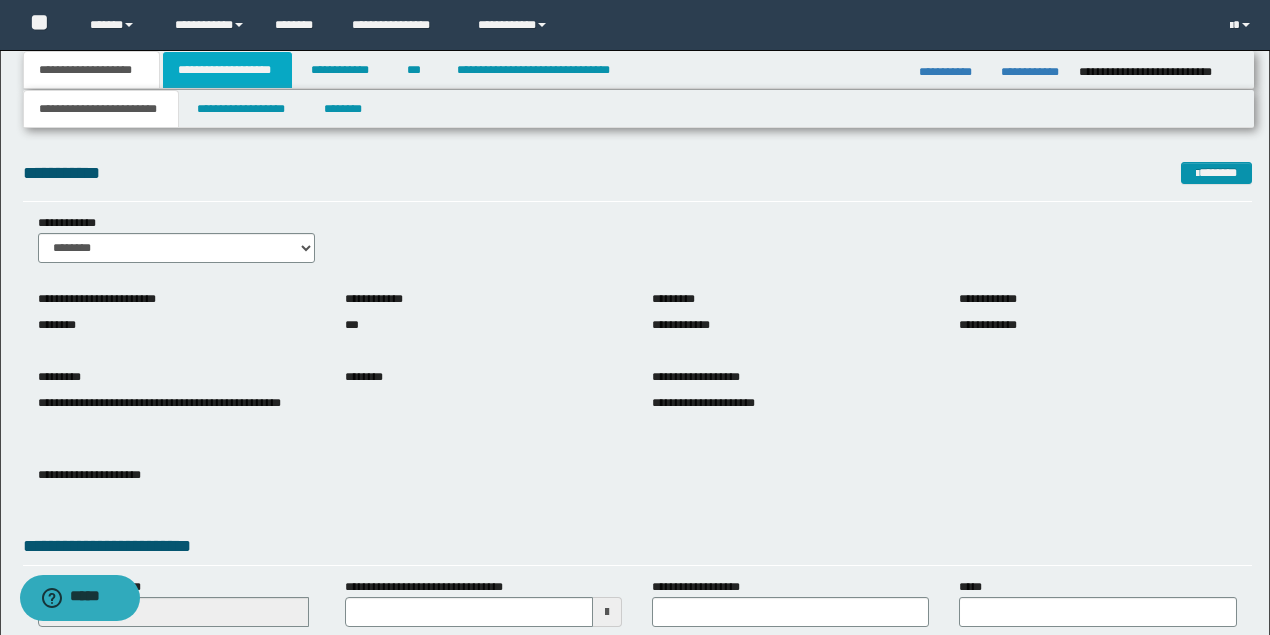 click on "**********" at bounding box center (227, 70) 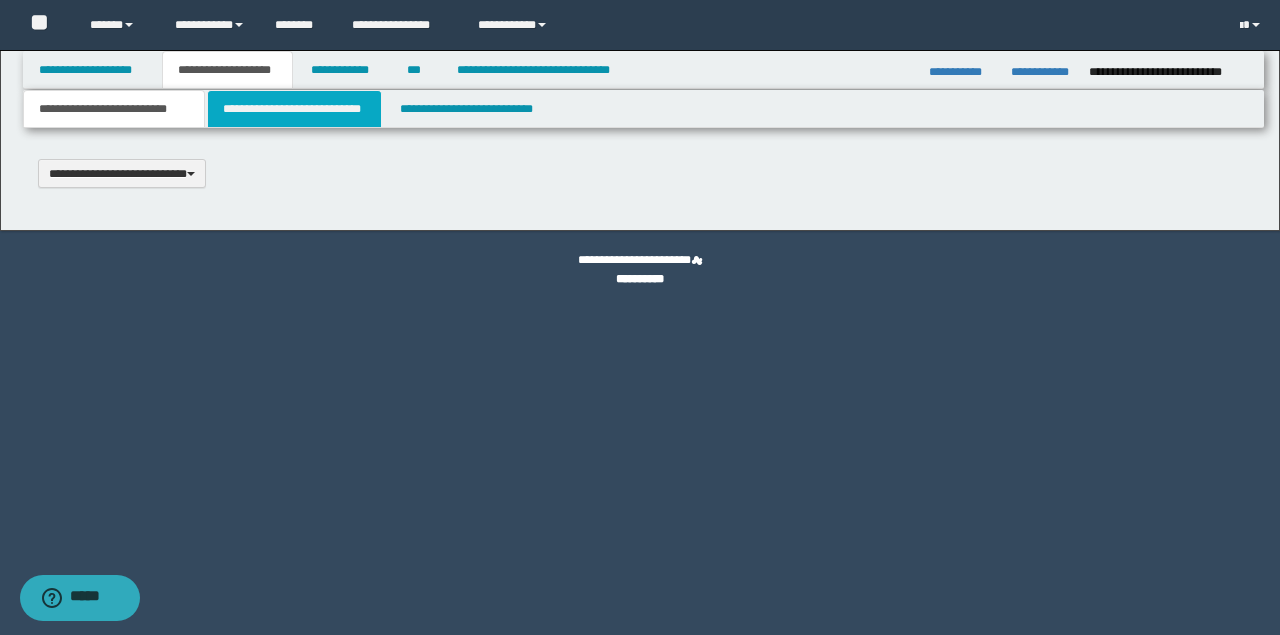 click on "**********" at bounding box center (294, 109) 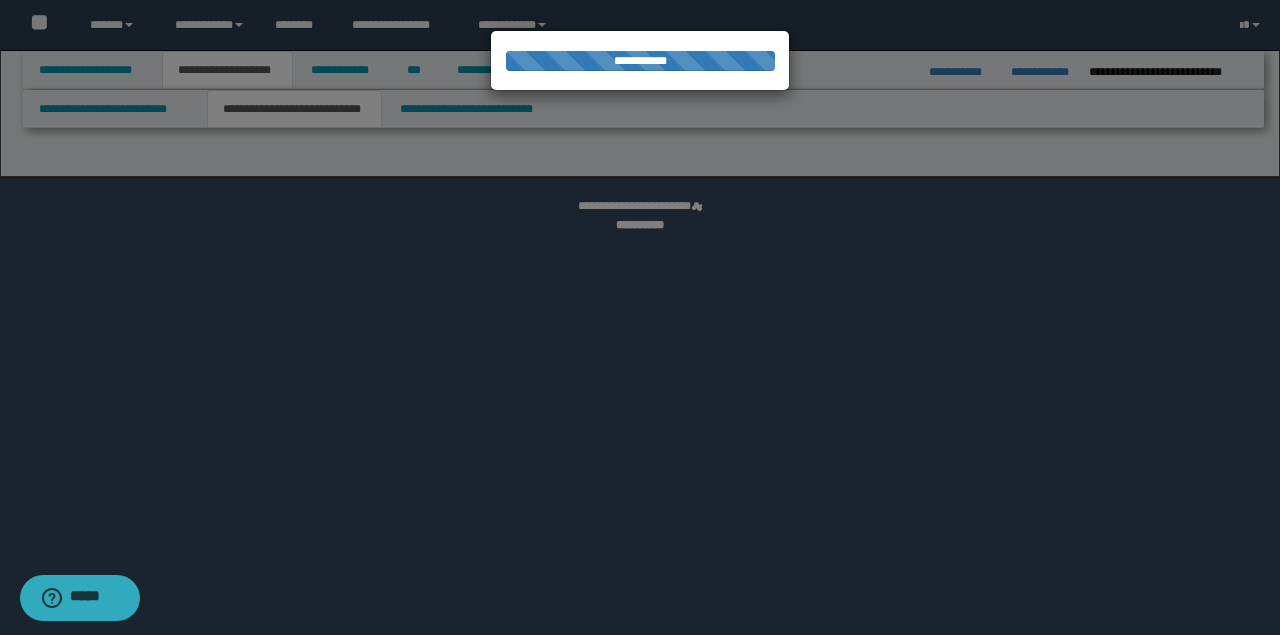 scroll, scrollTop: 0, scrollLeft: 0, axis: both 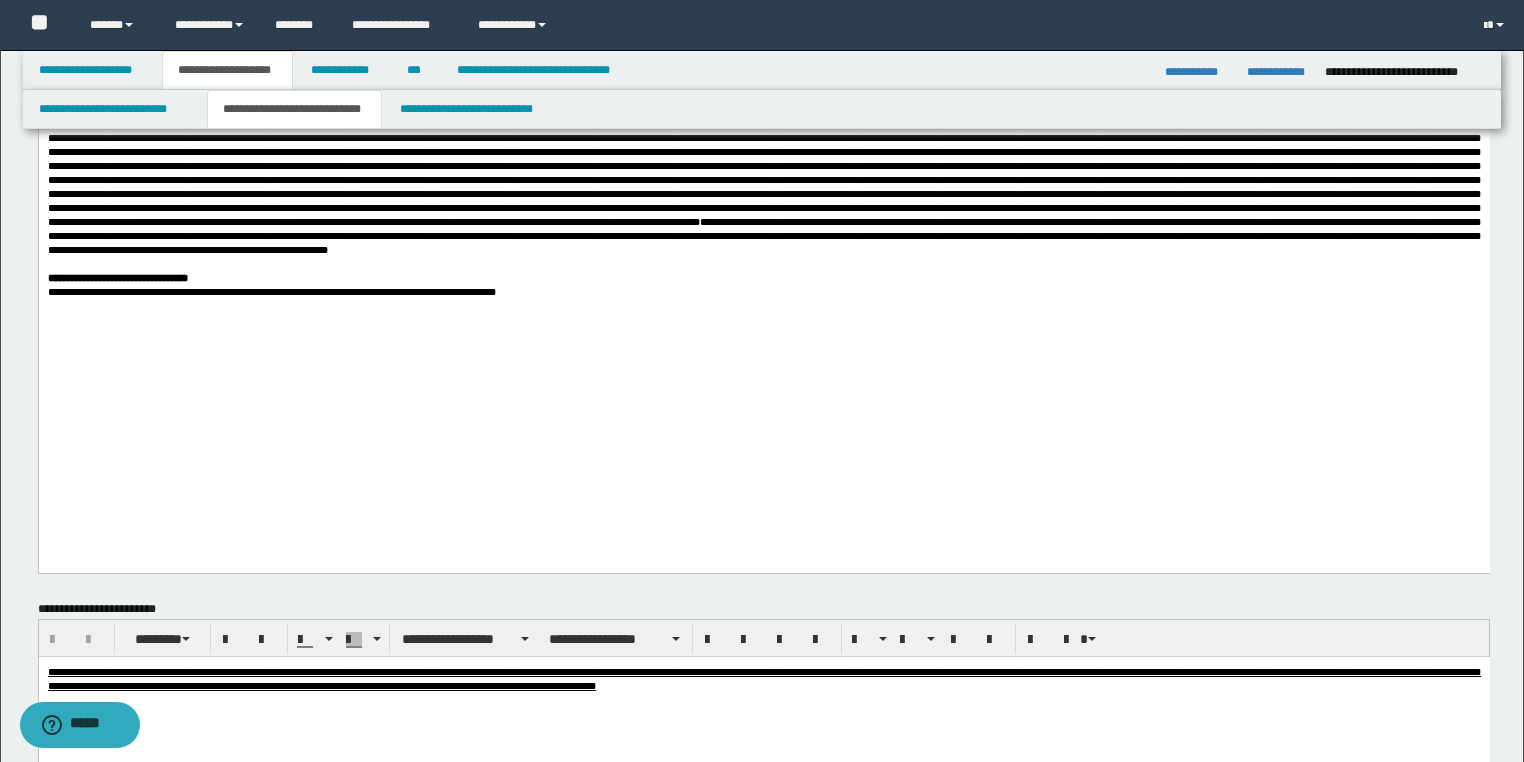 click on "**********" at bounding box center [763, 236] 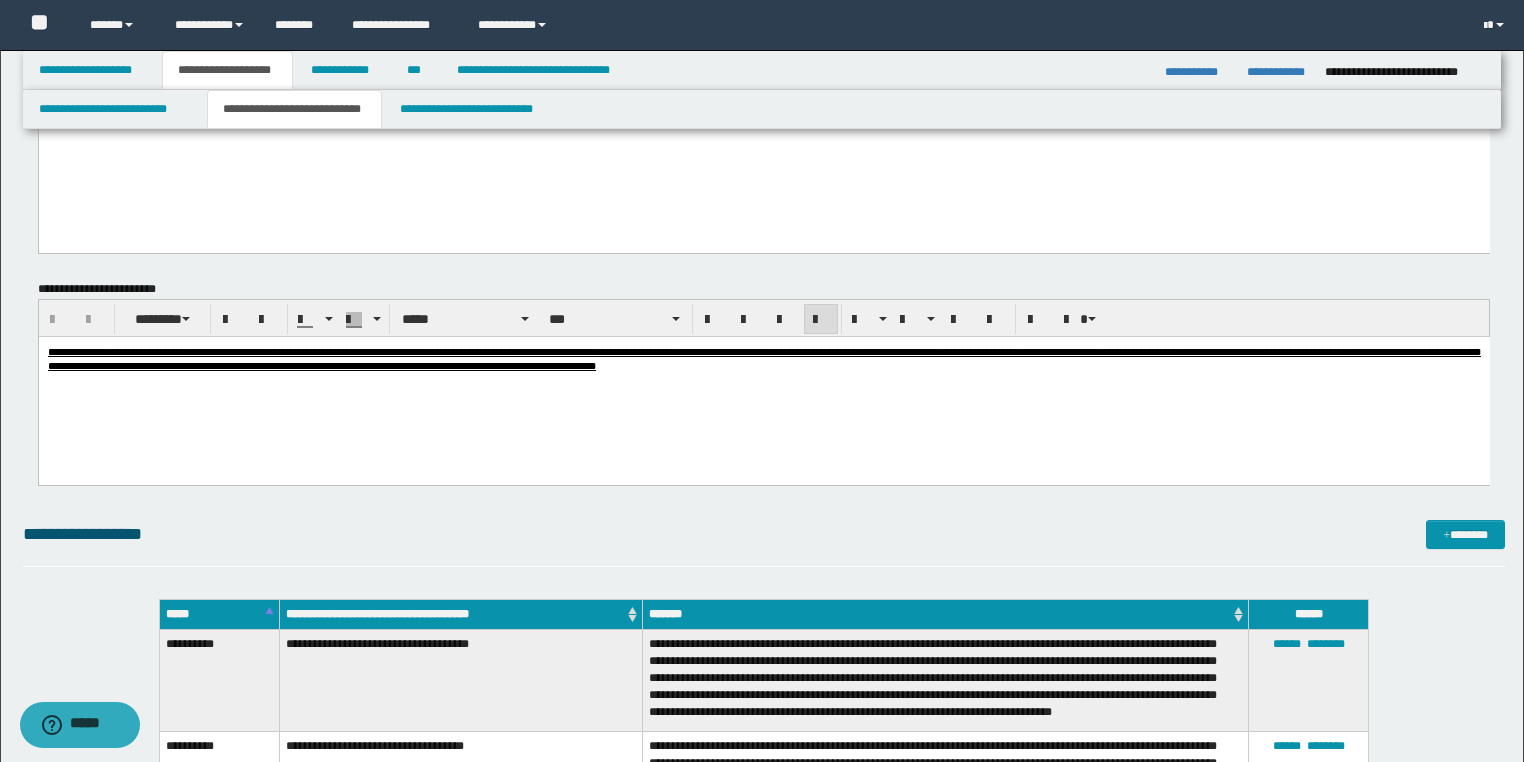 click on "**********" at bounding box center [763, 383] 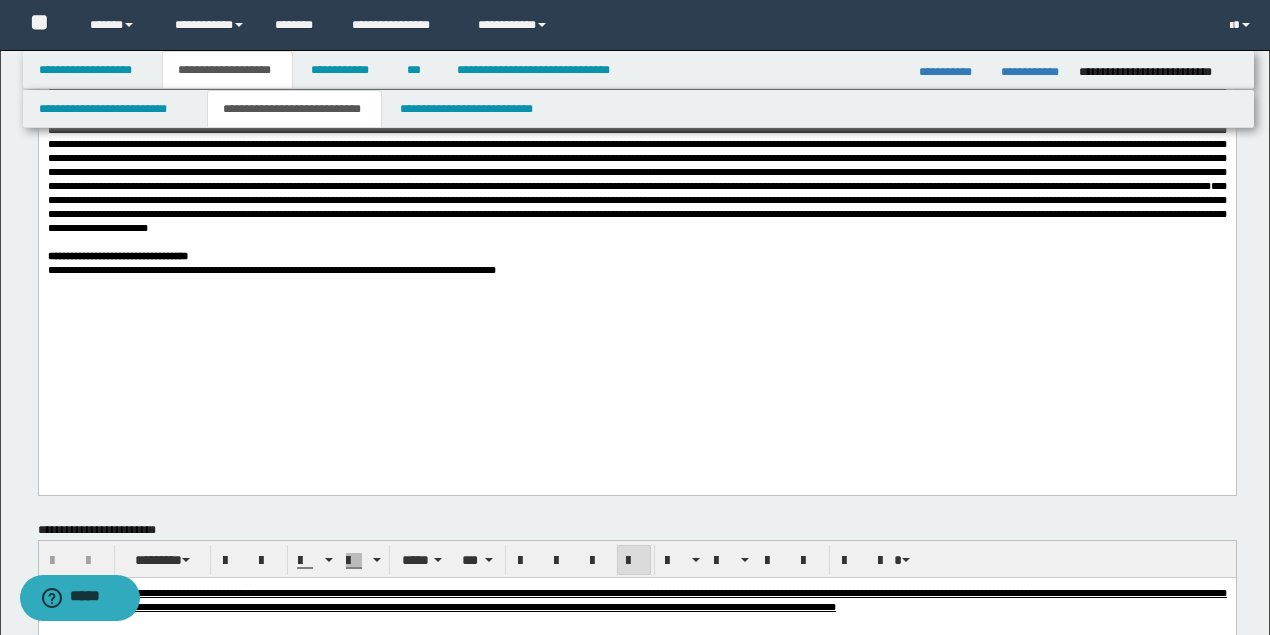 scroll, scrollTop: 666, scrollLeft: 0, axis: vertical 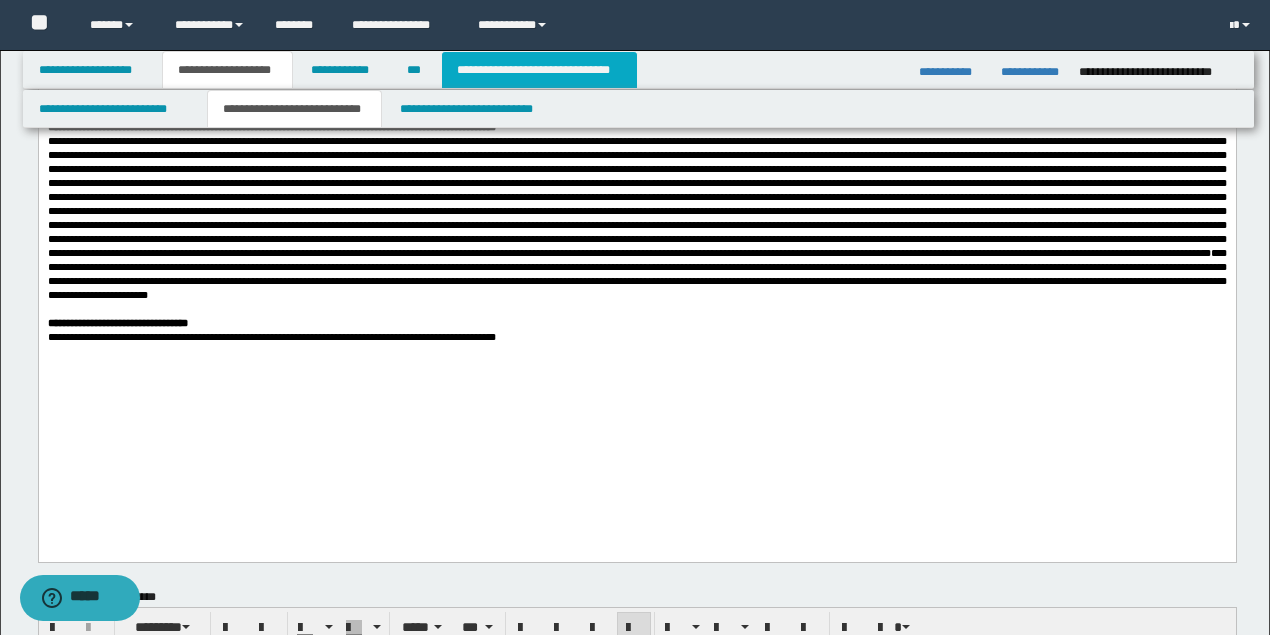 click on "**********" at bounding box center (539, 70) 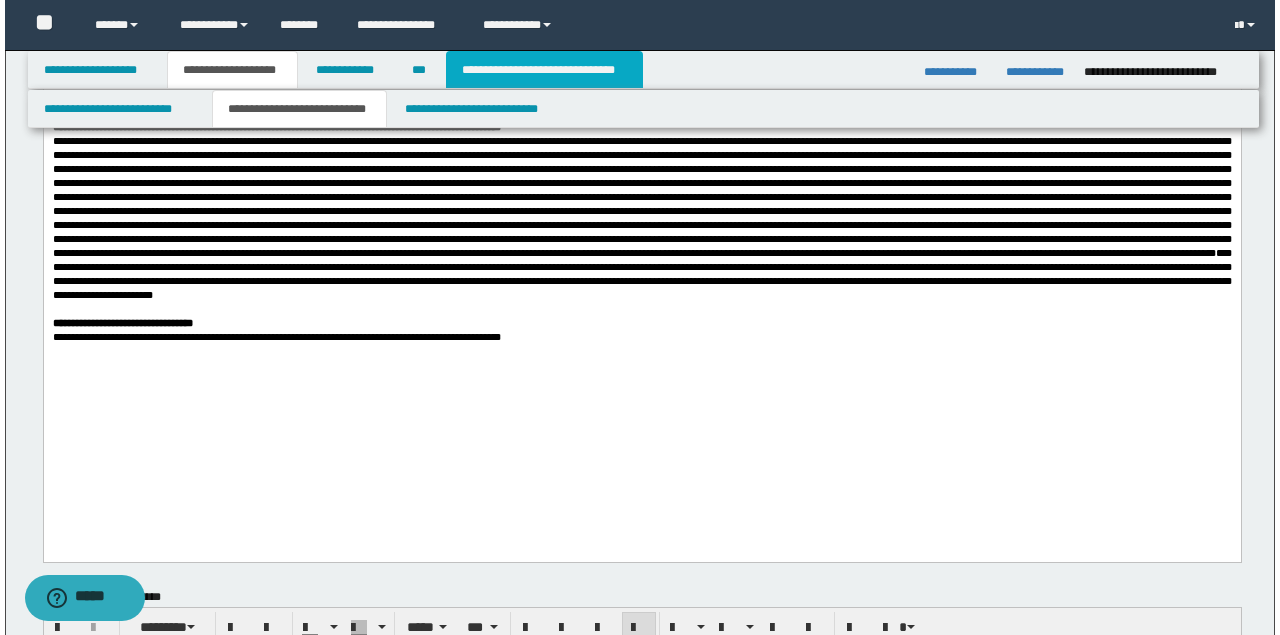 scroll, scrollTop: 0, scrollLeft: 0, axis: both 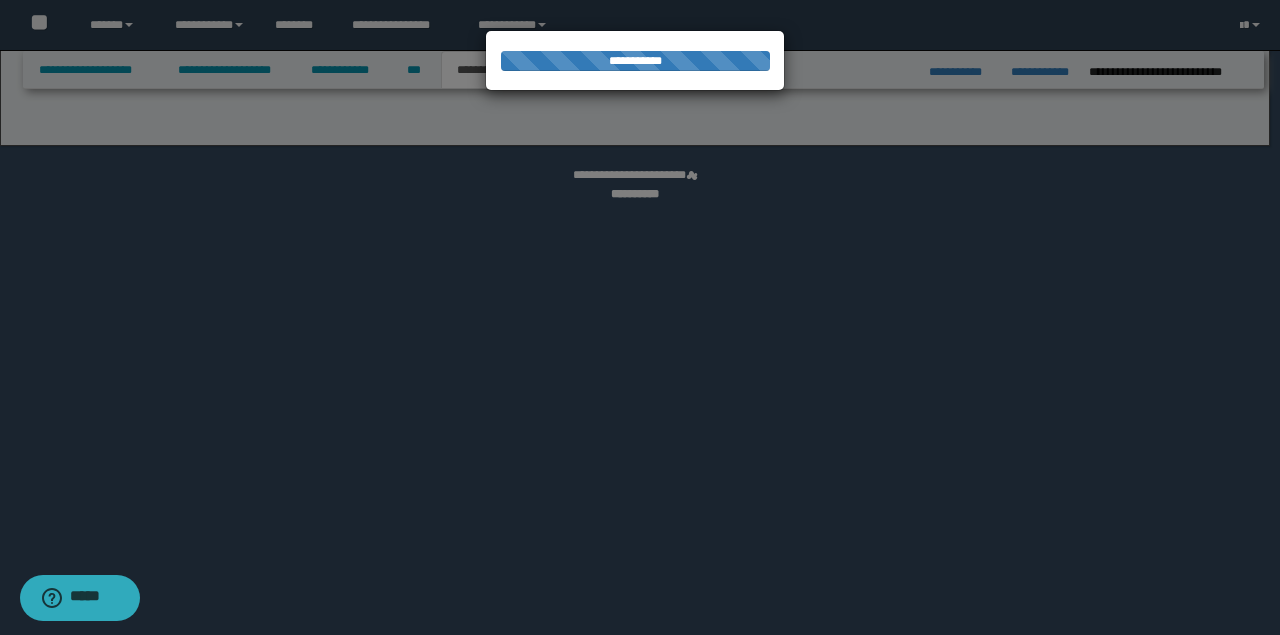 select on "*" 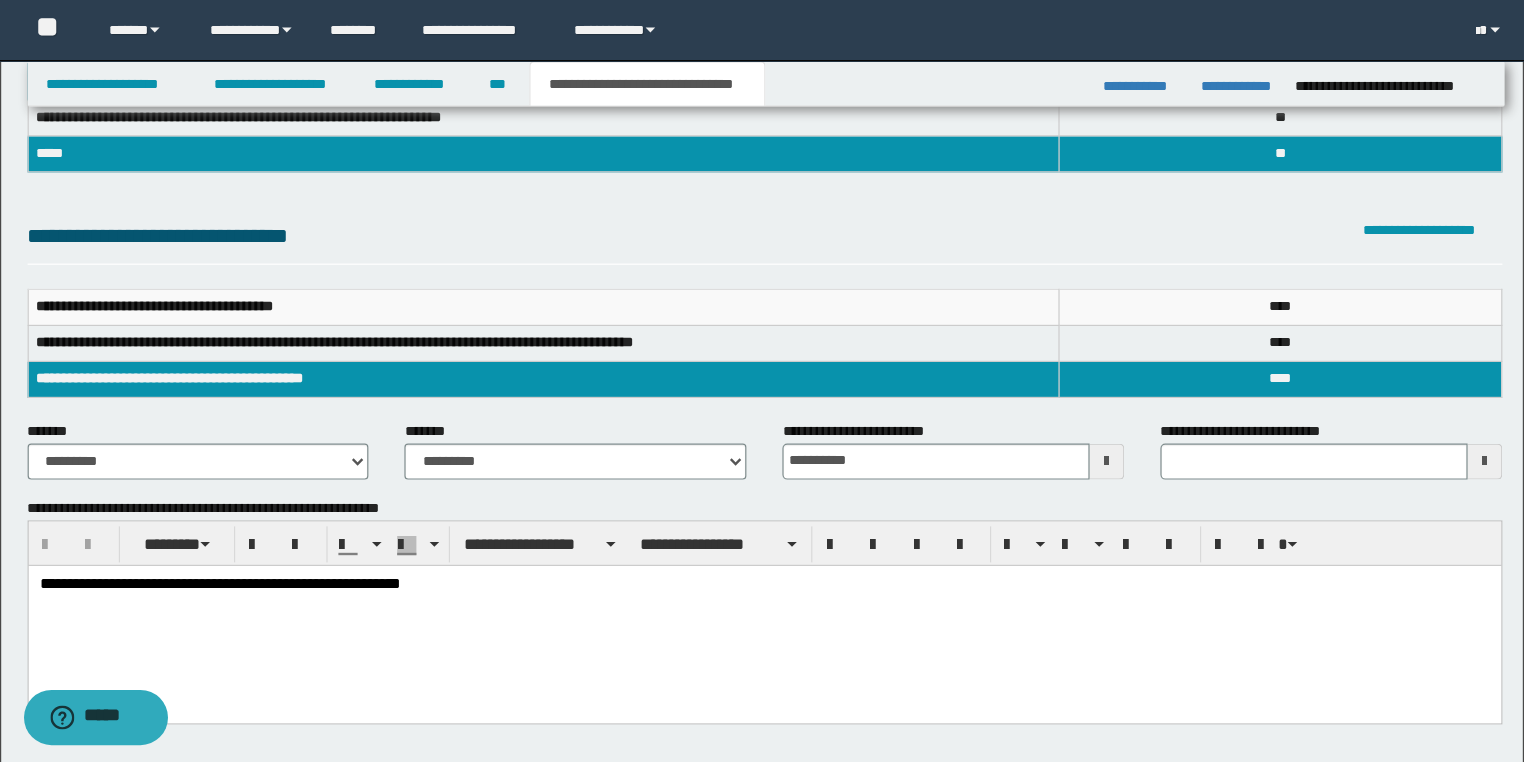 scroll, scrollTop: 0, scrollLeft: 0, axis: both 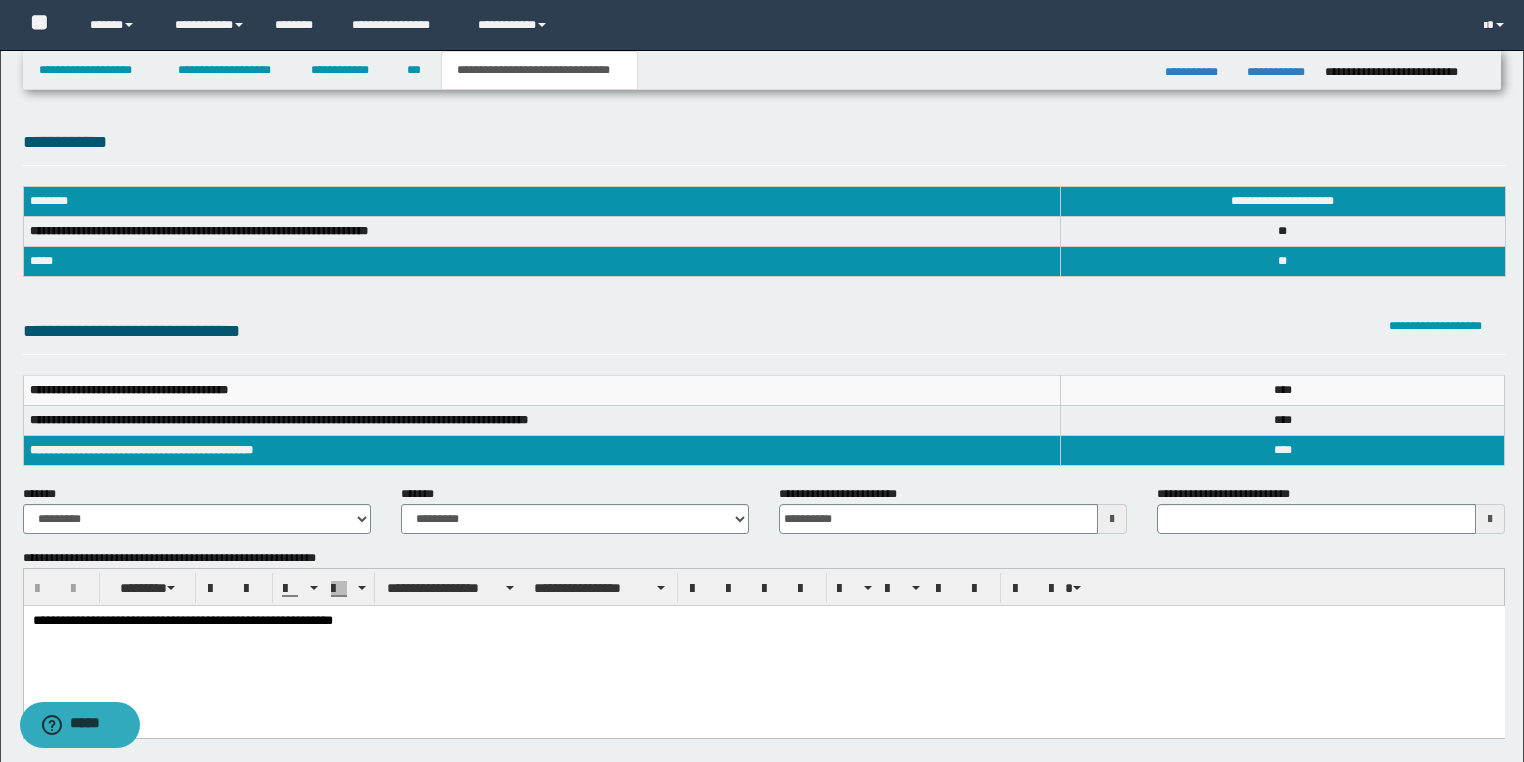 click on "**********" at bounding box center [764, 241] 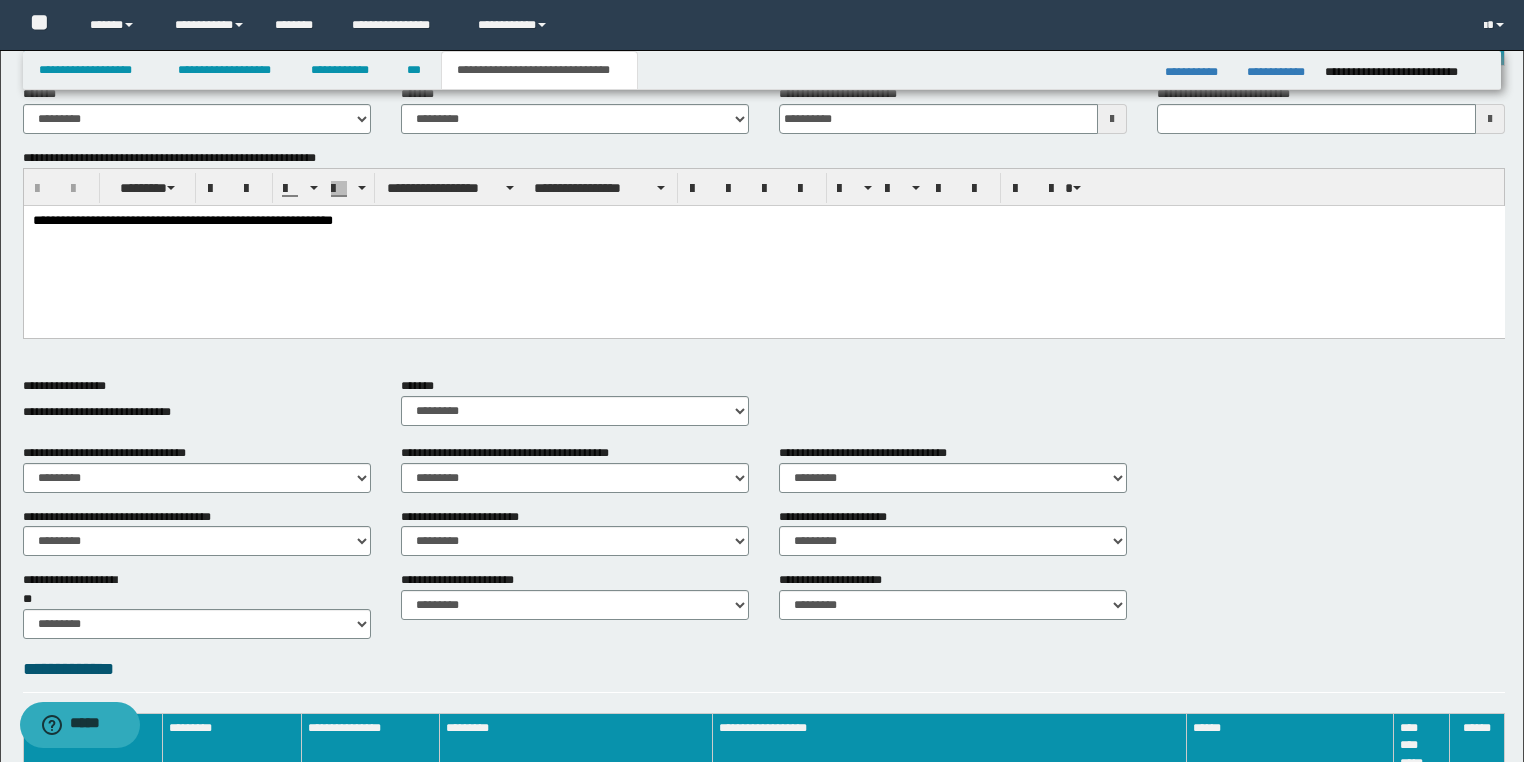 scroll, scrollTop: 480, scrollLeft: 0, axis: vertical 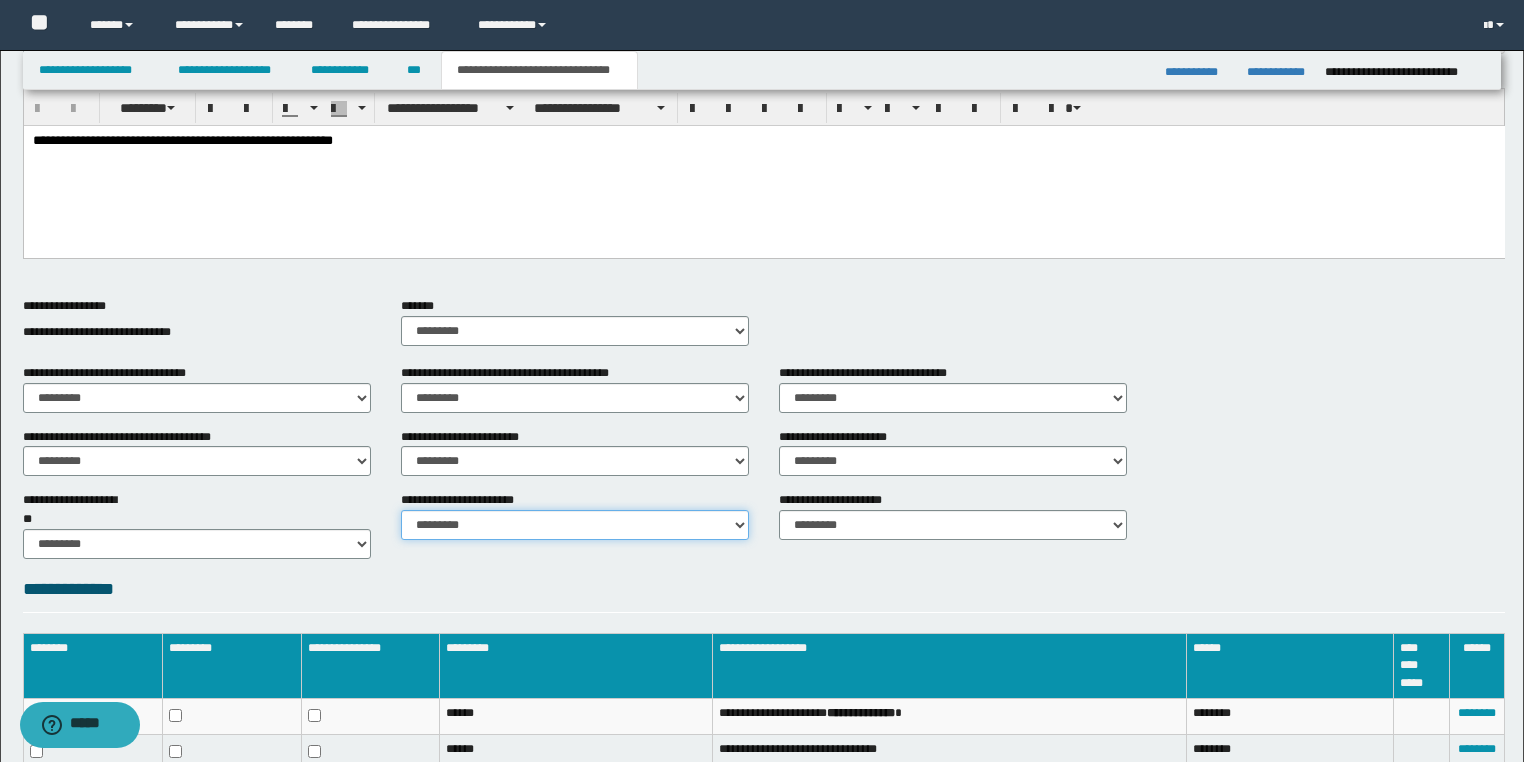 click on "*********
*********
*********" at bounding box center [575, 525] 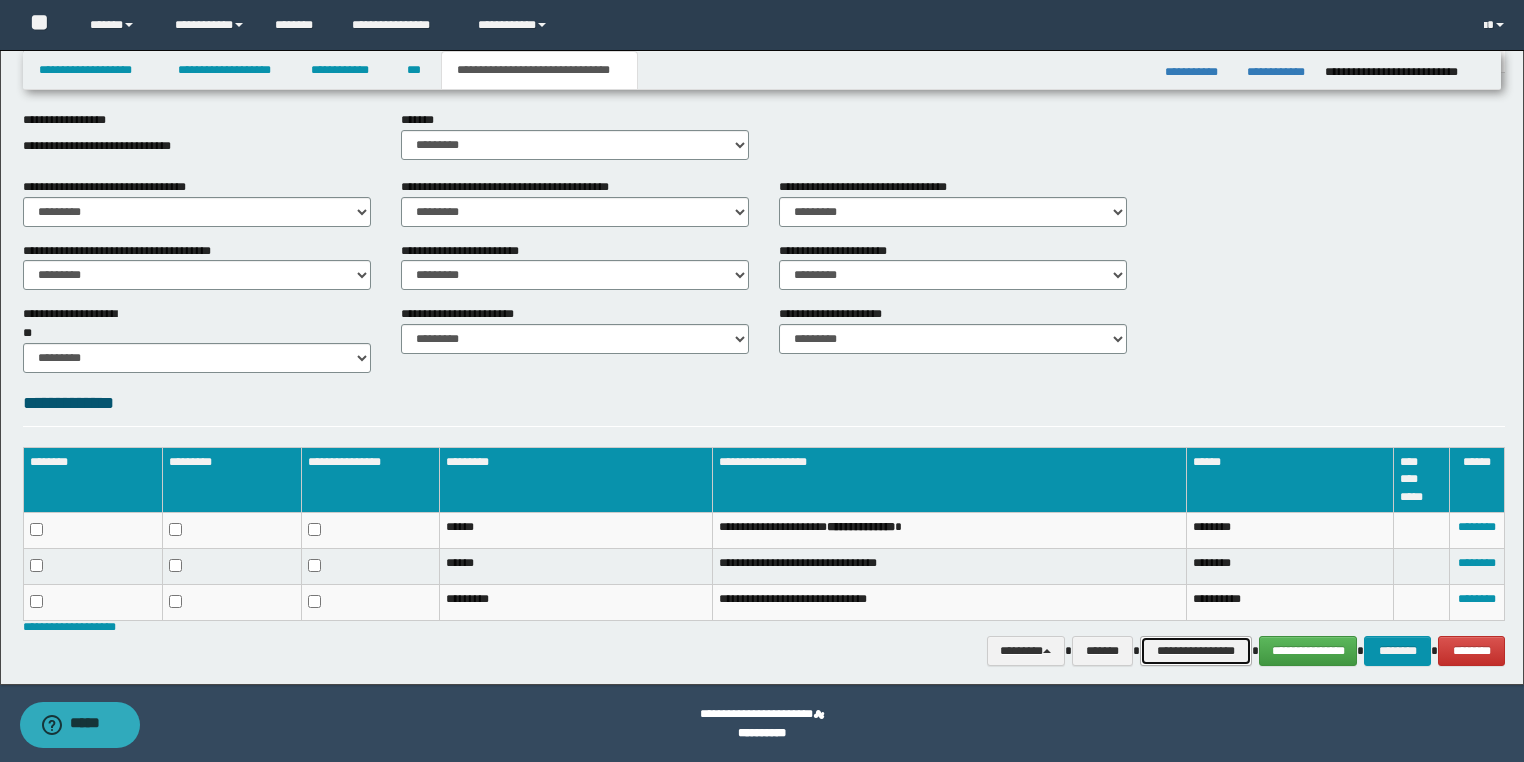 click on "**********" at bounding box center [1196, 651] 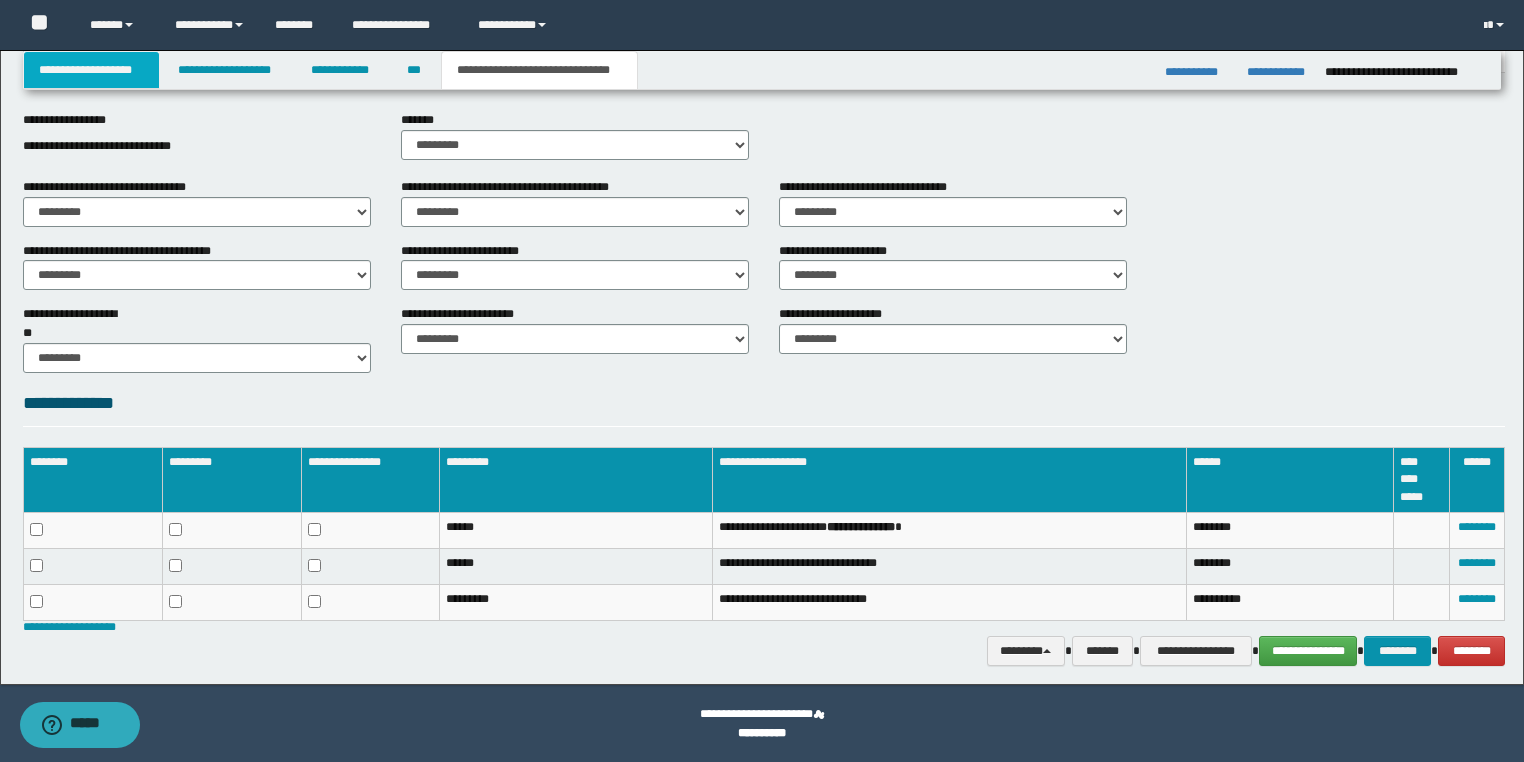 click on "**********" at bounding box center (92, 70) 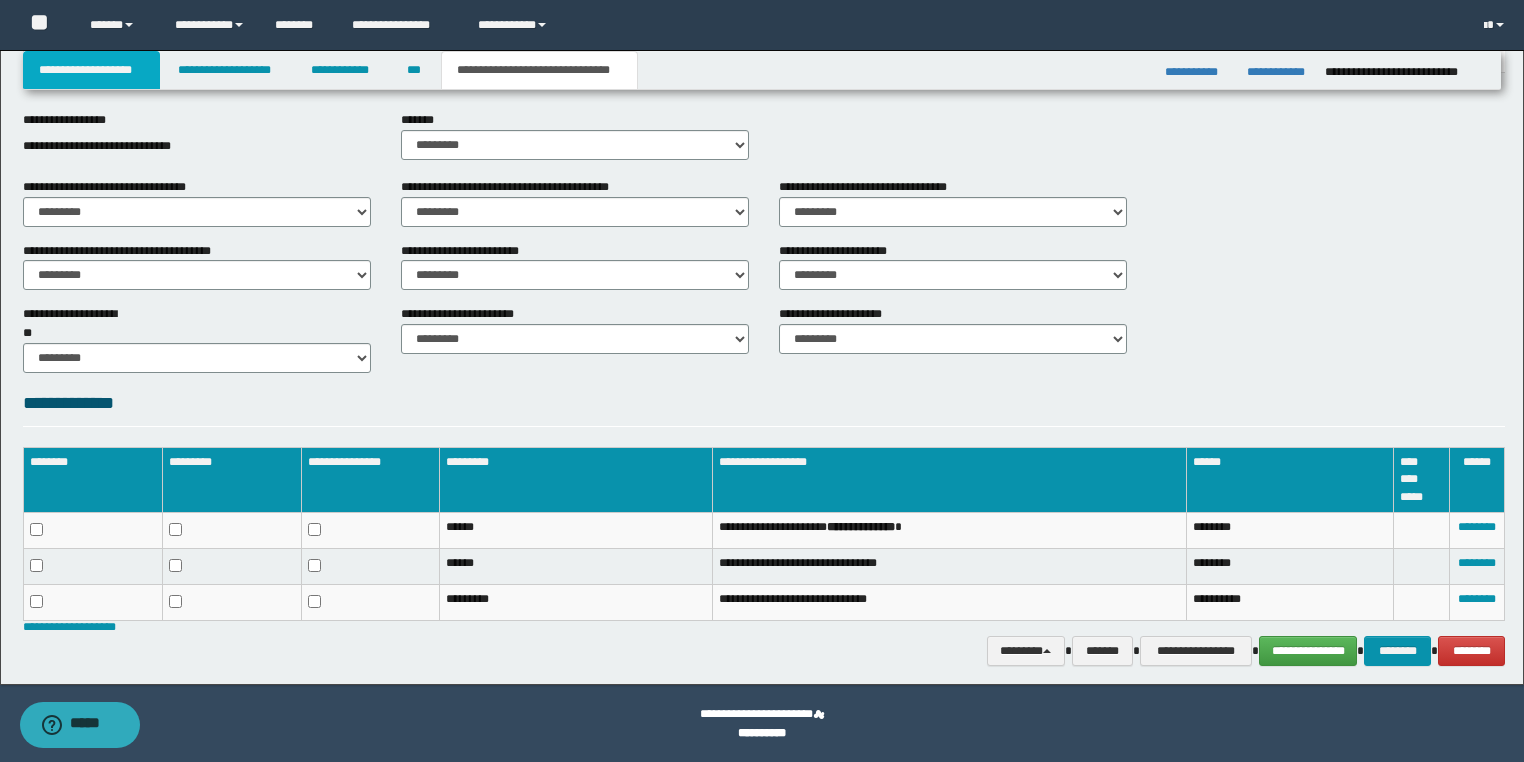scroll, scrollTop: 120, scrollLeft: 0, axis: vertical 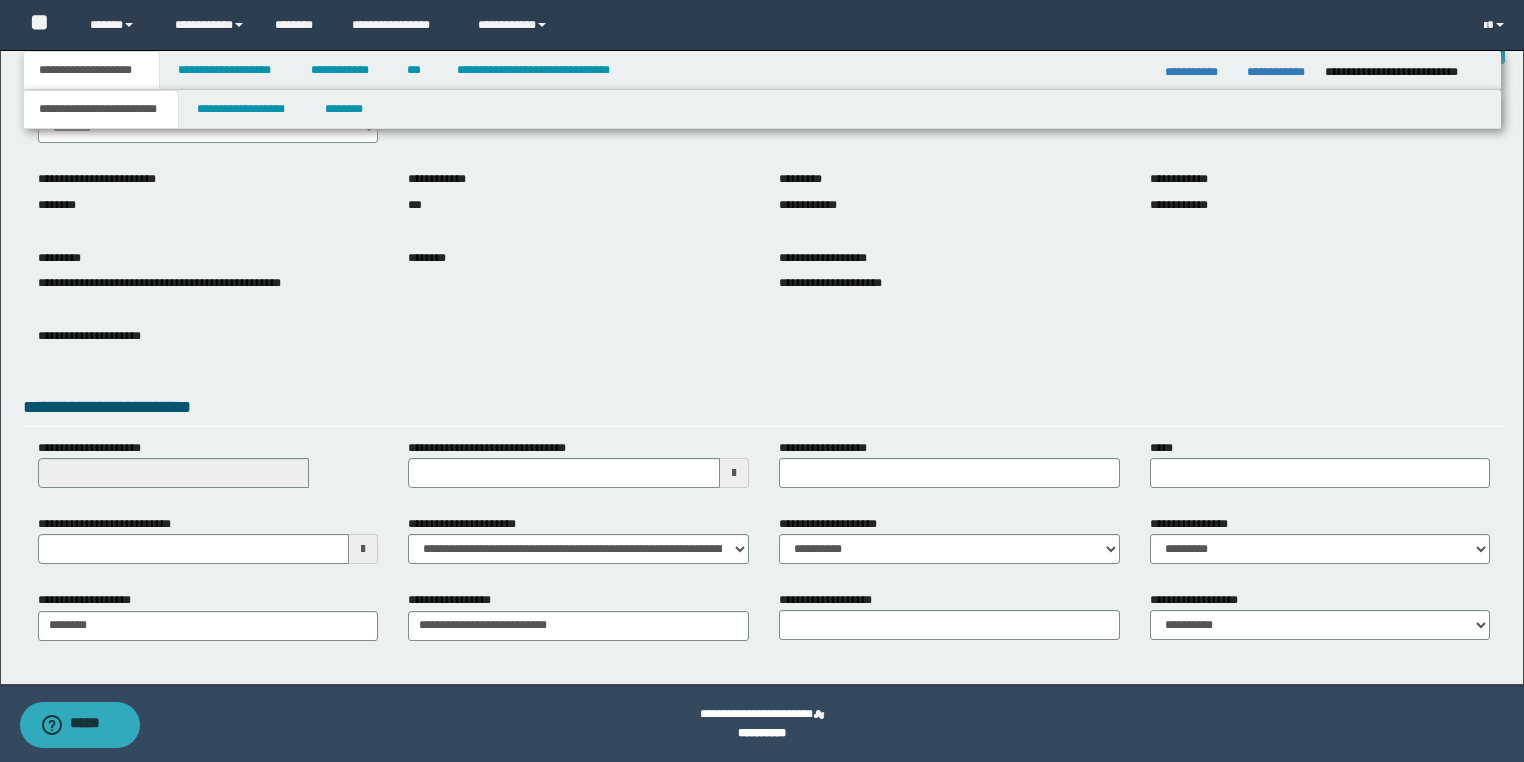 click at bounding box center (363, 549) 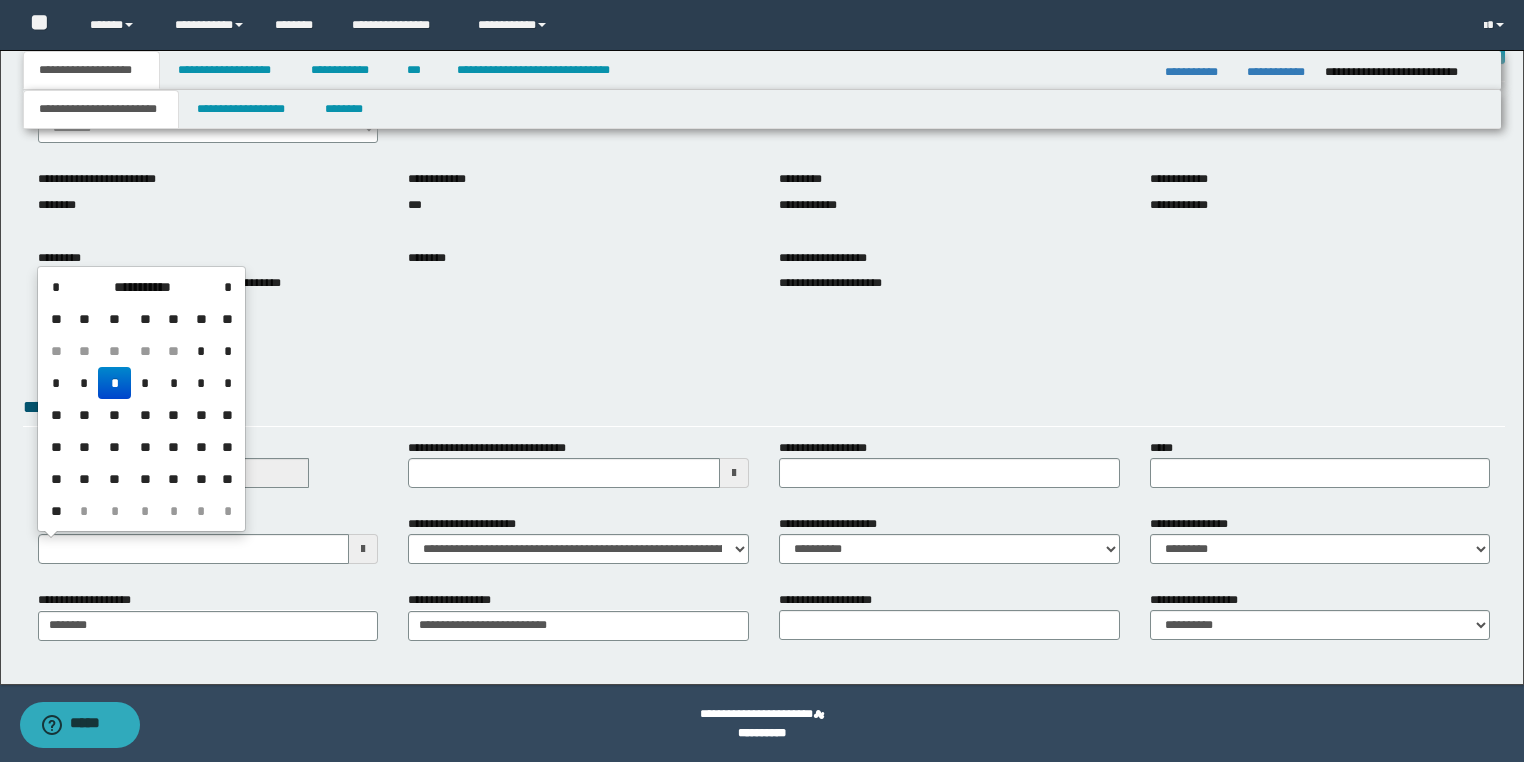 click on "*" at bounding box center [114, 383] 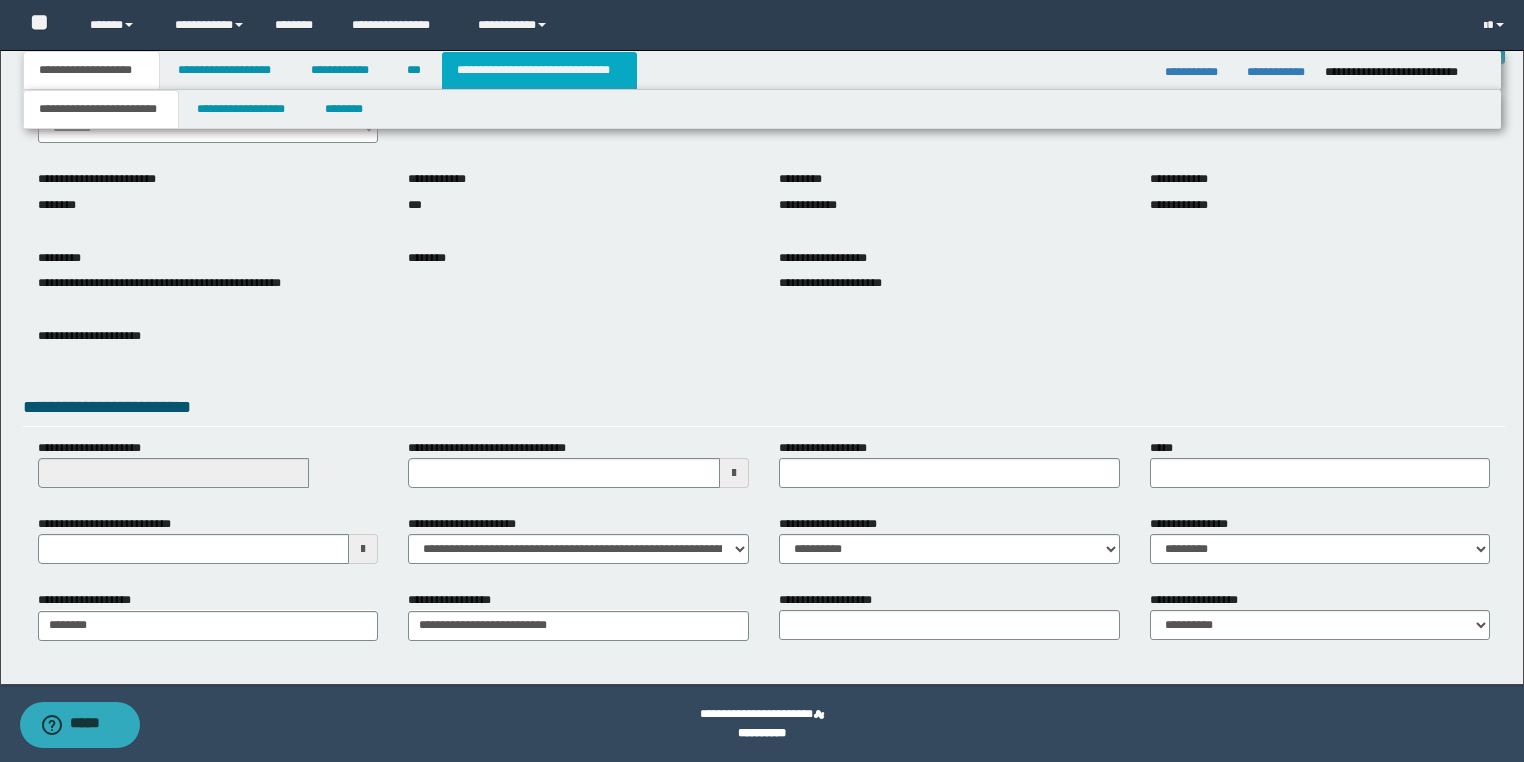 click on "**********" at bounding box center (539, 70) 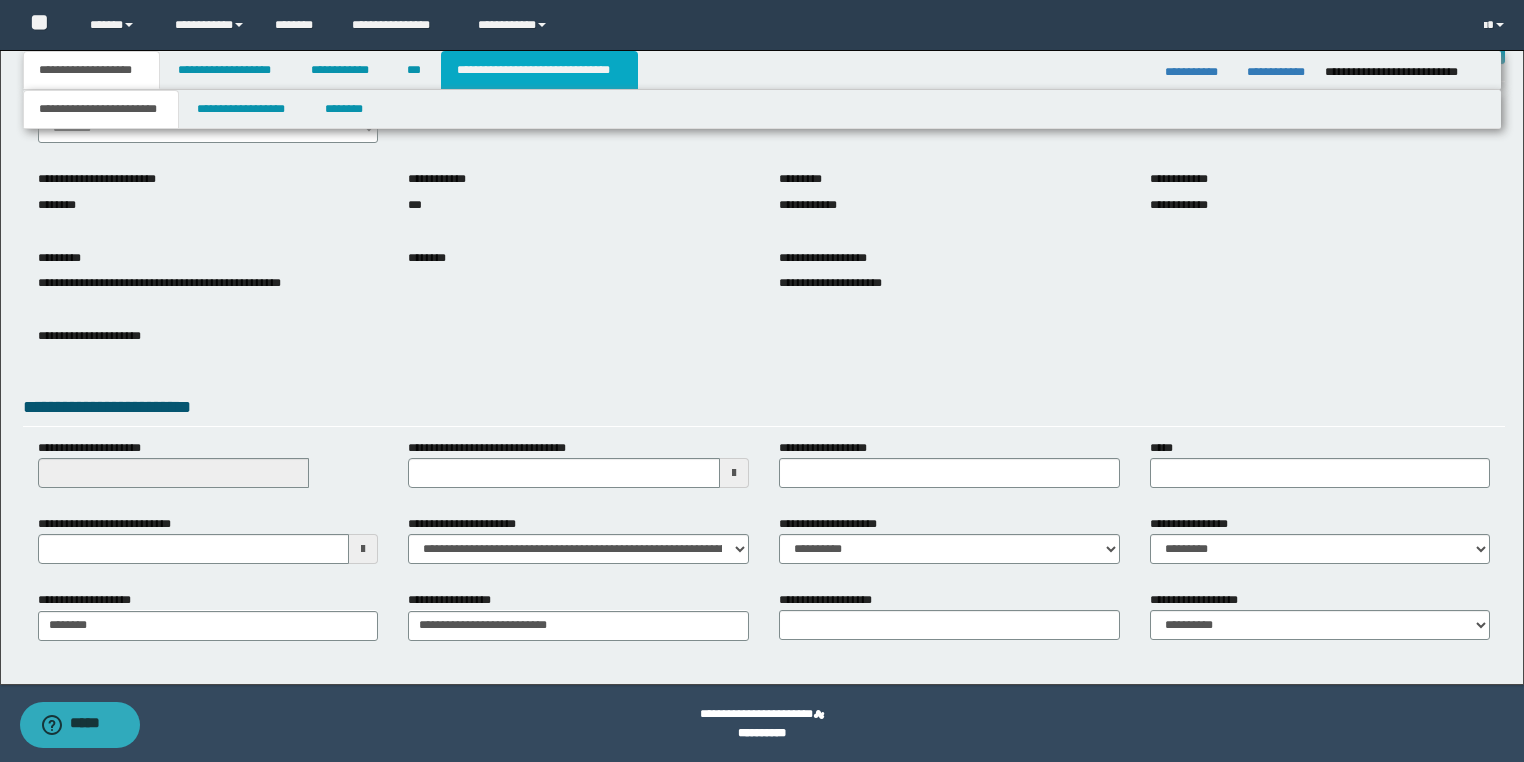 type on "**********" 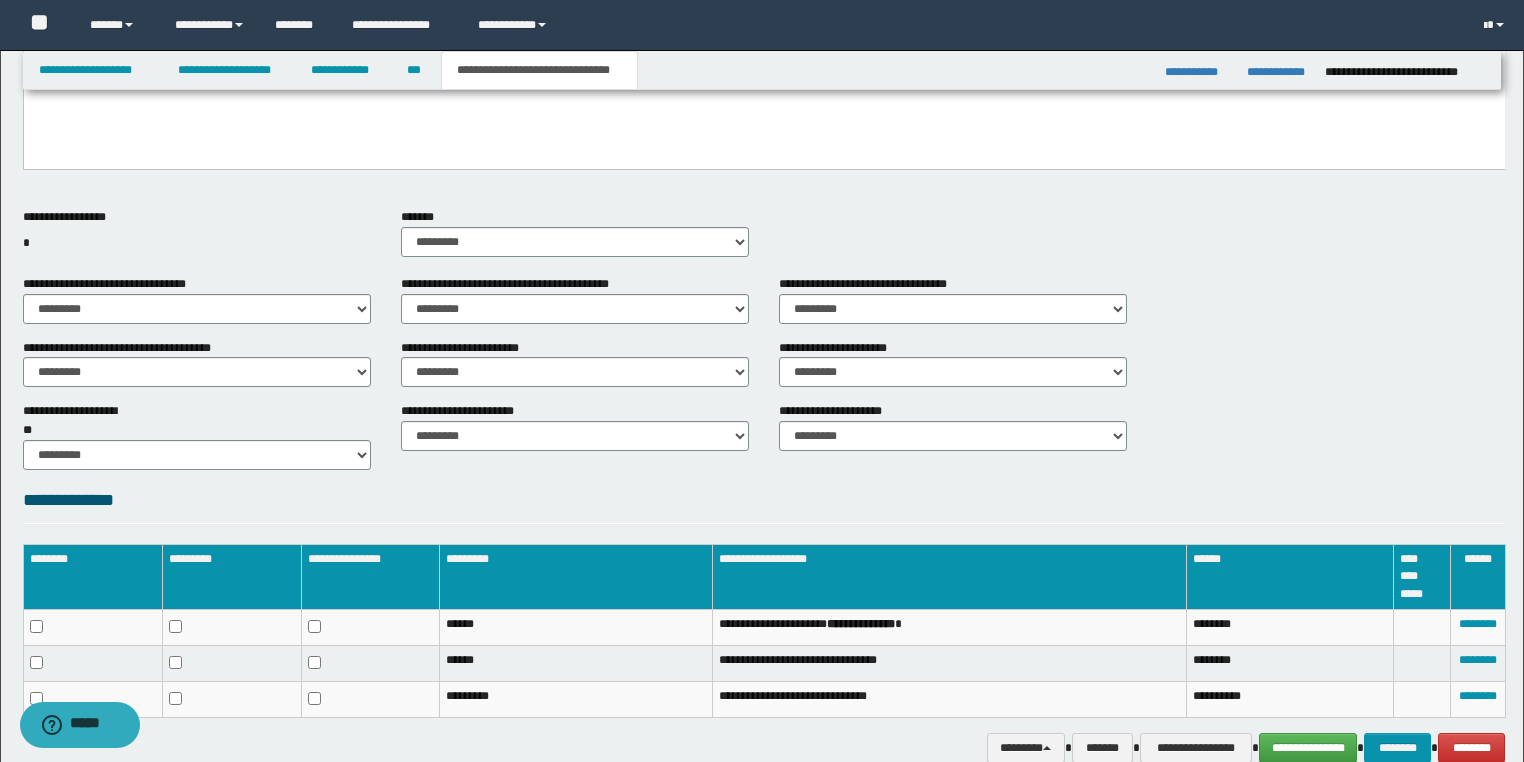 scroll, scrollTop: 666, scrollLeft: 0, axis: vertical 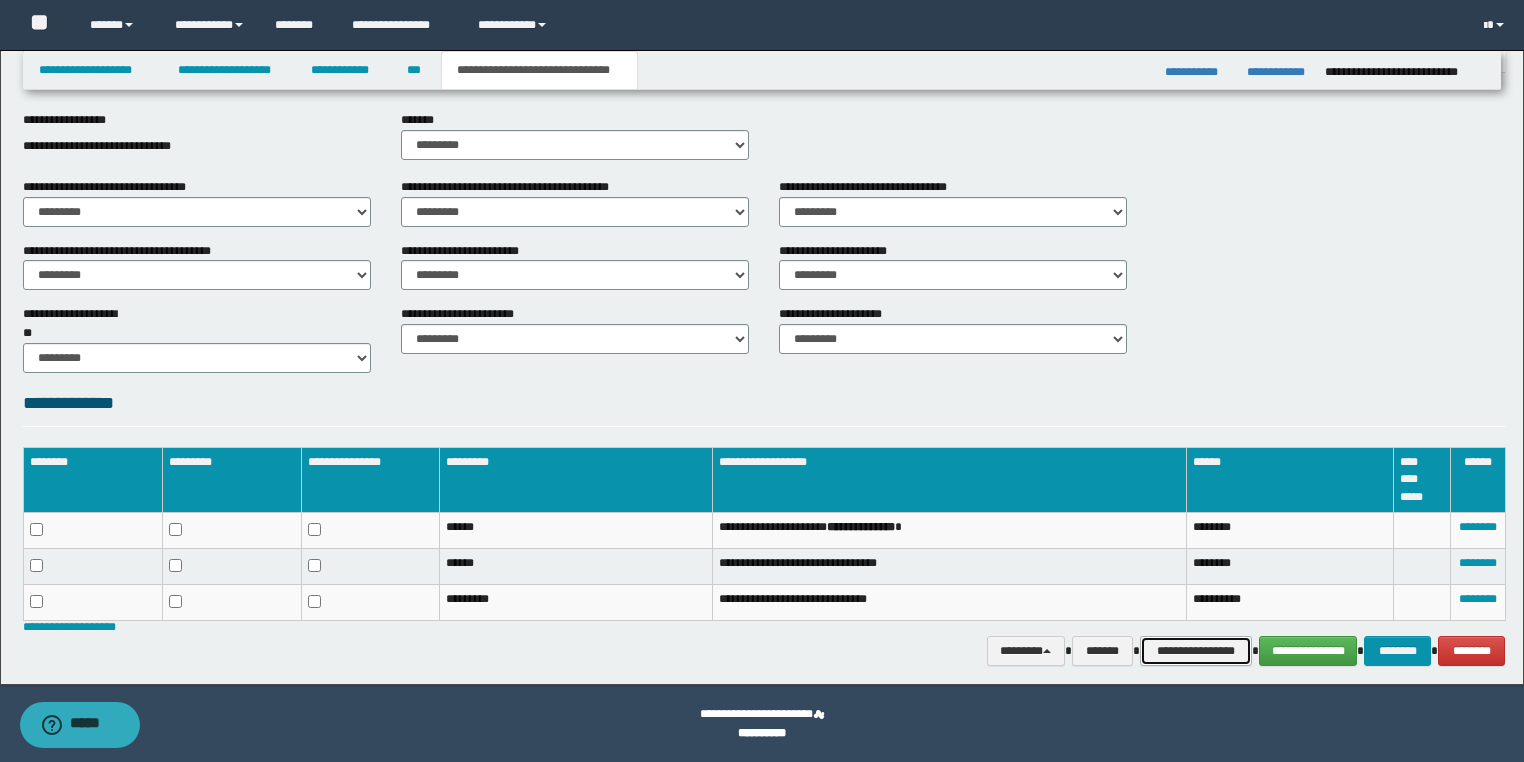 click on "**********" at bounding box center (1196, 651) 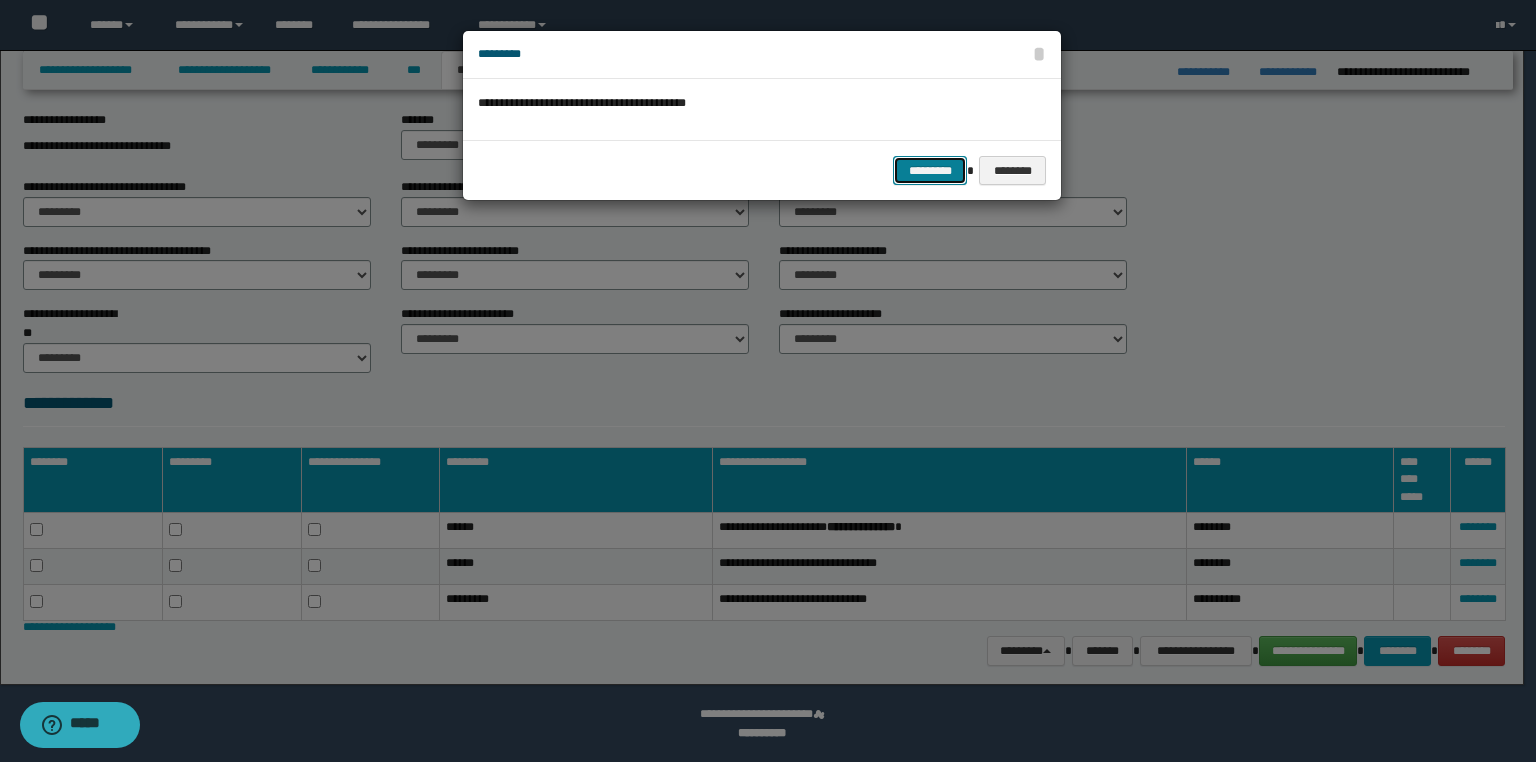 click on "*********" at bounding box center [930, 171] 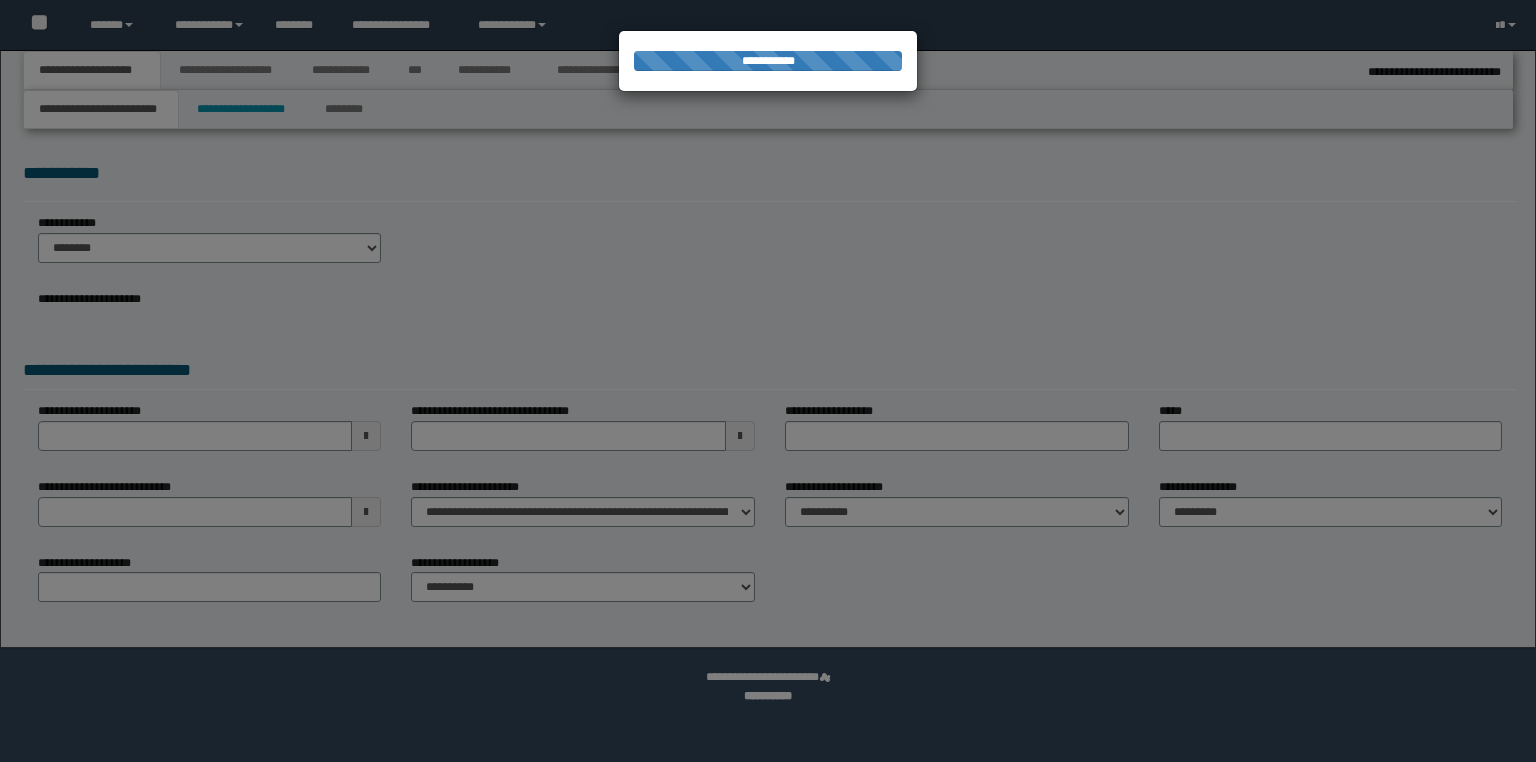 scroll, scrollTop: 0, scrollLeft: 0, axis: both 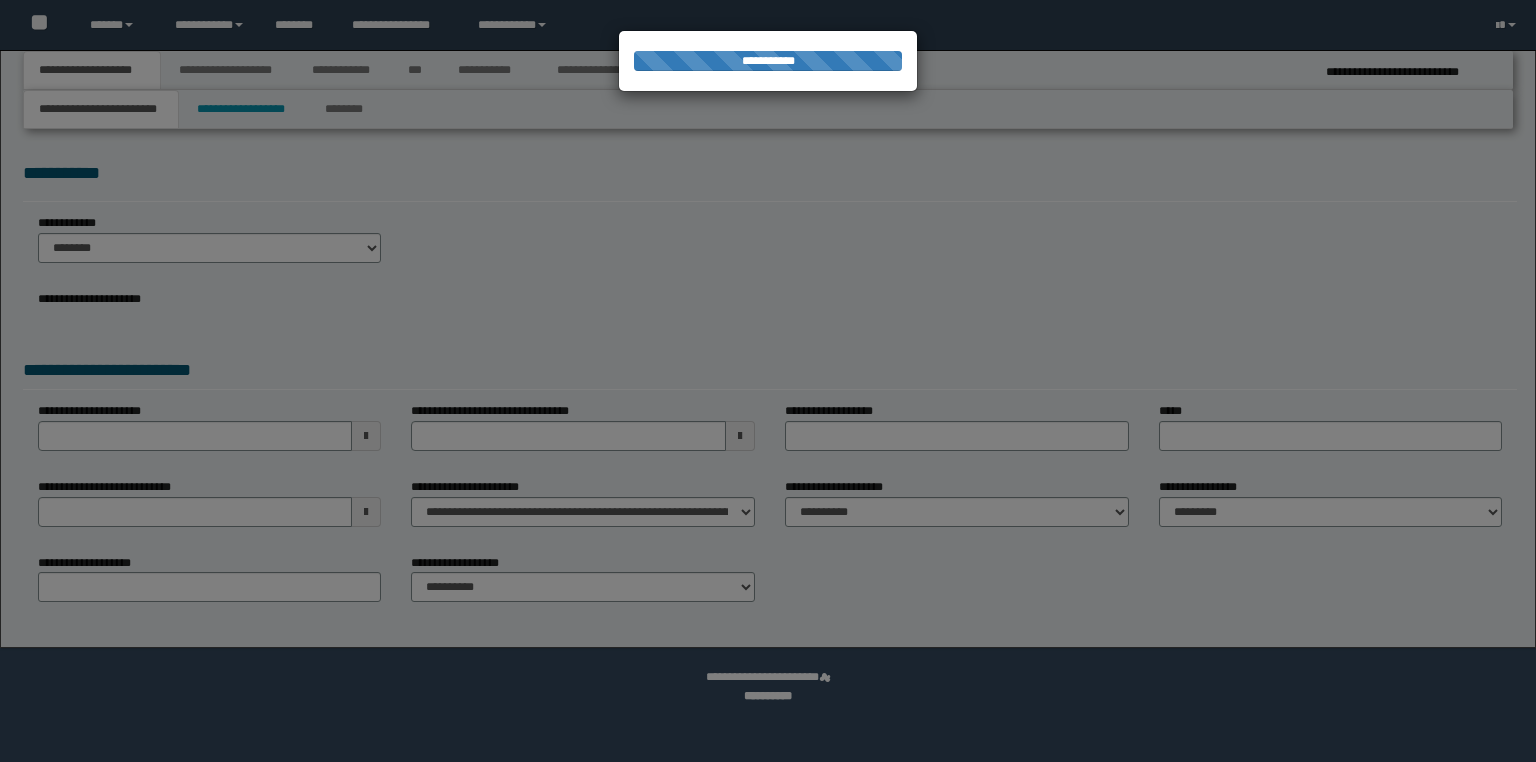 select on "*" 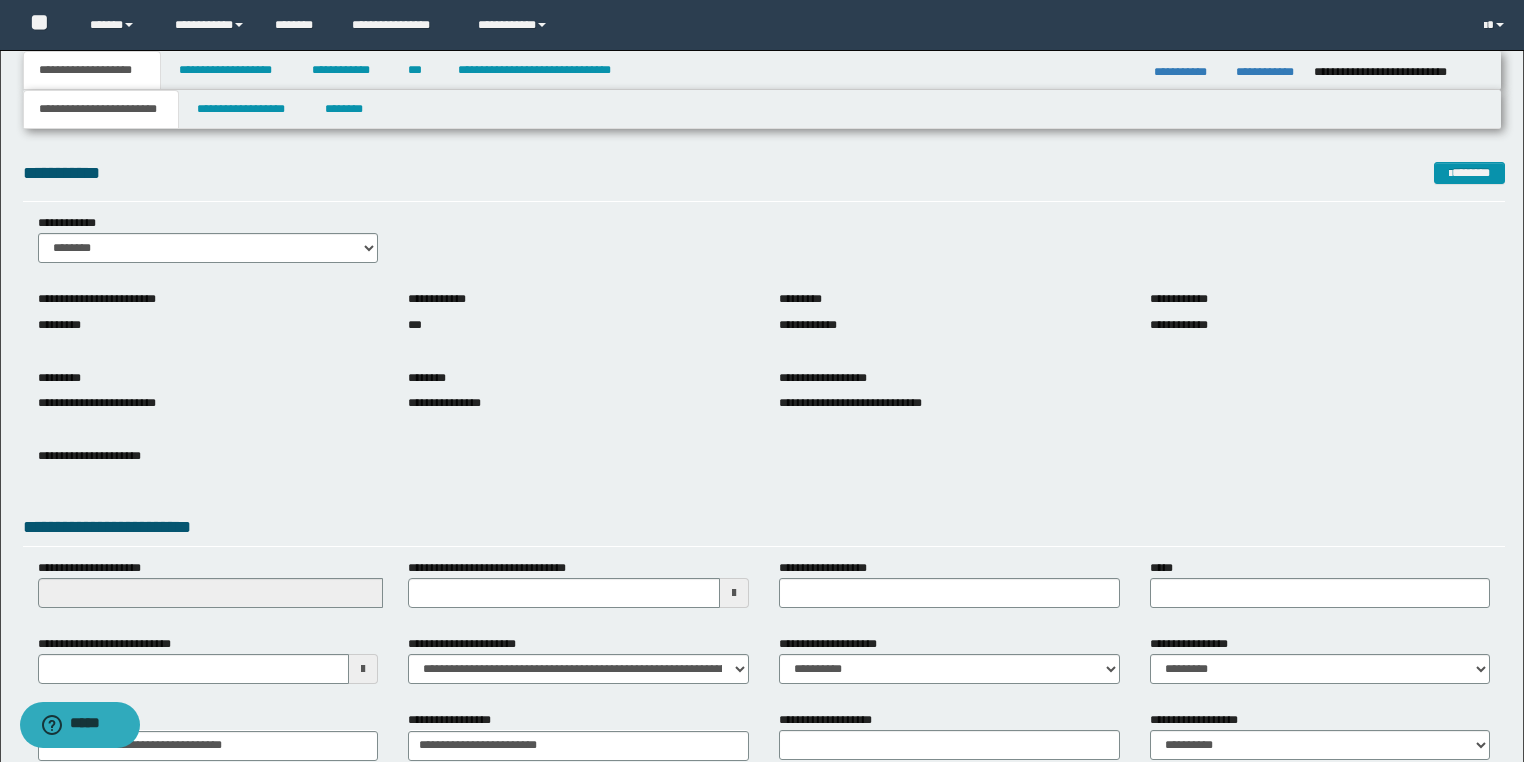 click at bounding box center (363, 669) 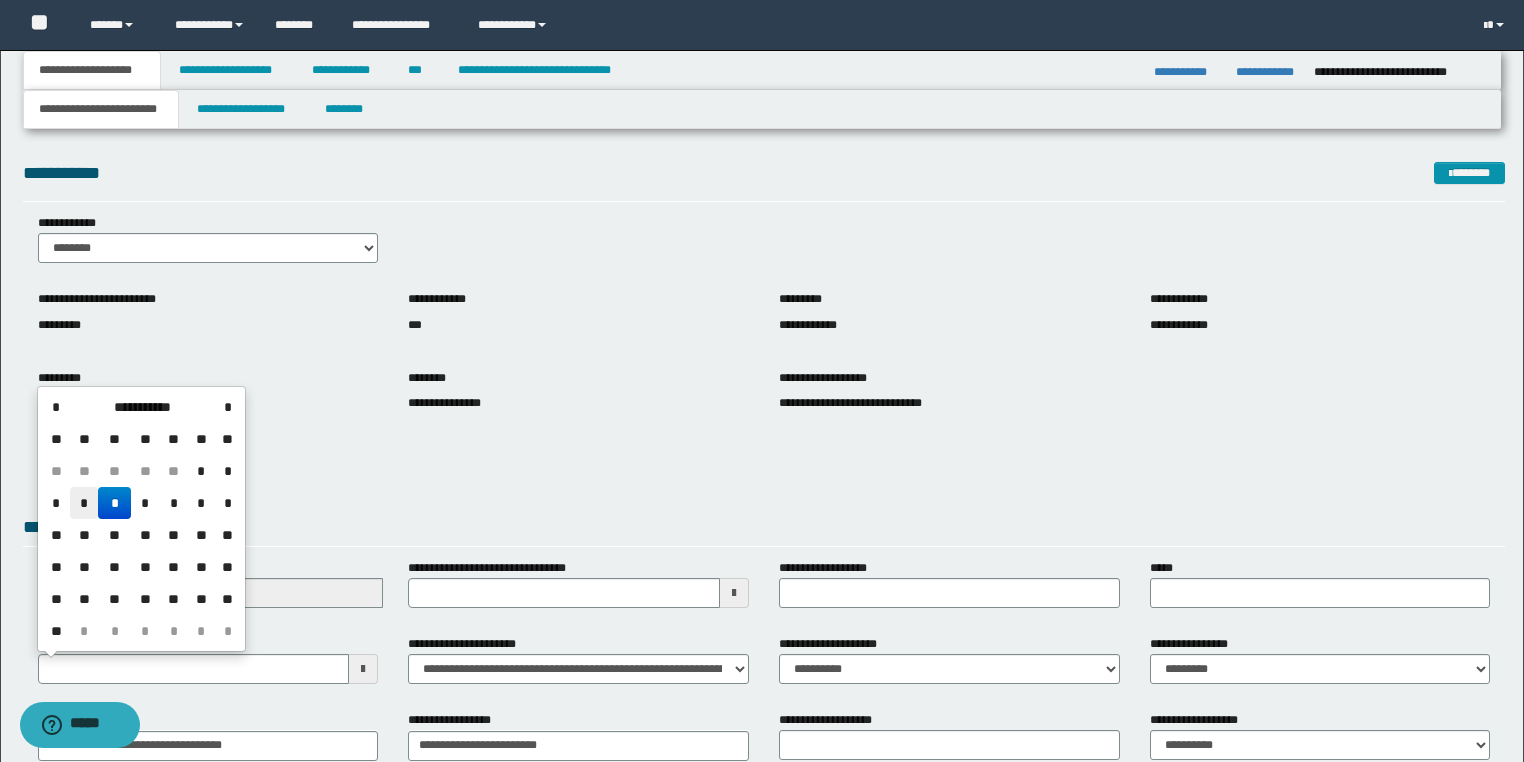 click on "*" at bounding box center (84, 503) 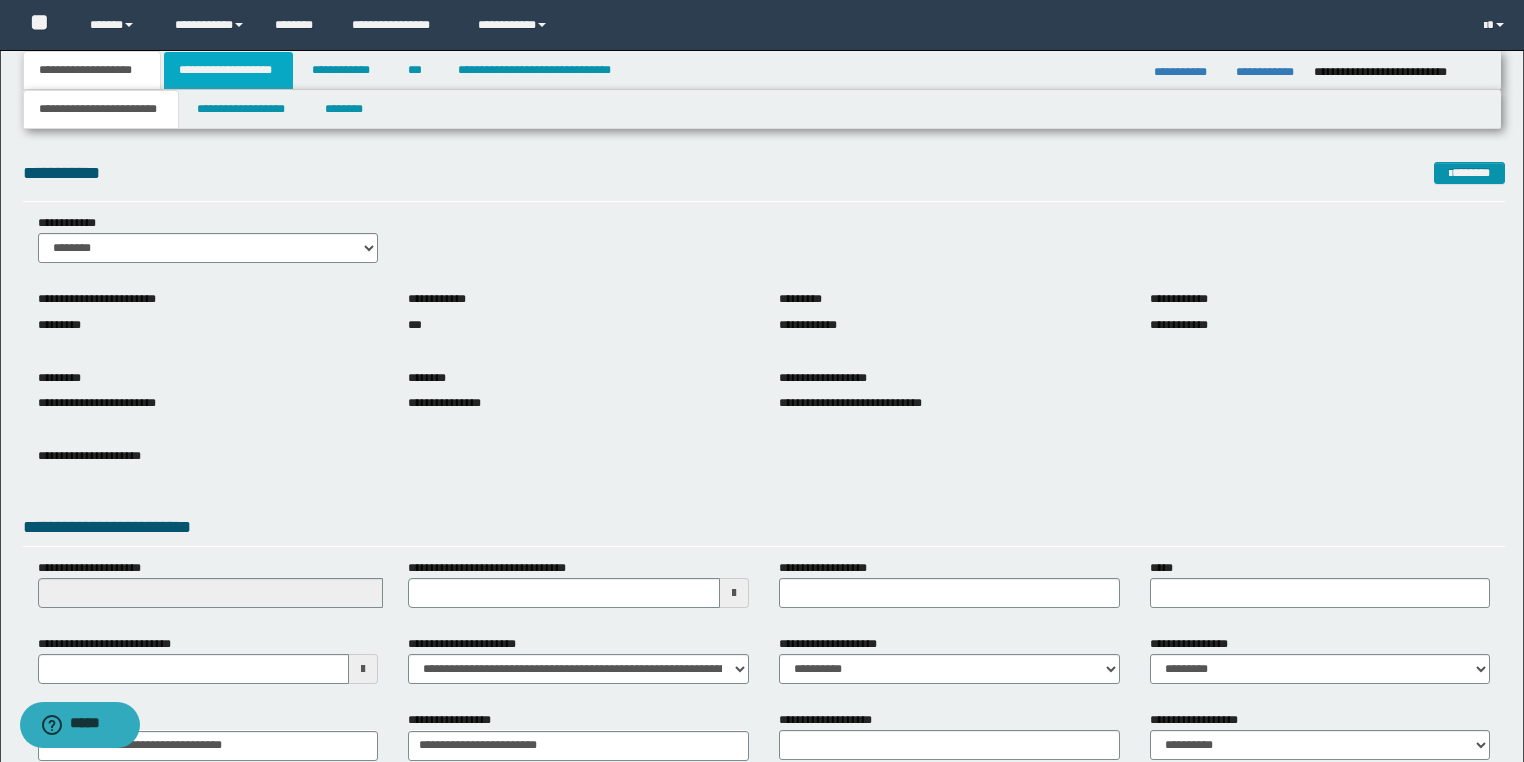 click on "**********" at bounding box center [228, 70] 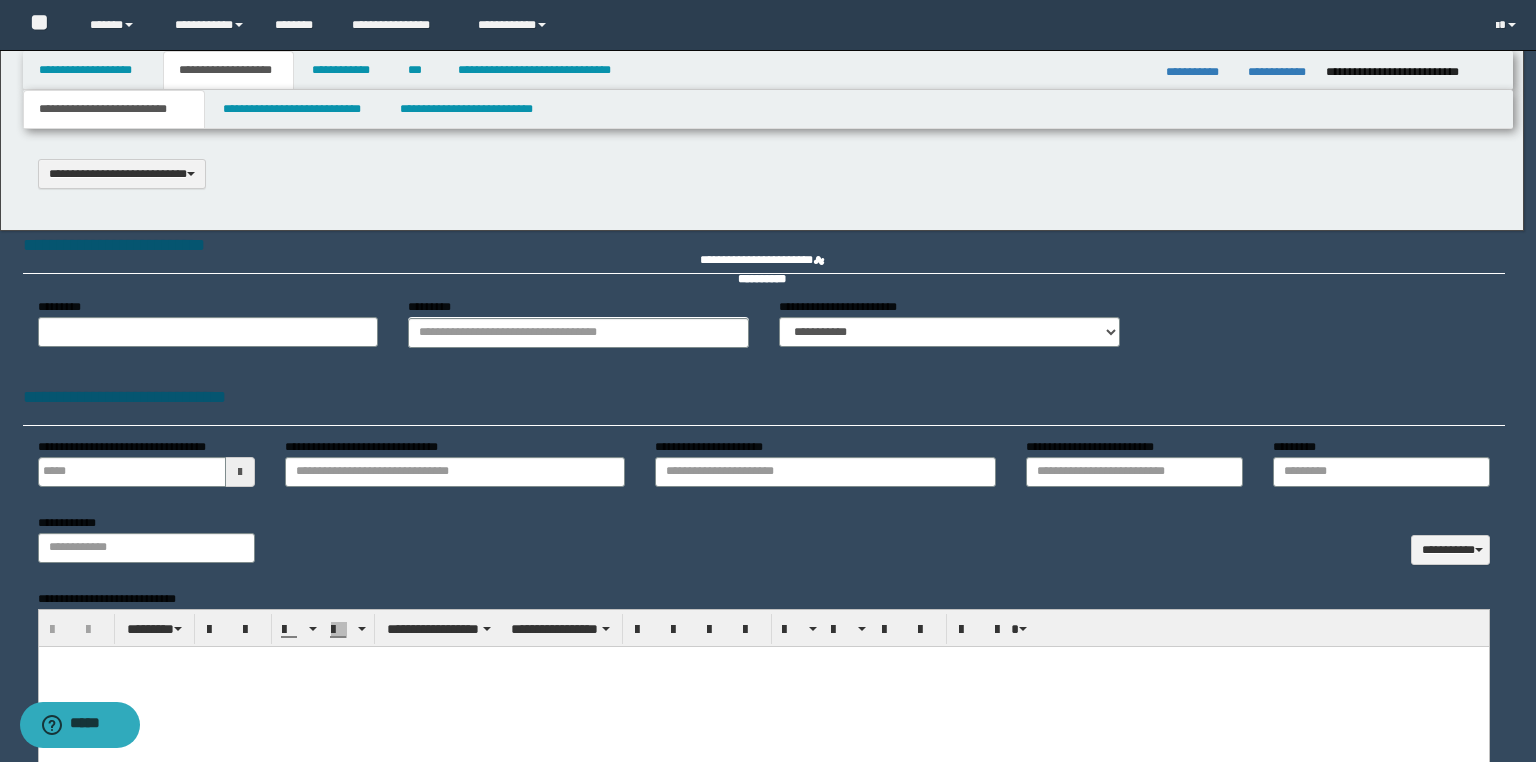 type 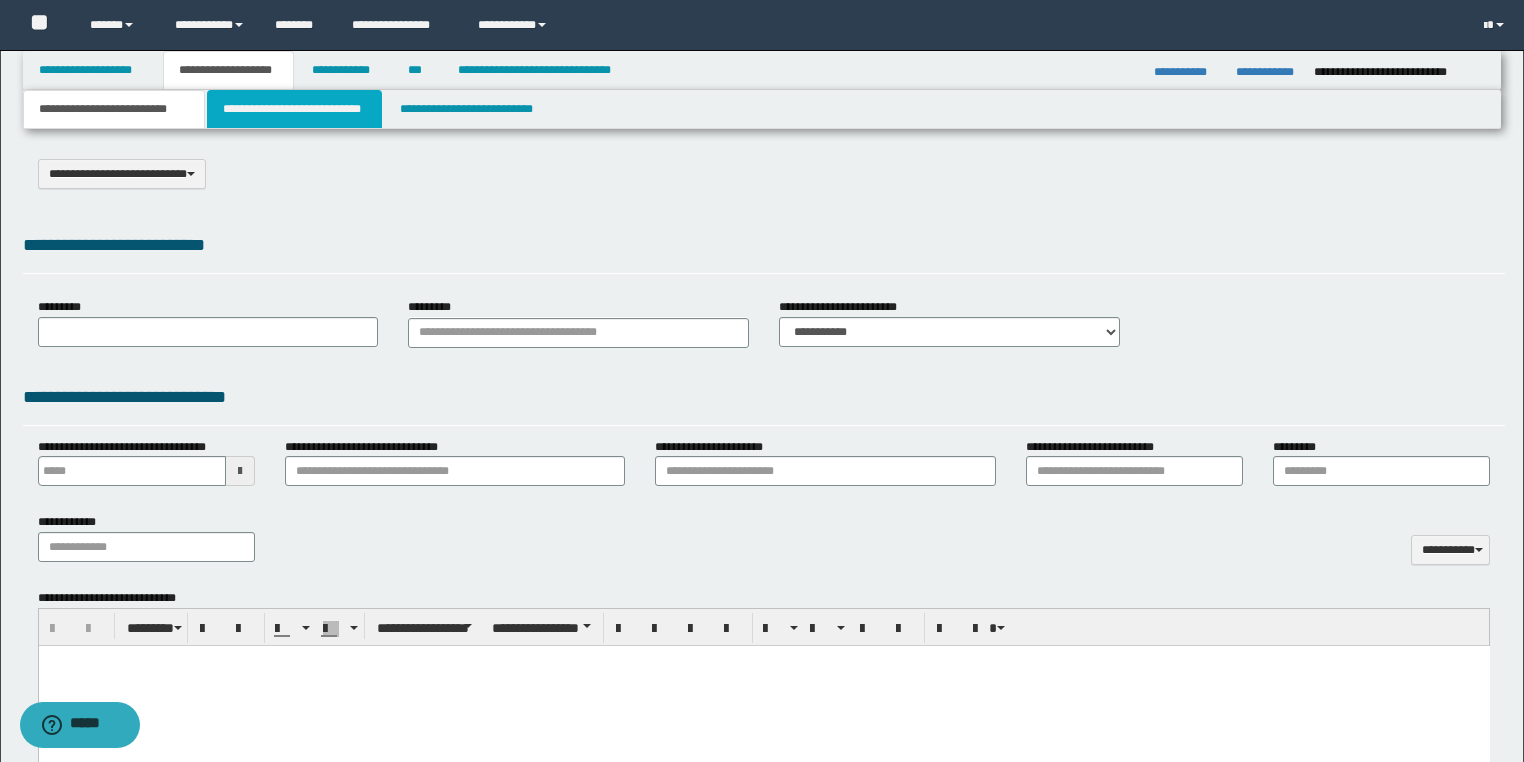 click on "**********" at bounding box center (294, 109) 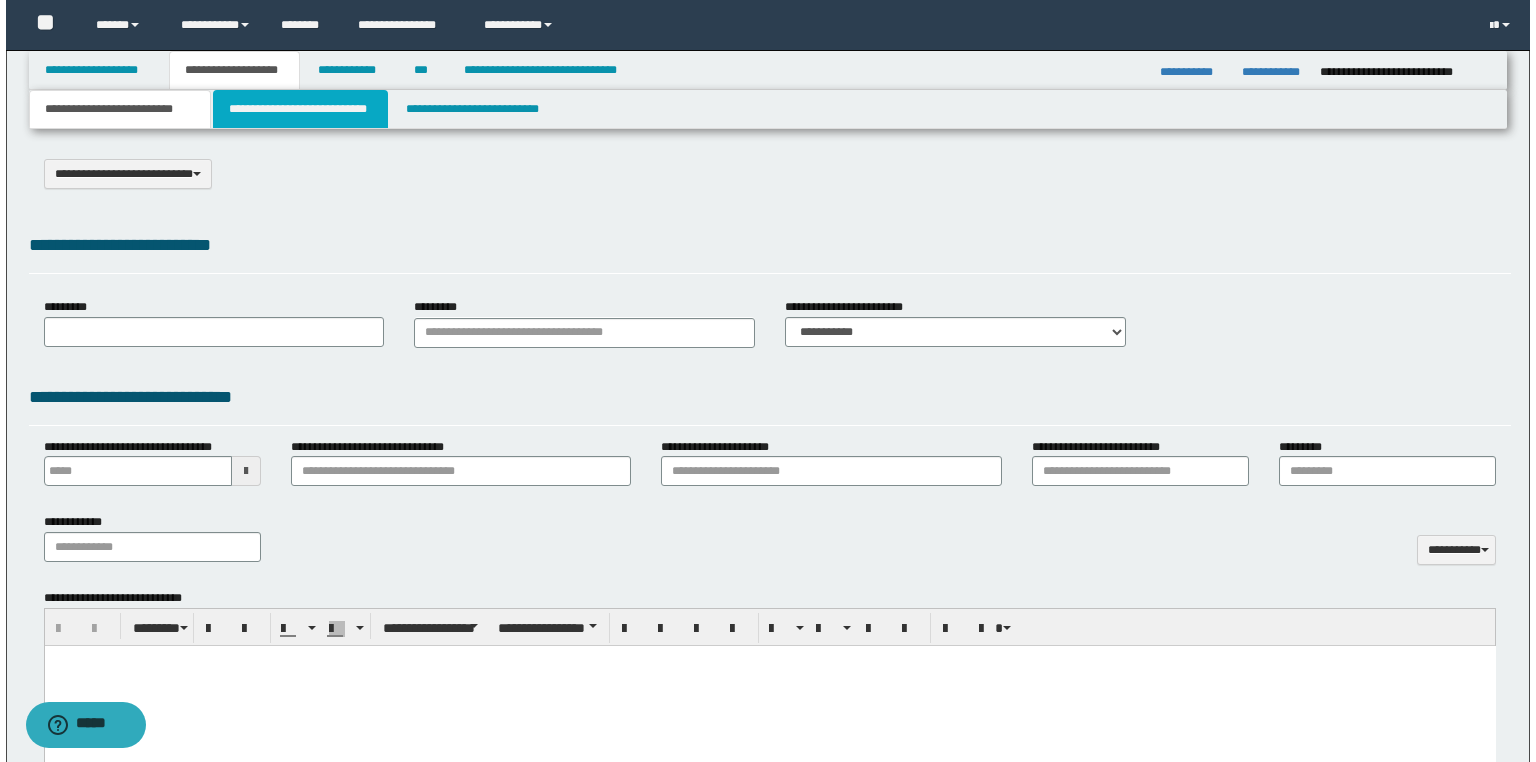 scroll, scrollTop: 0, scrollLeft: 0, axis: both 